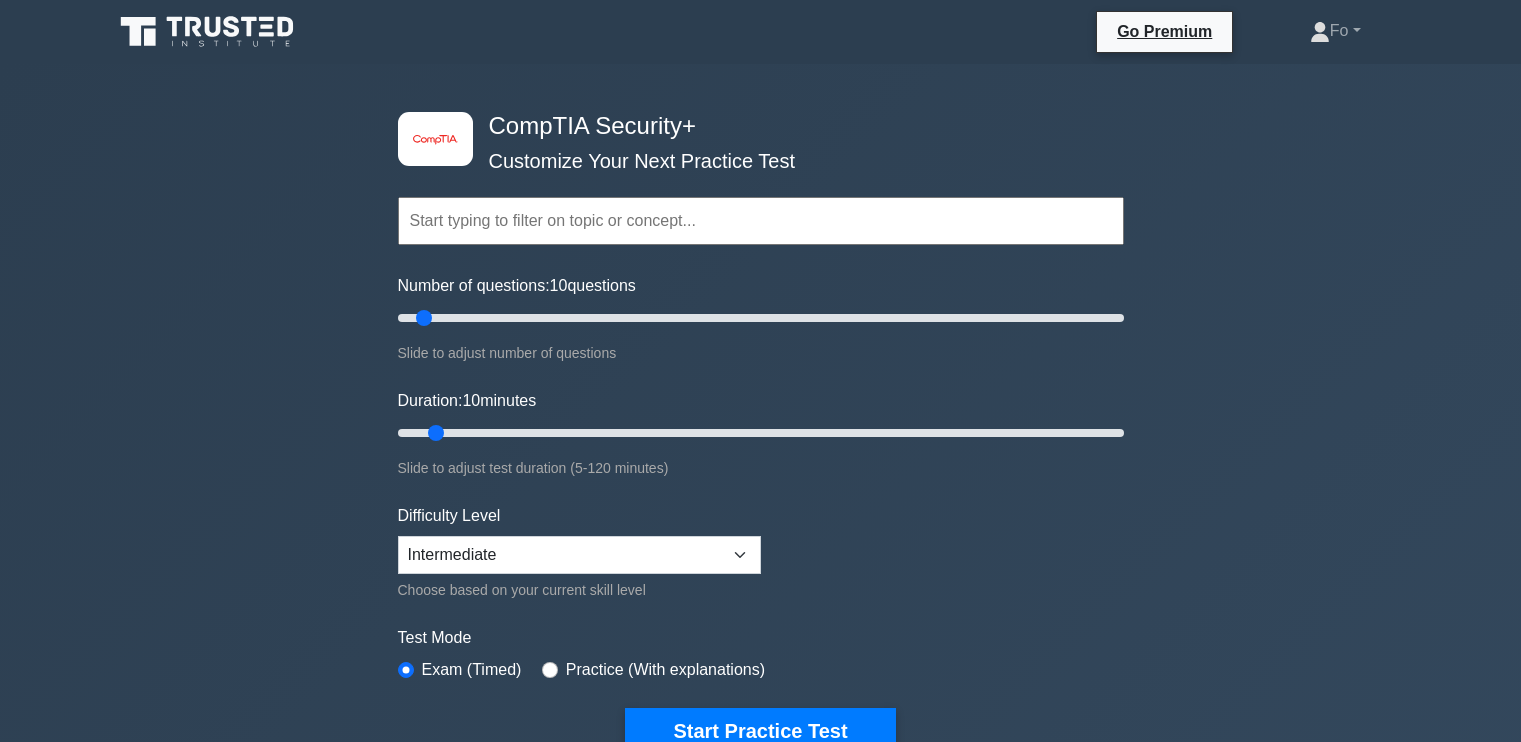 scroll, scrollTop: 0, scrollLeft: 0, axis: both 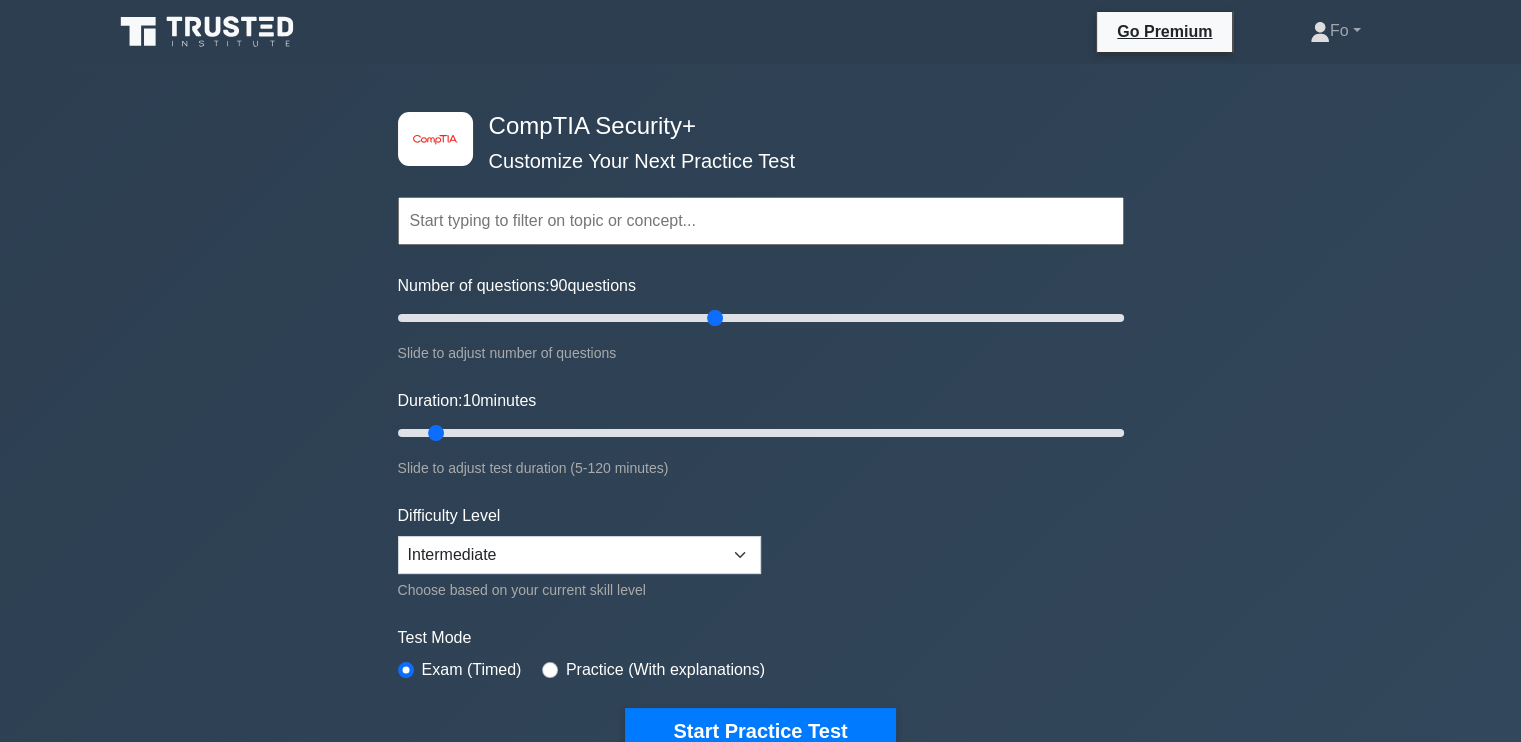 drag, startPoint x: 423, startPoint y: 310, endPoint x: 711, endPoint y: 312, distance: 288.00696 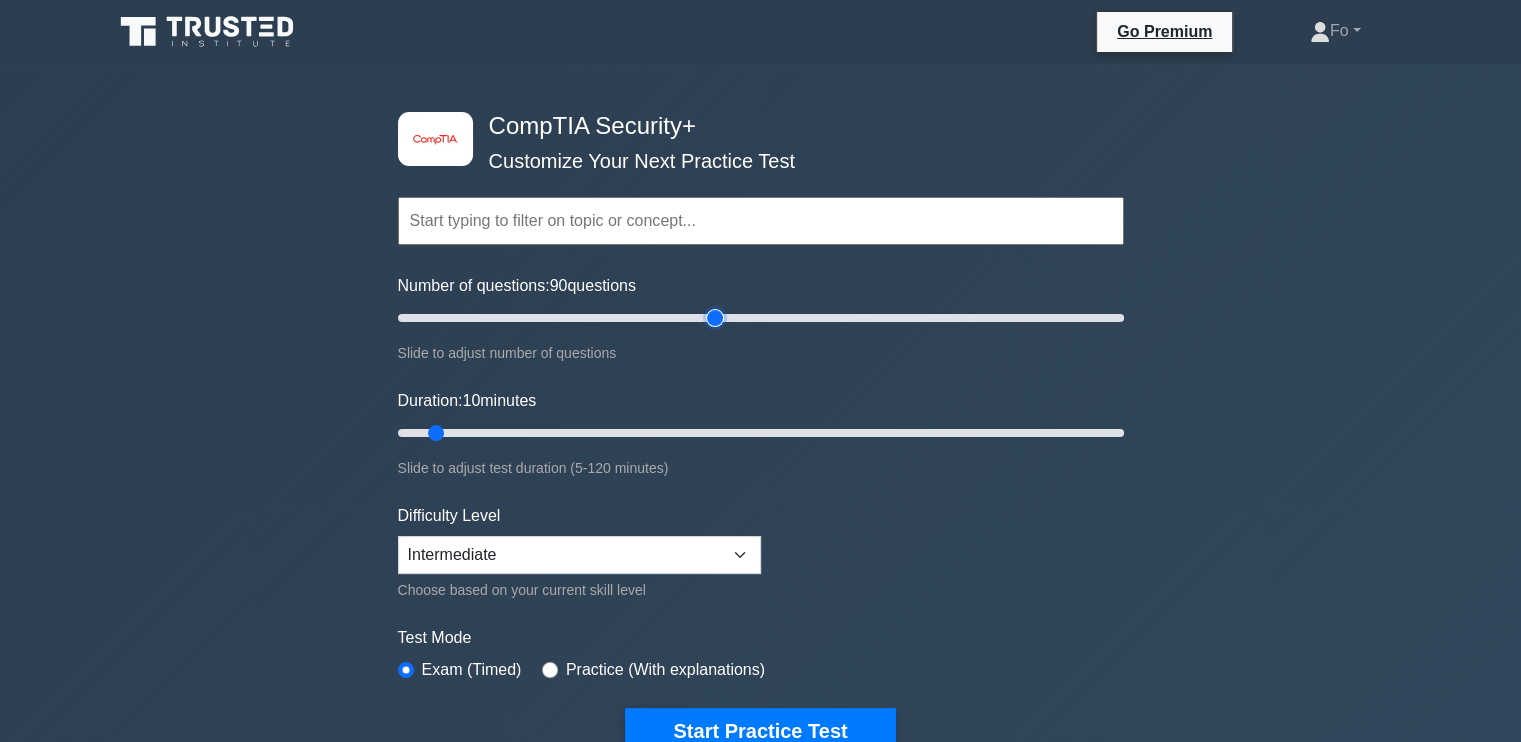 type on "90" 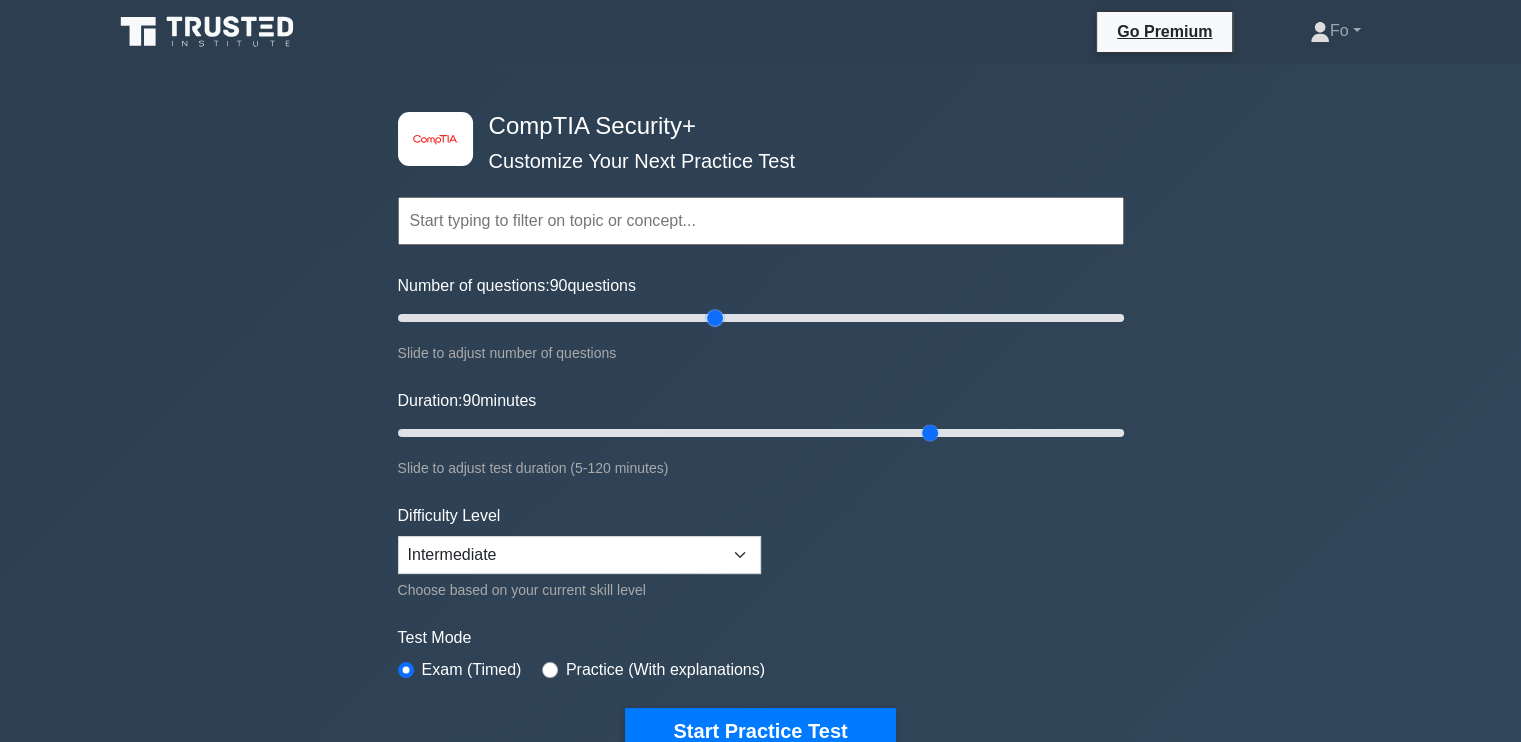 drag, startPoint x: 436, startPoint y: 426, endPoint x: 935, endPoint y: 447, distance: 499.44168 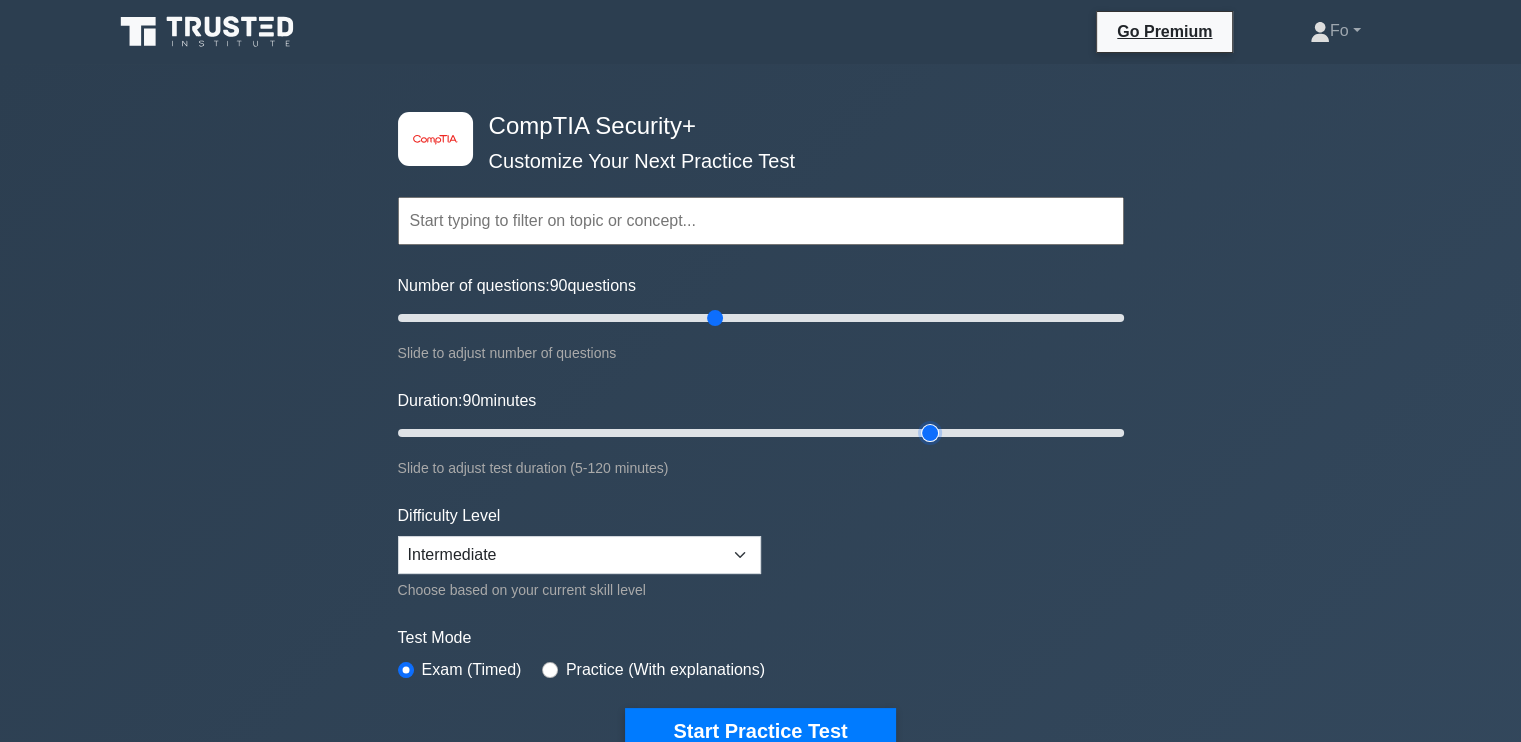 type on "90" 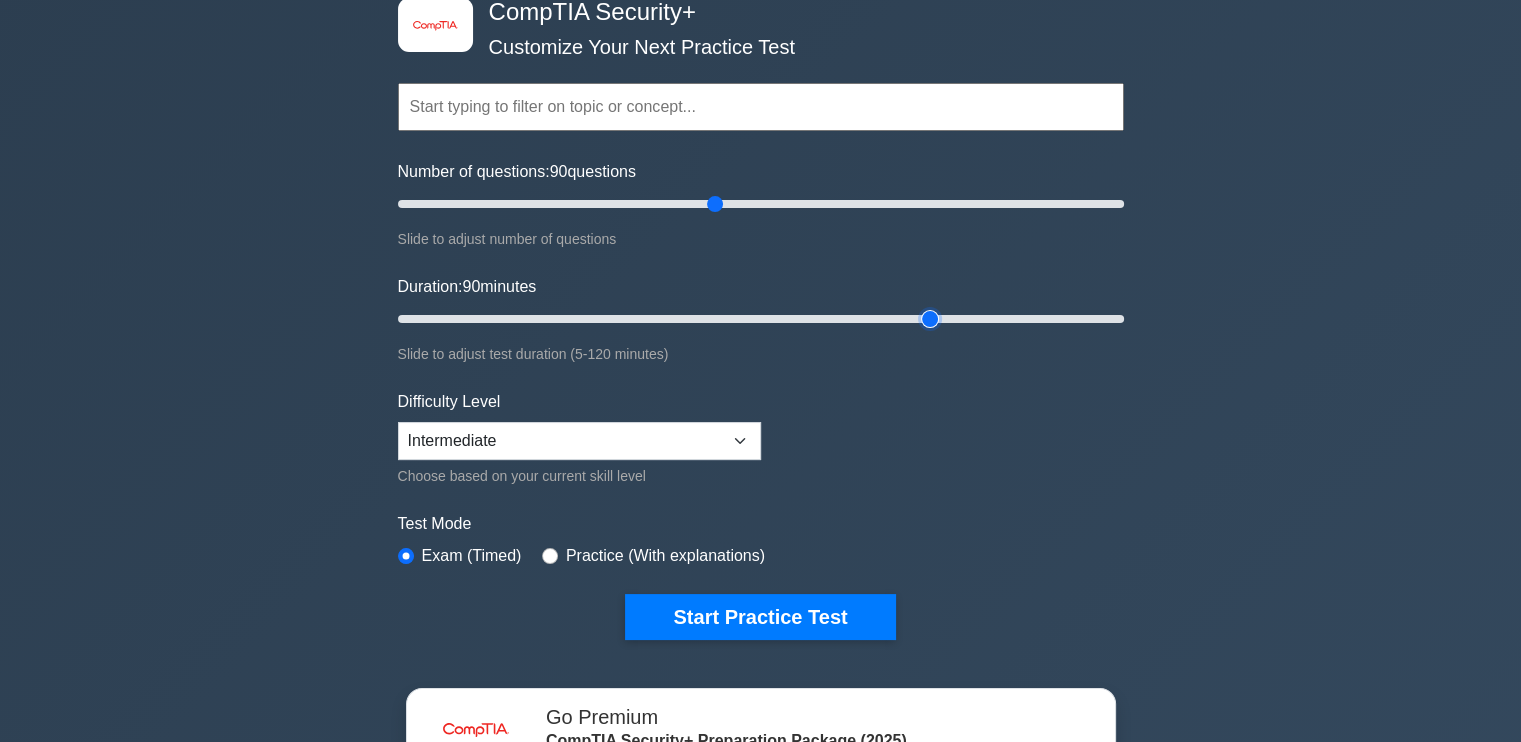 scroll, scrollTop: 200, scrollLeft: 0, axis: vertical 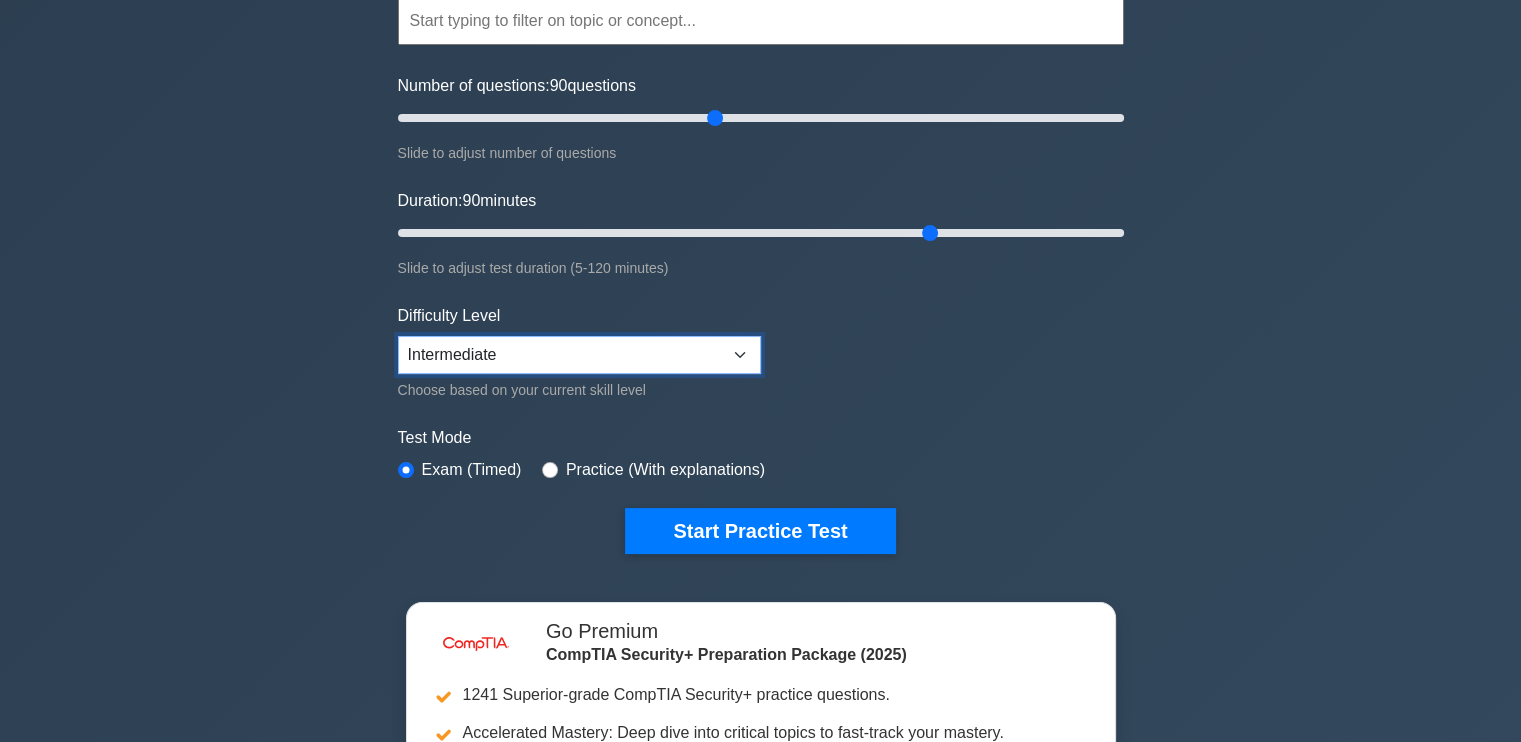 click on "Beginner
Intermediate
Expert" at bounding box center (579, 355) 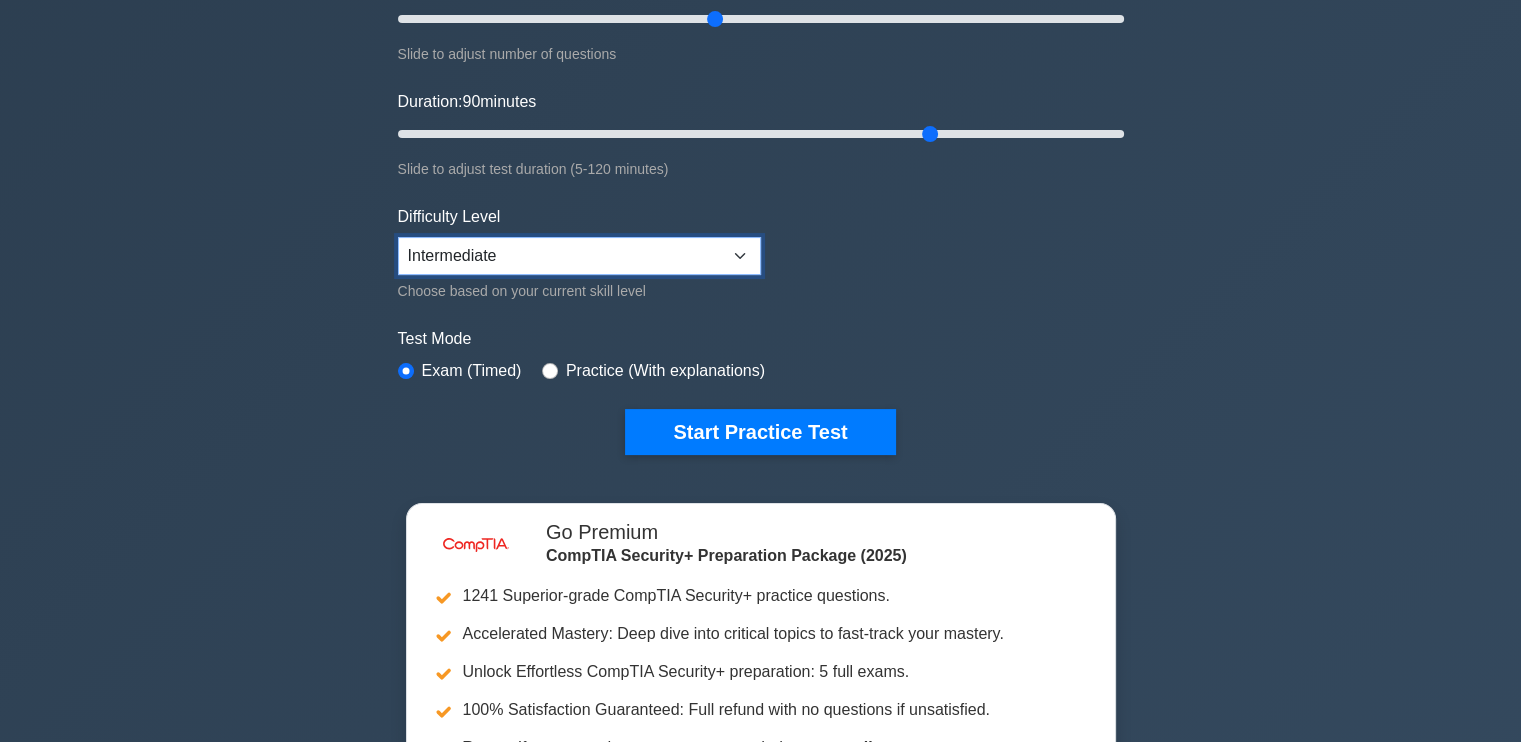 scroll, scrollTop: 300, scrollLeft: 0, axis: vertical 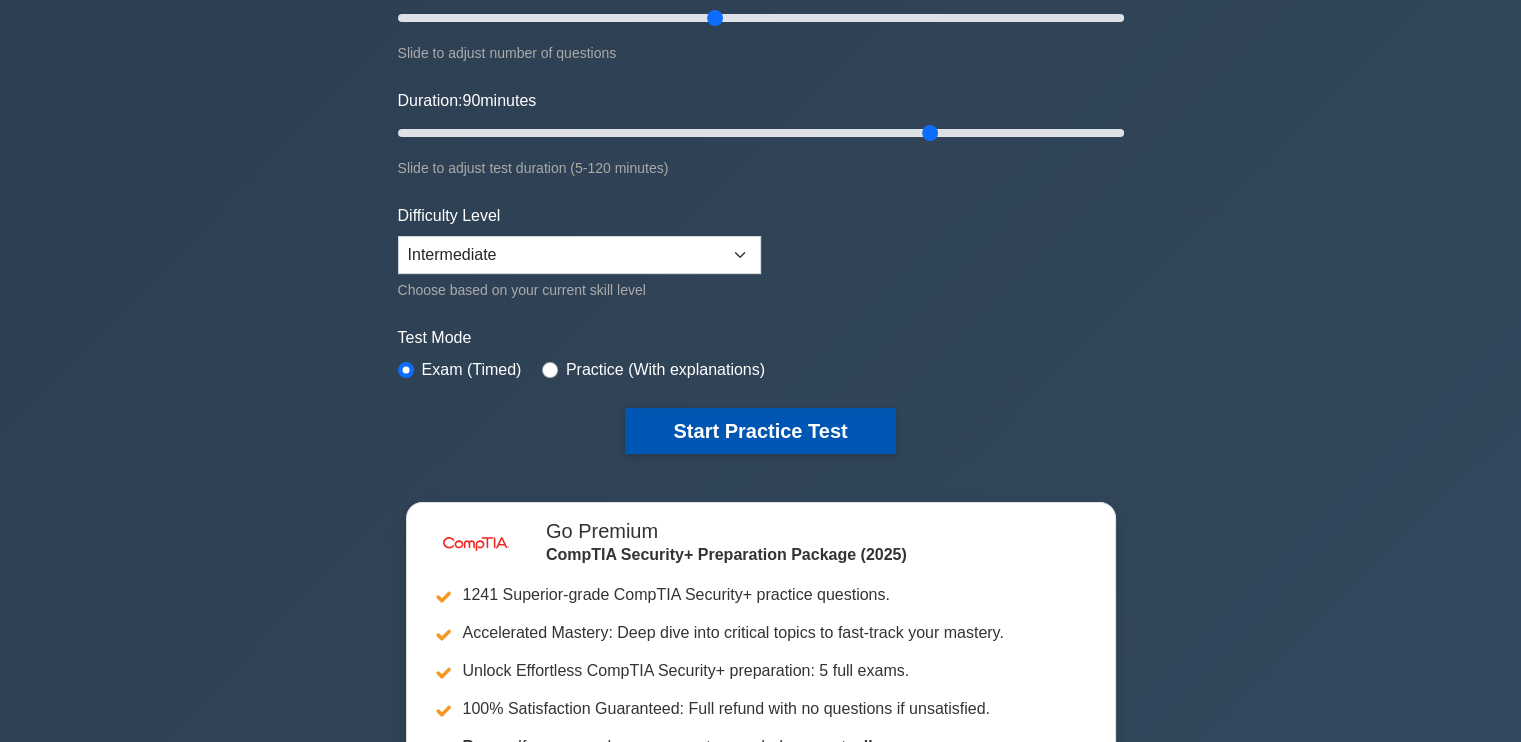 click on "Start Practice Test" at bounding box center (760, 431) 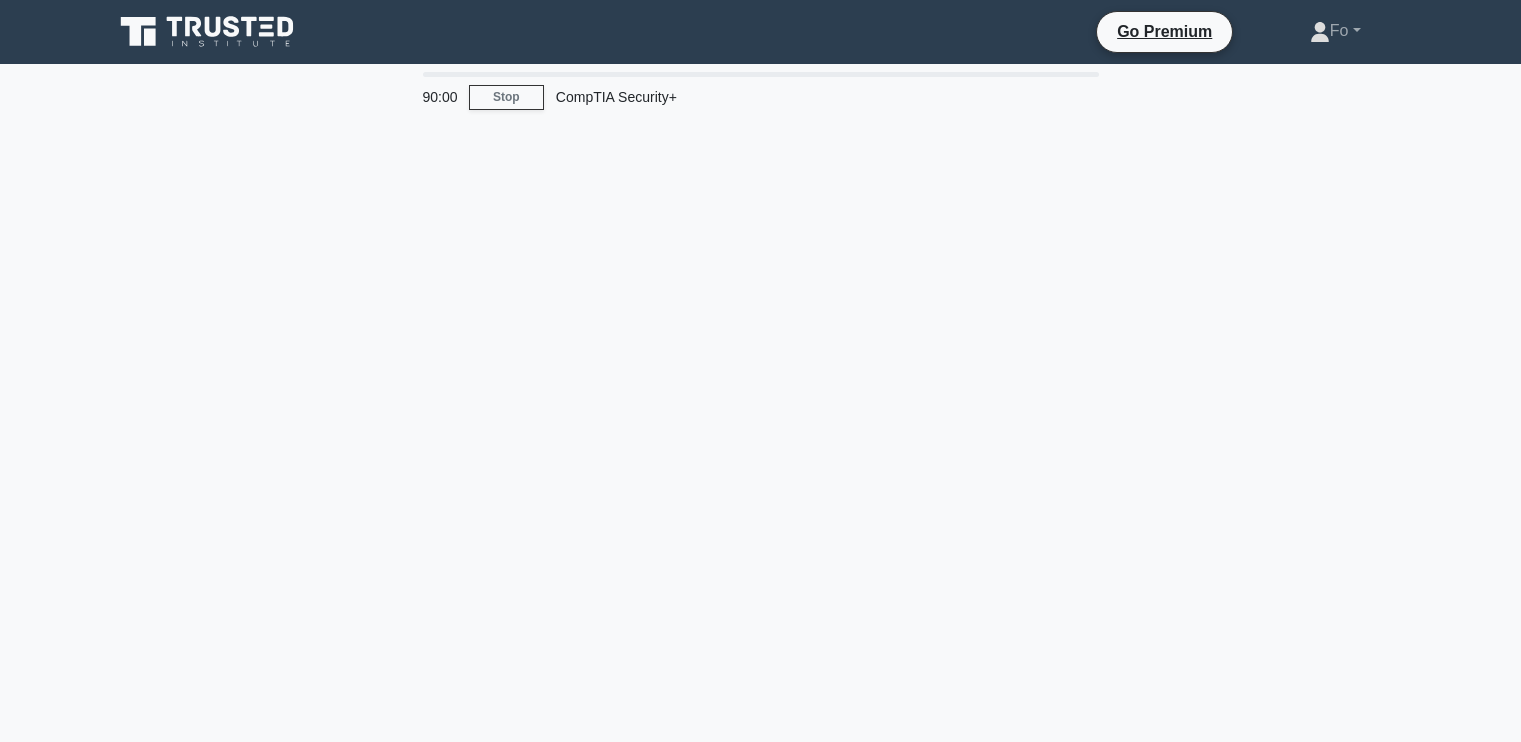 scroll, scrollTop: 0, scrollLeft: 0, axis: both 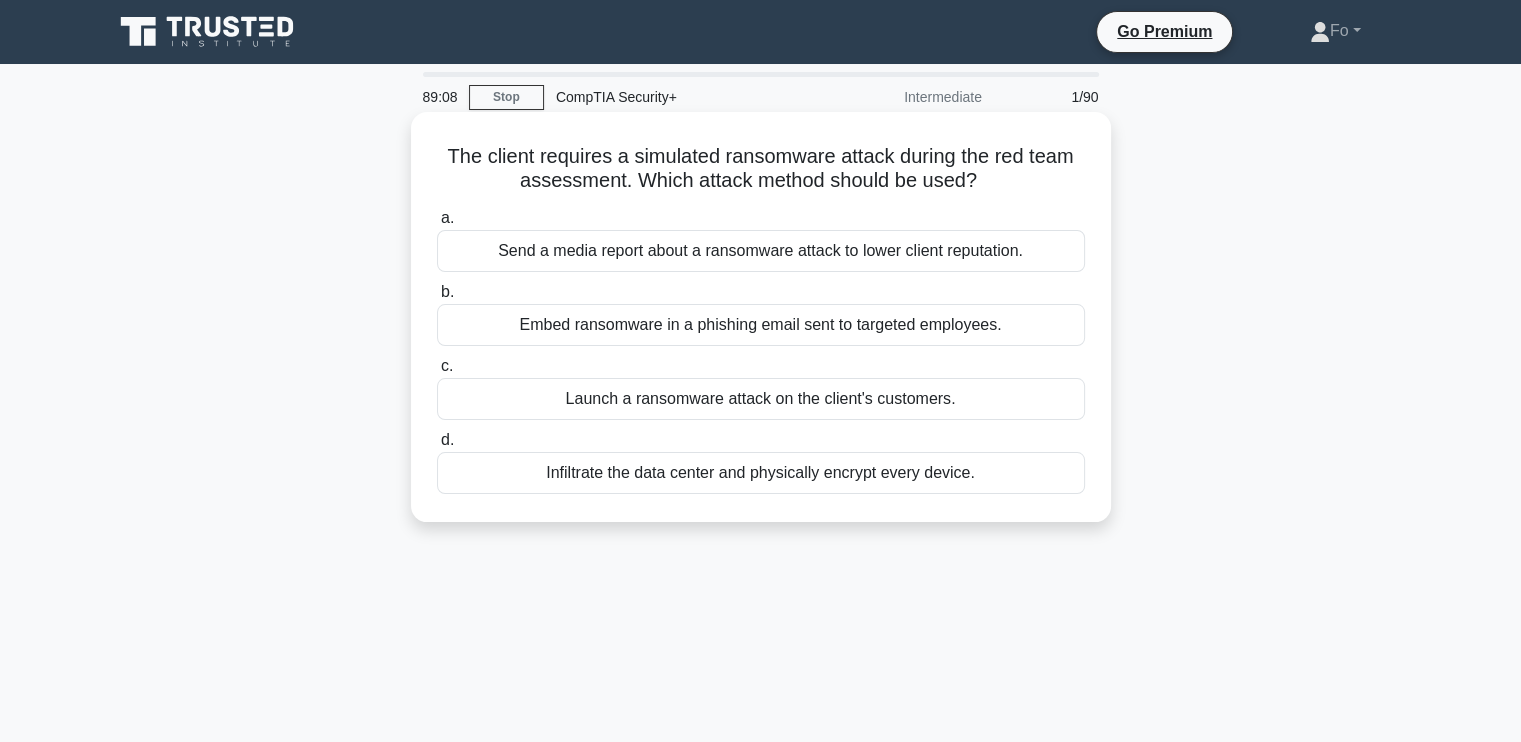 click on "Embed ransomware in a phishing email sent to targeted employees." at bounding box center [761, 325] 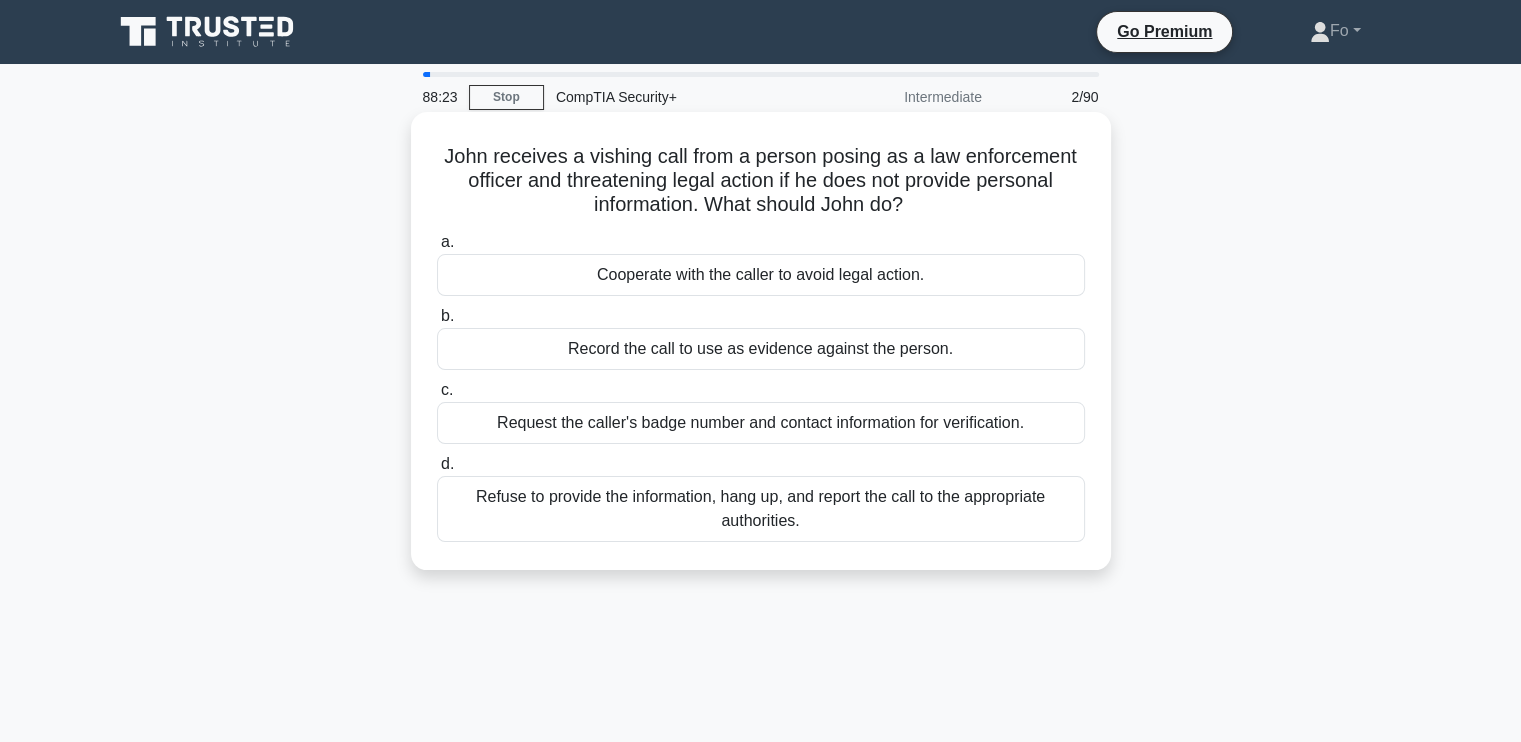 click on "Request the caller's badge number and contact information for verification." at bounding box center [761, 423] 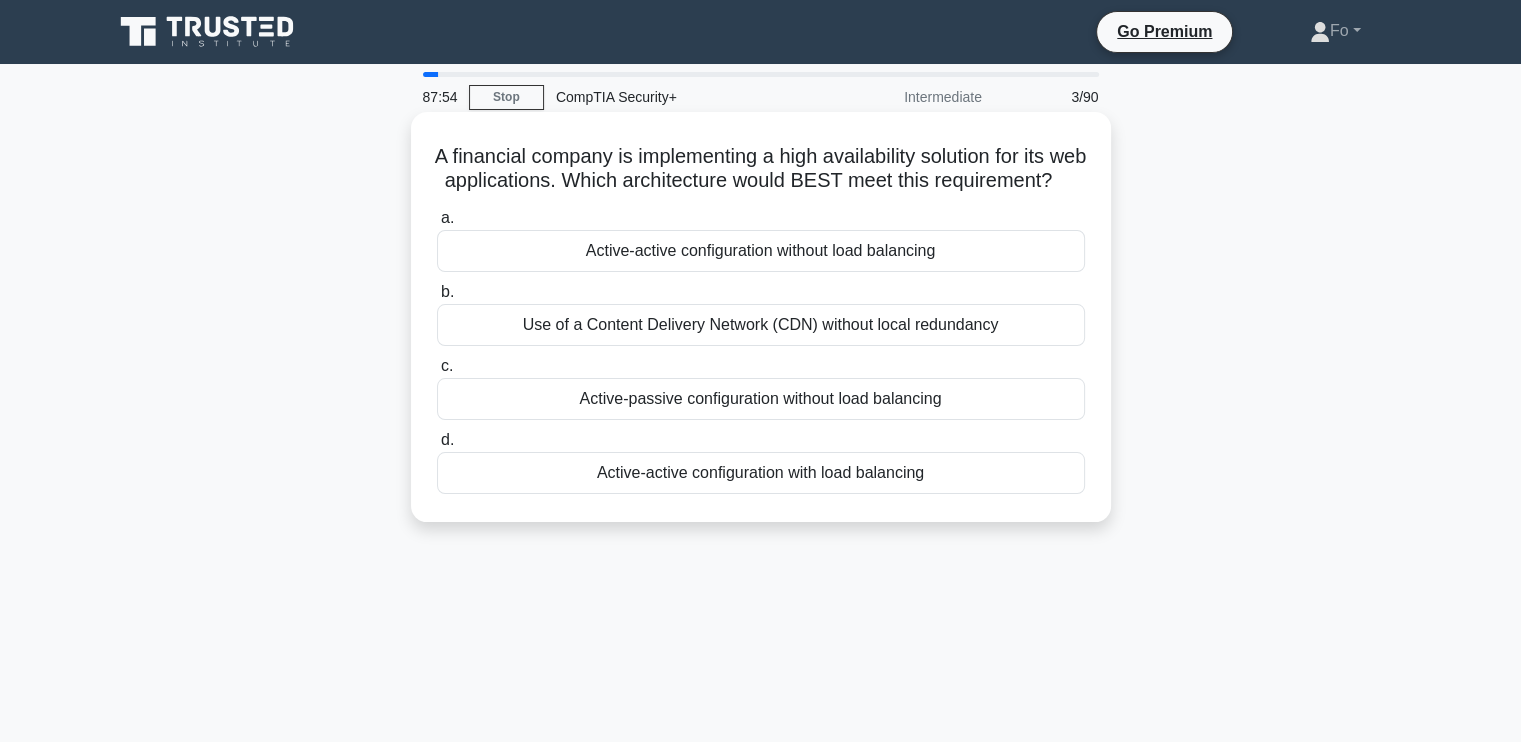 click on "Use of a Content Delivery Network (CDN) without local redundancy" at bounding box center (761, 325) 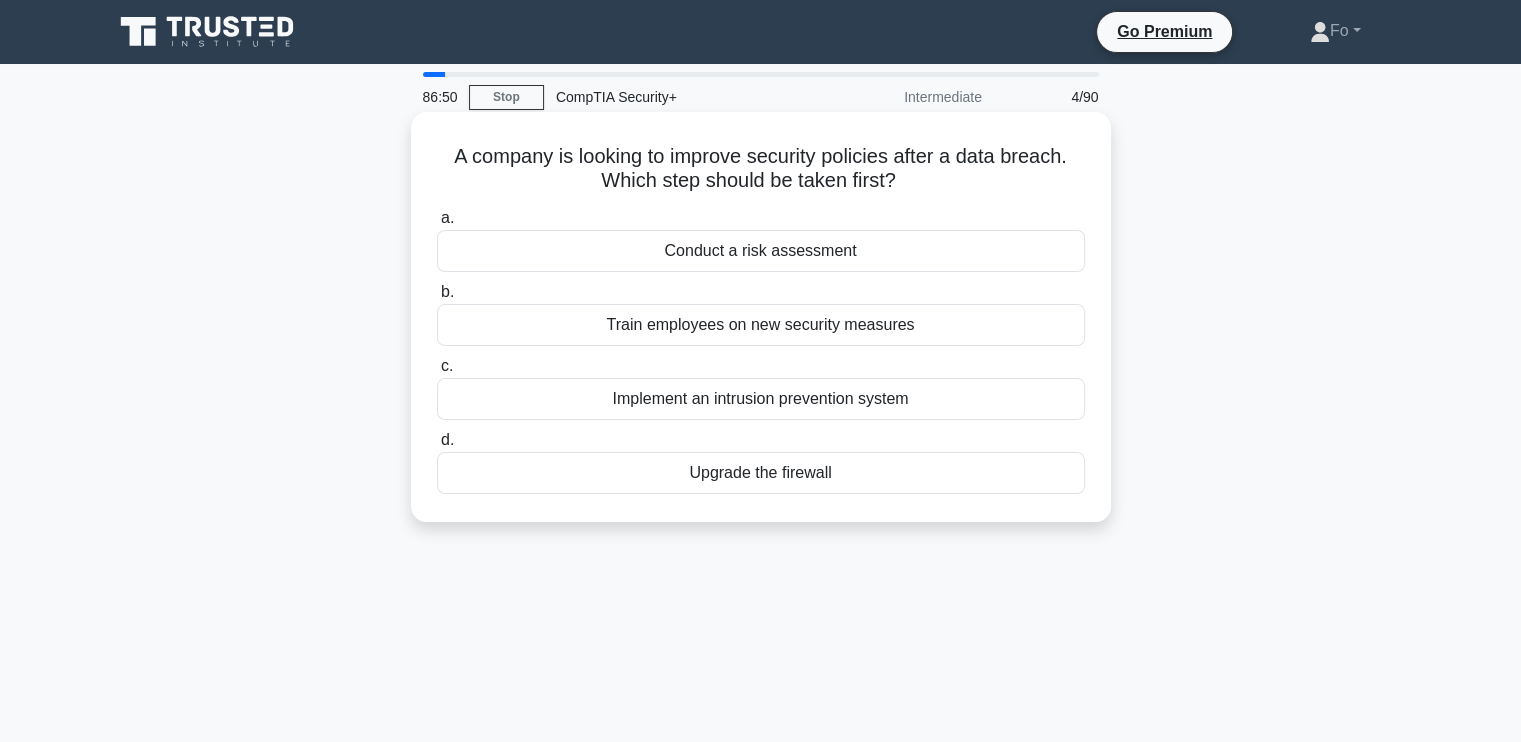 click on "Implement an intrusion prevention system" at bounding box center [761, 399] 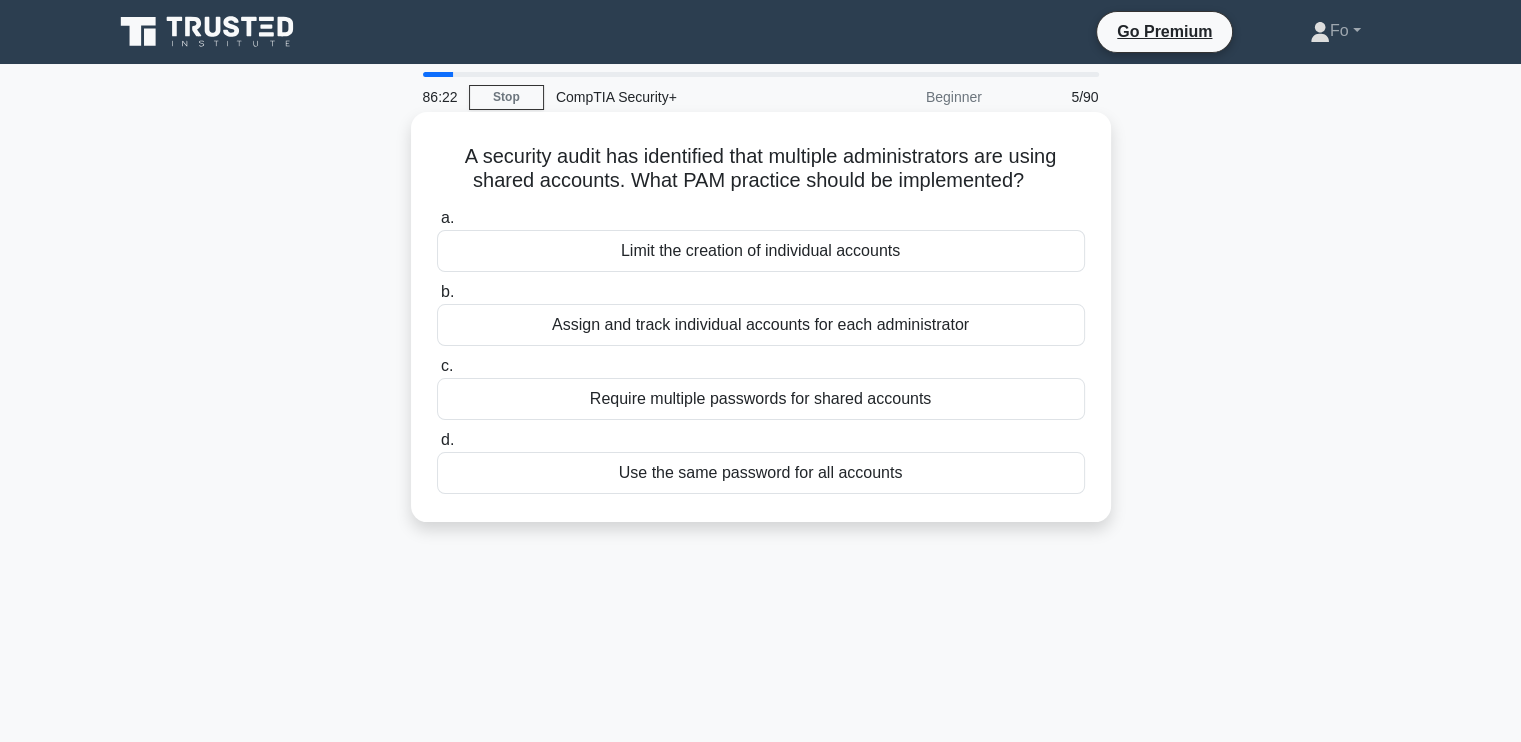 click on "Assign and track individual accounts for each administrator" at bounding box center (761, 325) 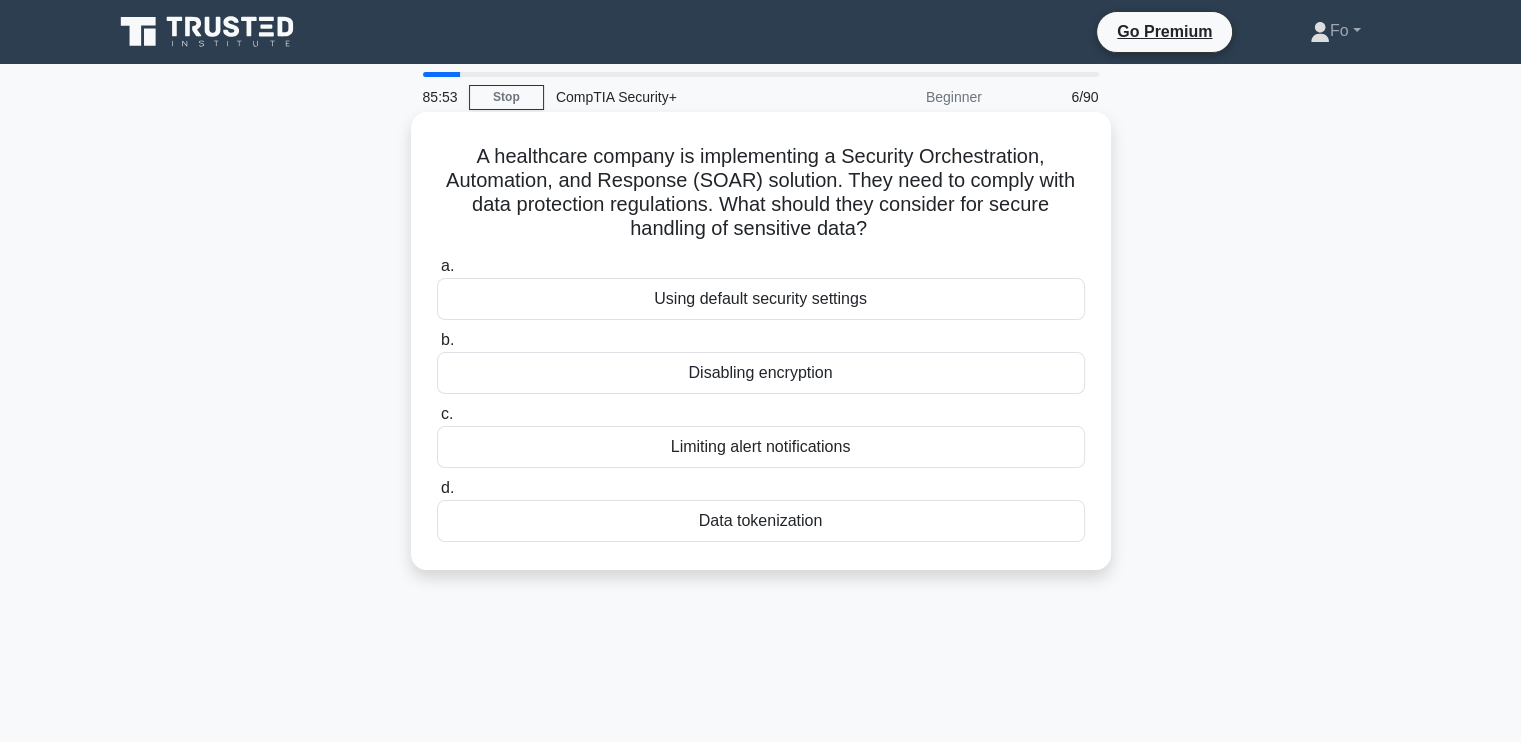 click on "Data tokenization" at bounding box center [761, 521] 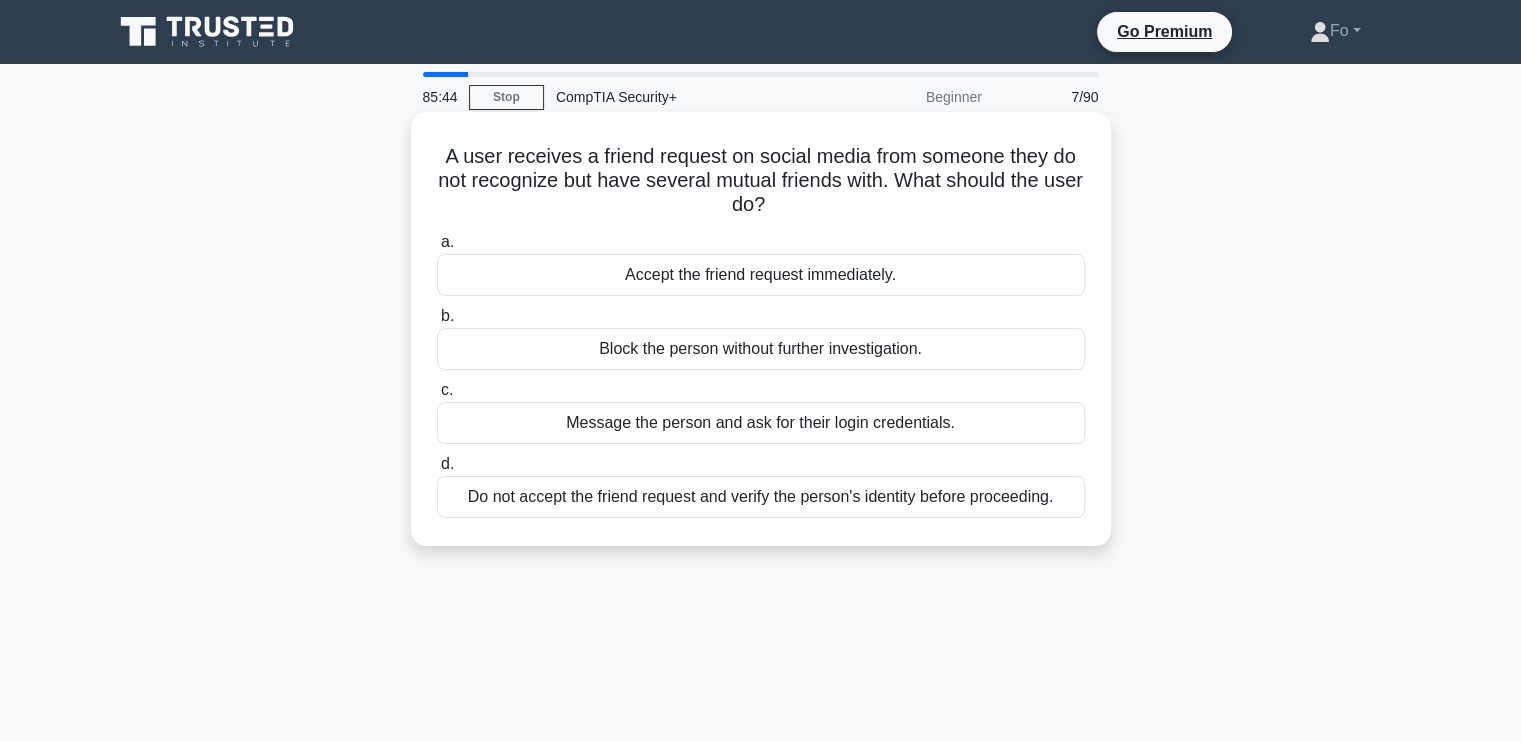 click on "Do not accept the friend request and verify the person's identity before proceeding." at bounding box center (761, 497) 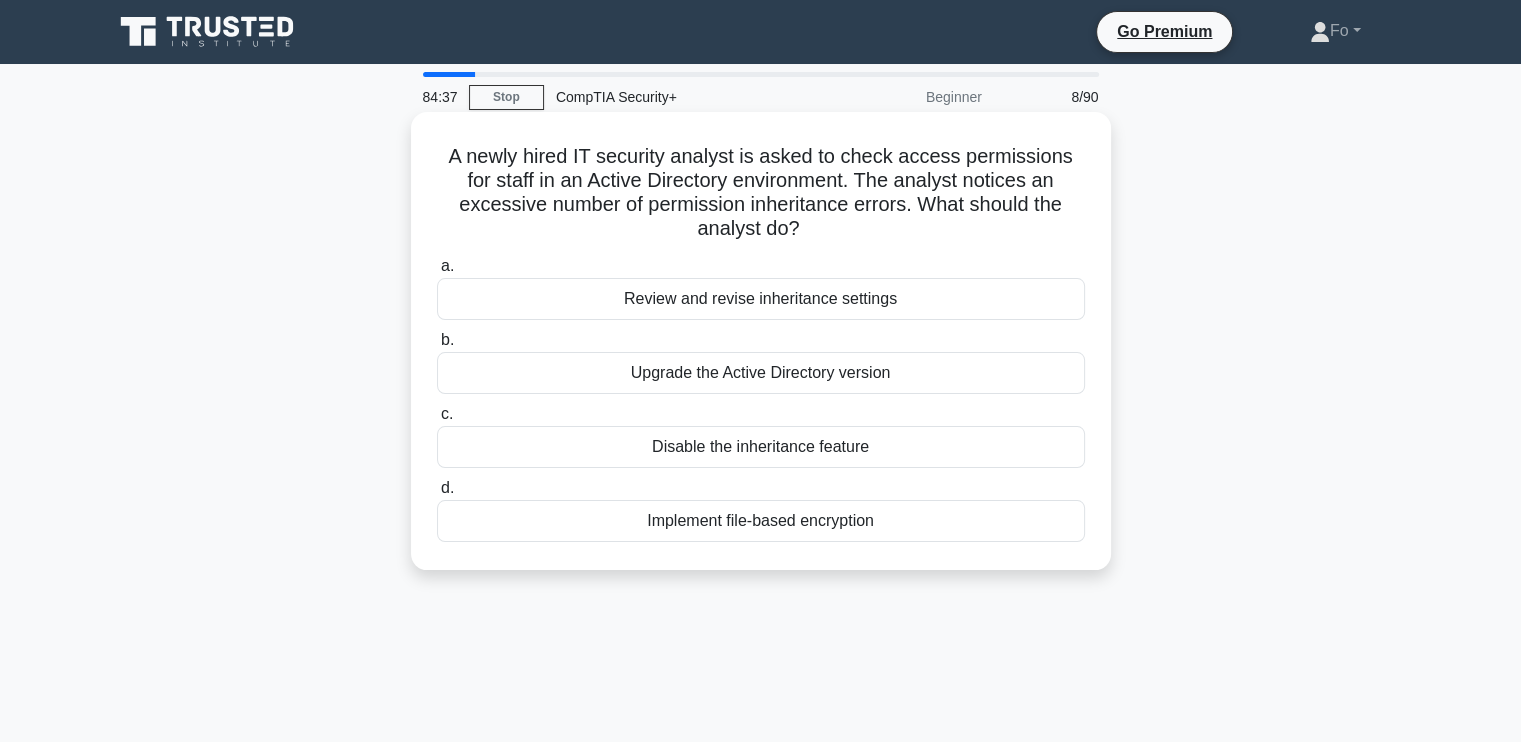 click on "Upgrade the Active Directory version" at bounding box center (761, 373) 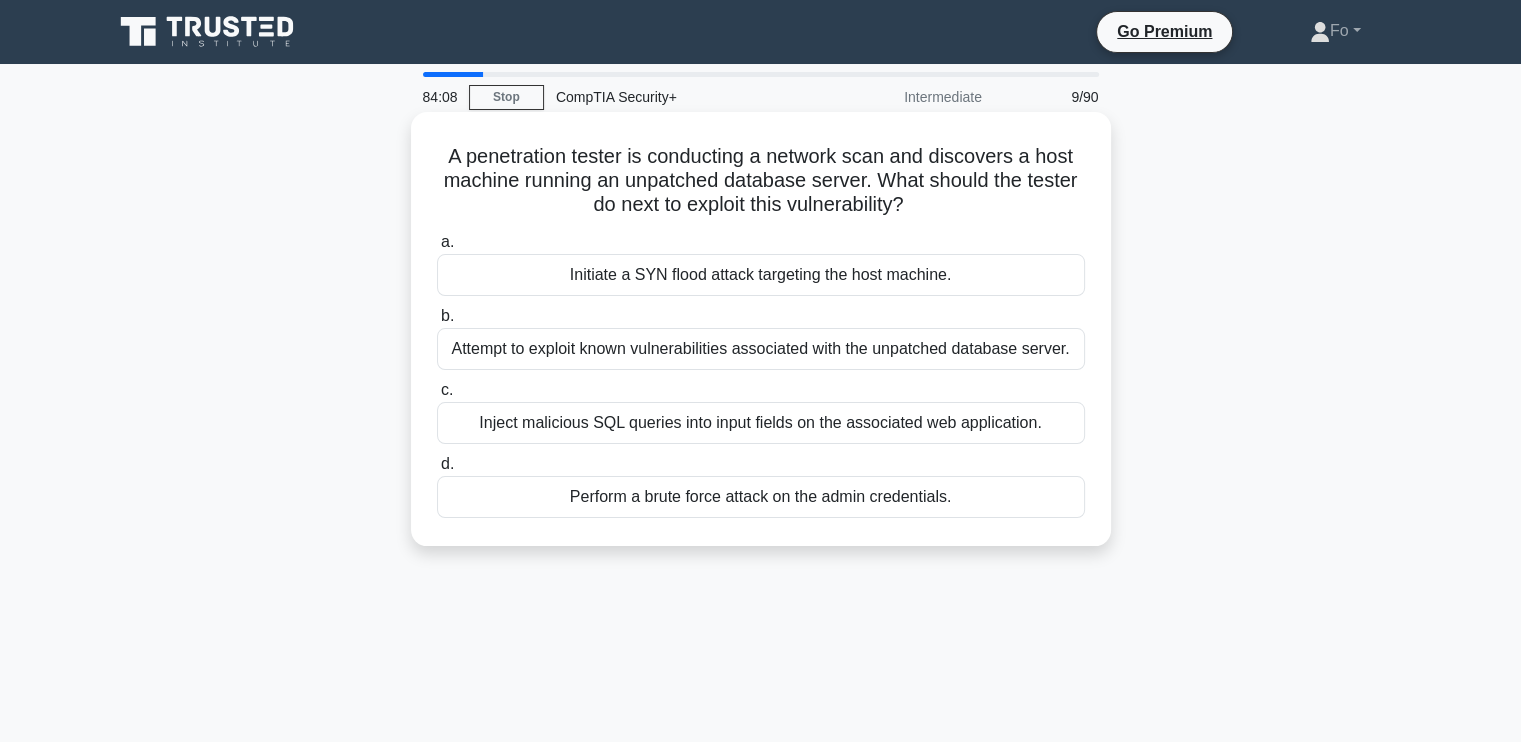 click on "Attempt to exploit known vulnerabilities associated with the unpatched database server." at bounding box center (761, 349) 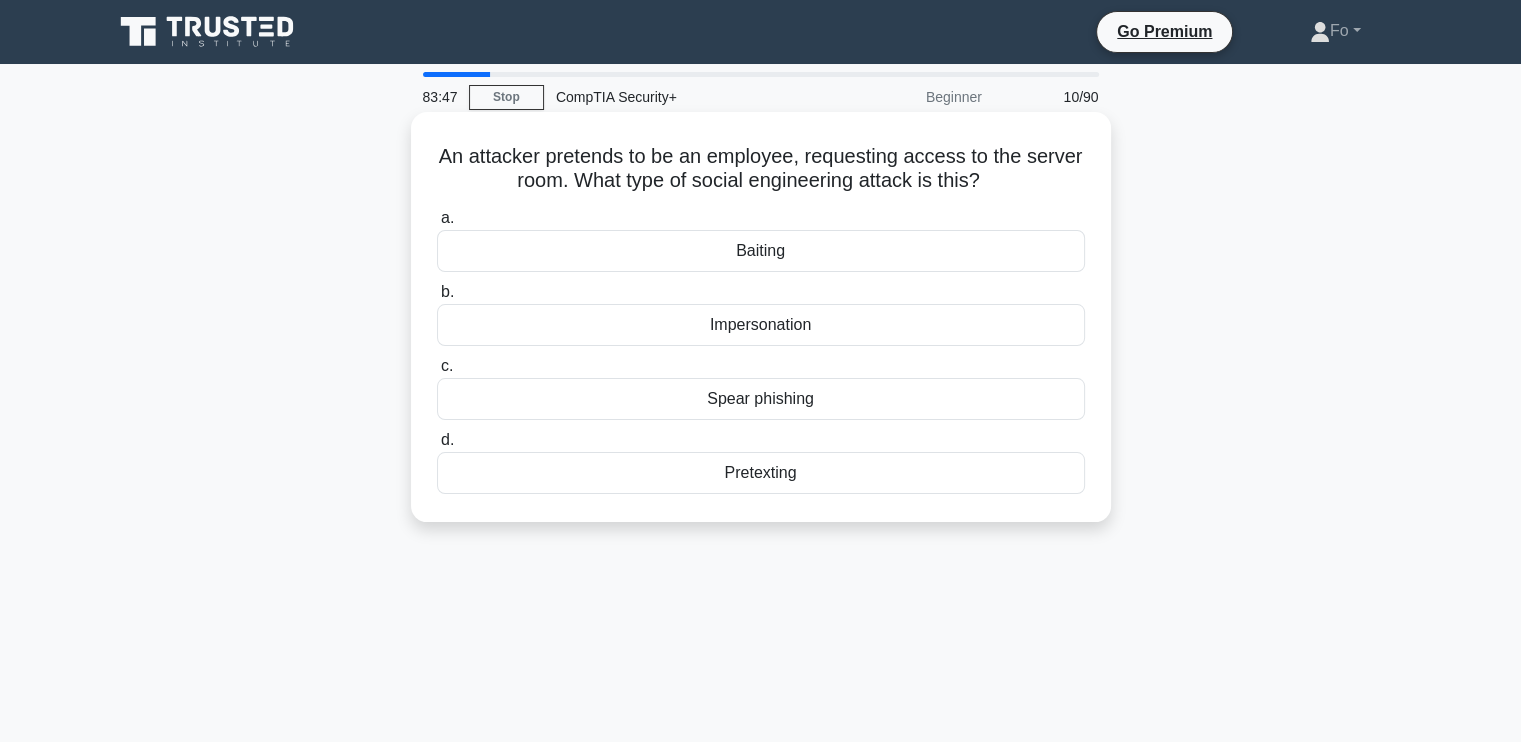 click on "Impersonation" at bounding box center (761, 325) 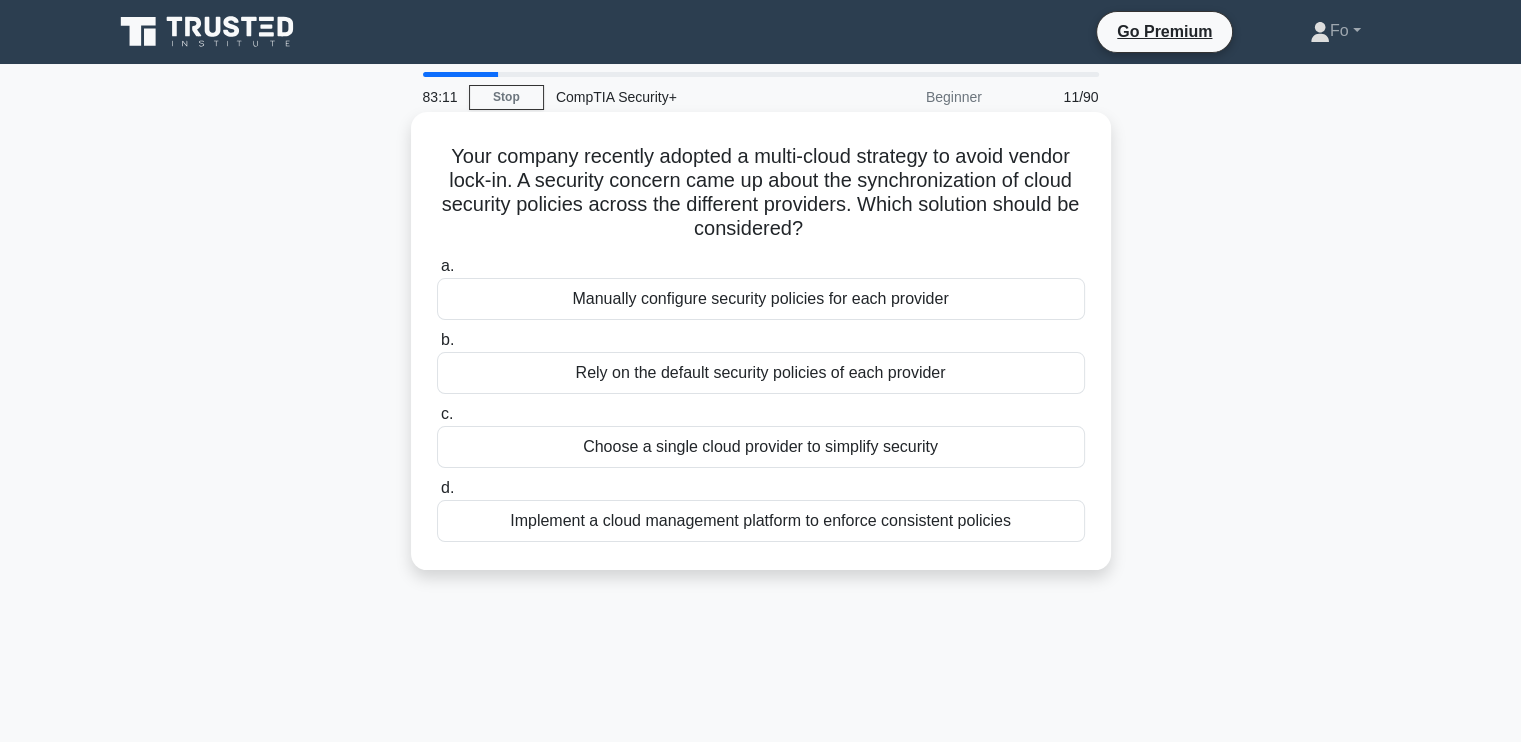 click on "Choose a single cloud provider to simplify security" at bounding box center (761, 447) 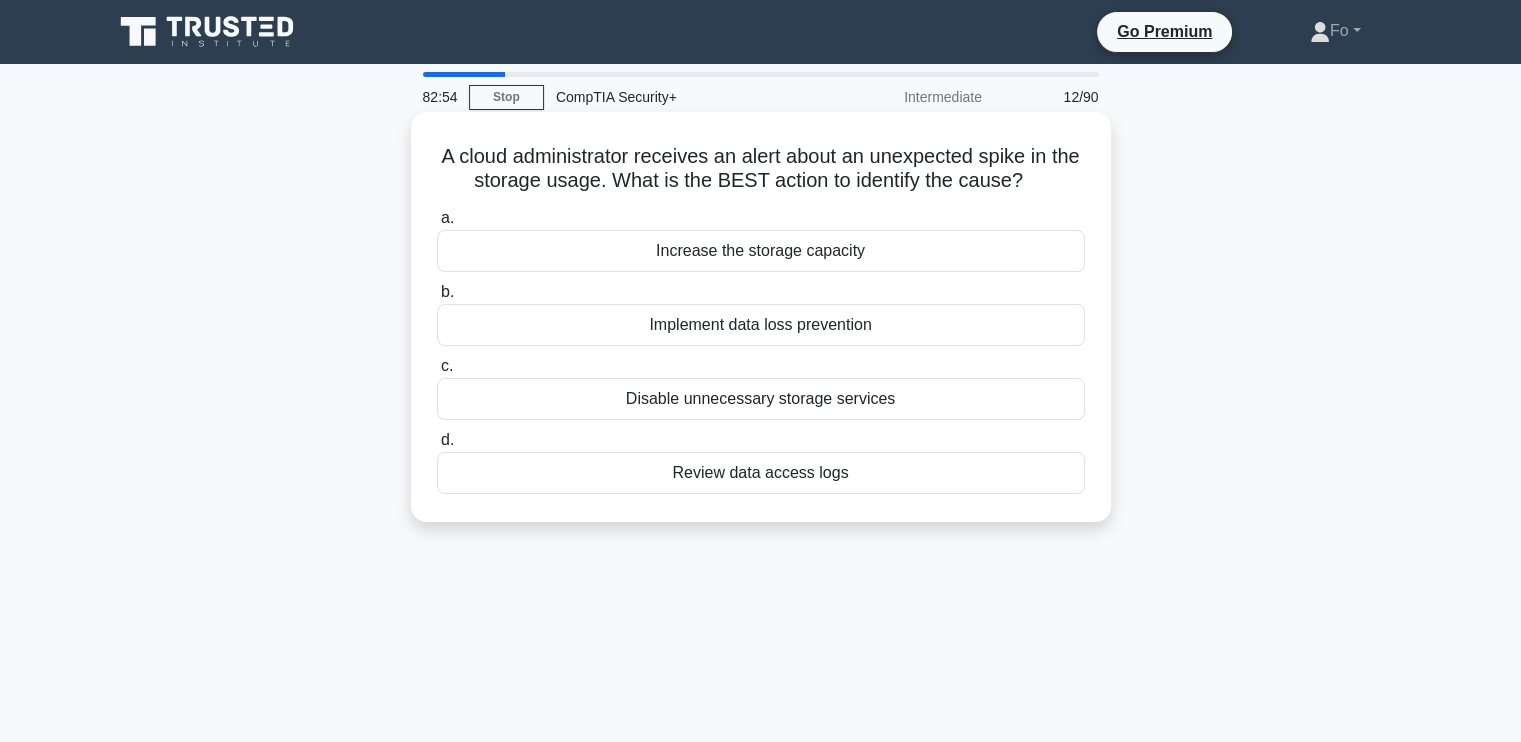 click on "Review data access logs" at bounding box center [761, 473] 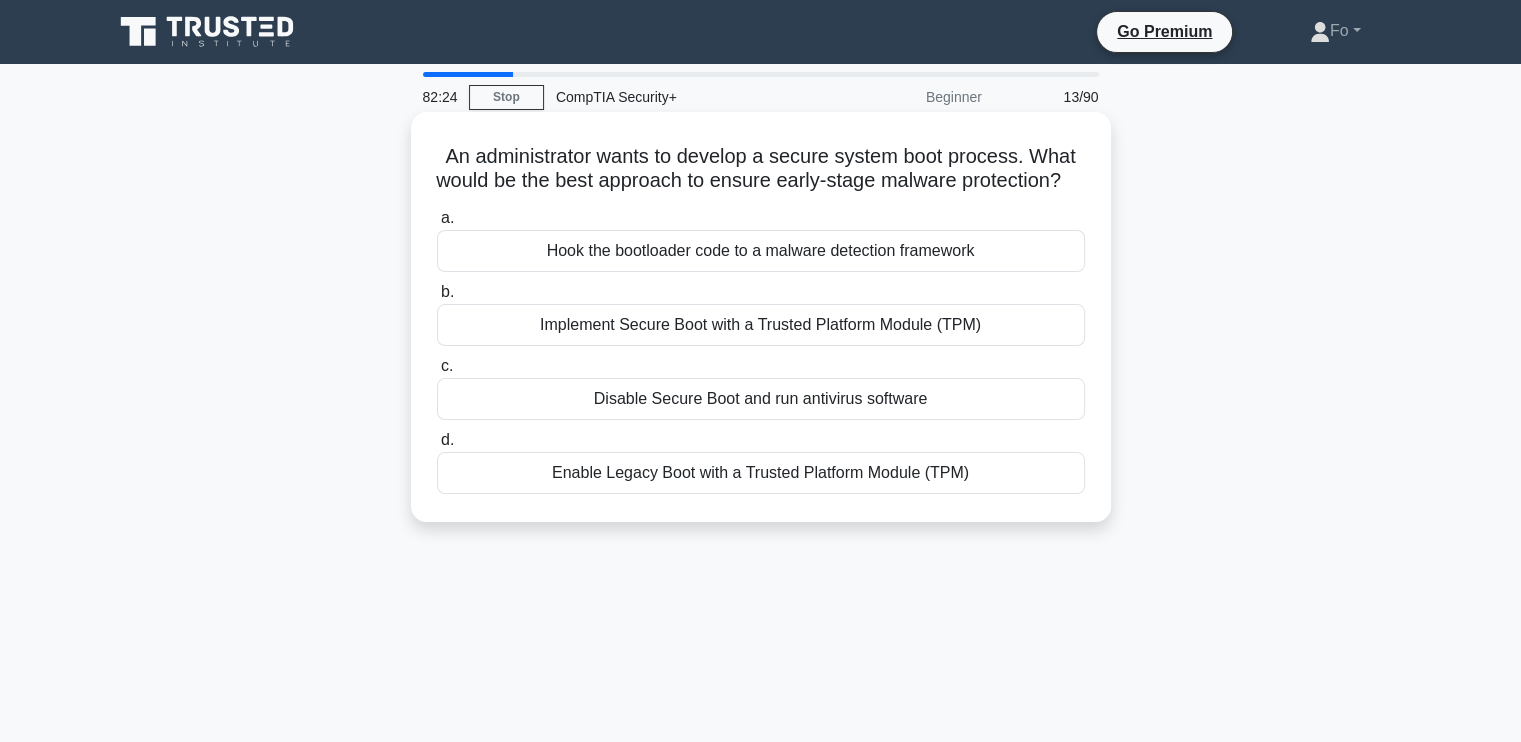 click on "Implement Secure Boot with a Trusted Platform Module (TPM)" at bounding box center [761, 325] 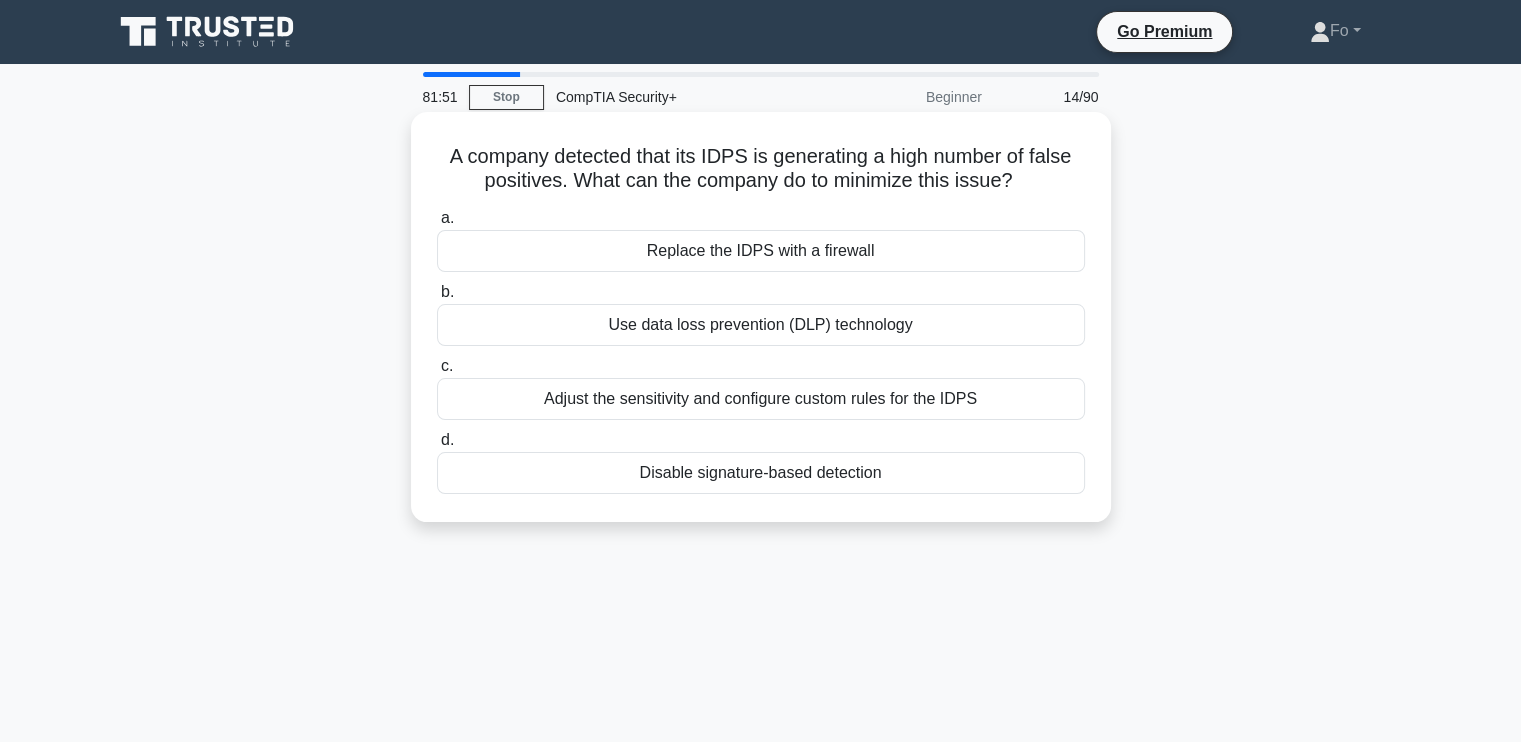 click on "Adjust the sensitivity and configure custom rules for the IDPS" at bounding box center (761, 399) 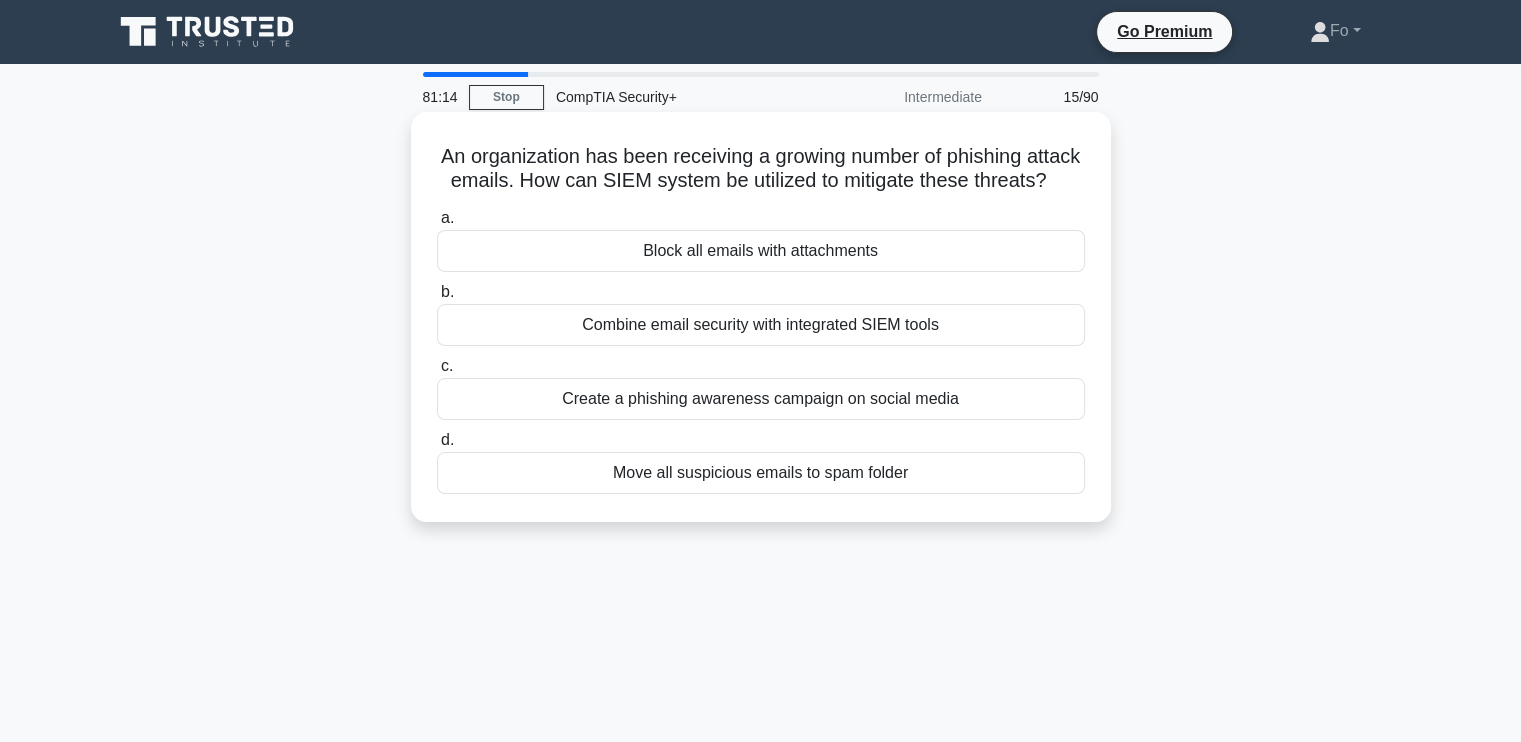 click on "Move all suspicious emails to spam folder" at bounding box center (761, 473) 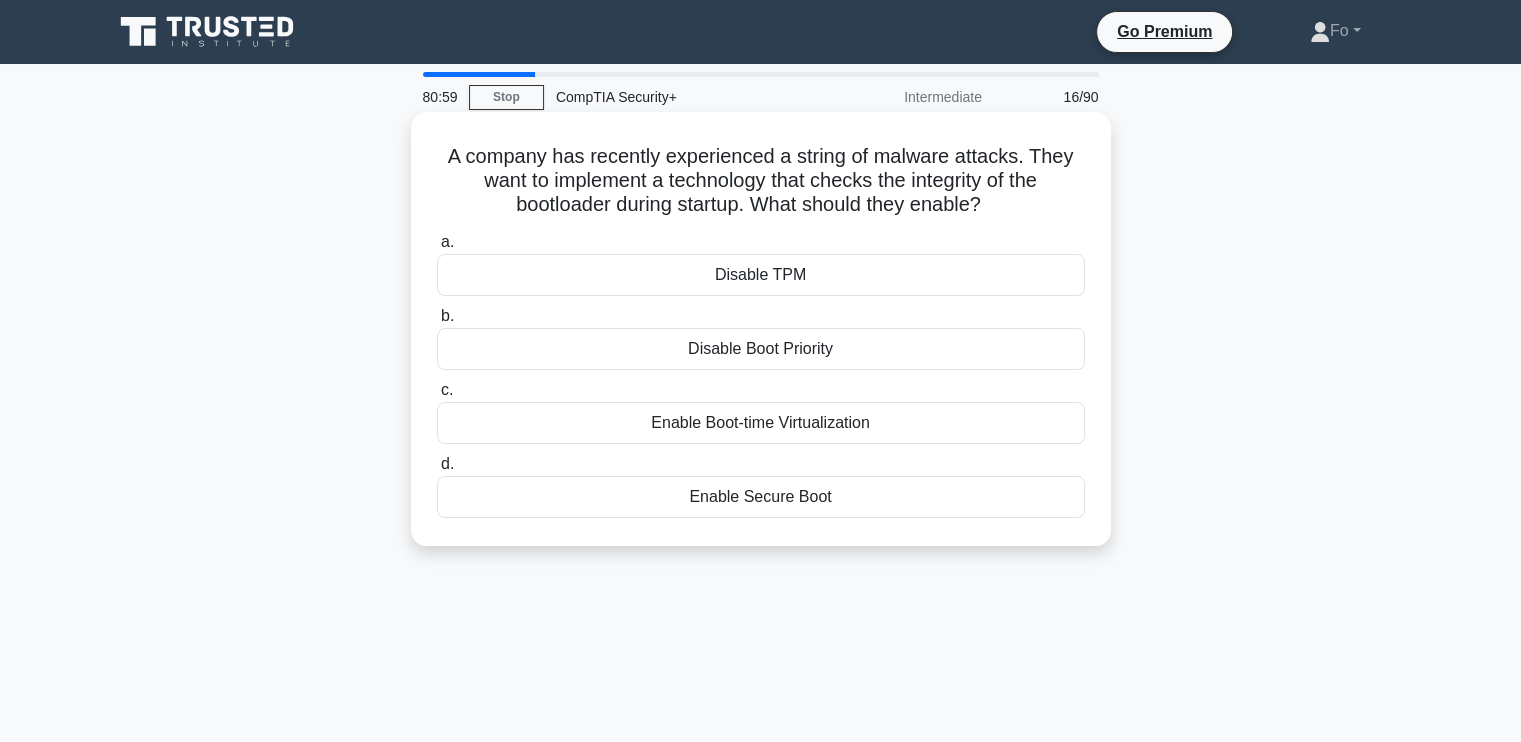 click on "Enable Secure Boot" at bounding box center (761, 497) 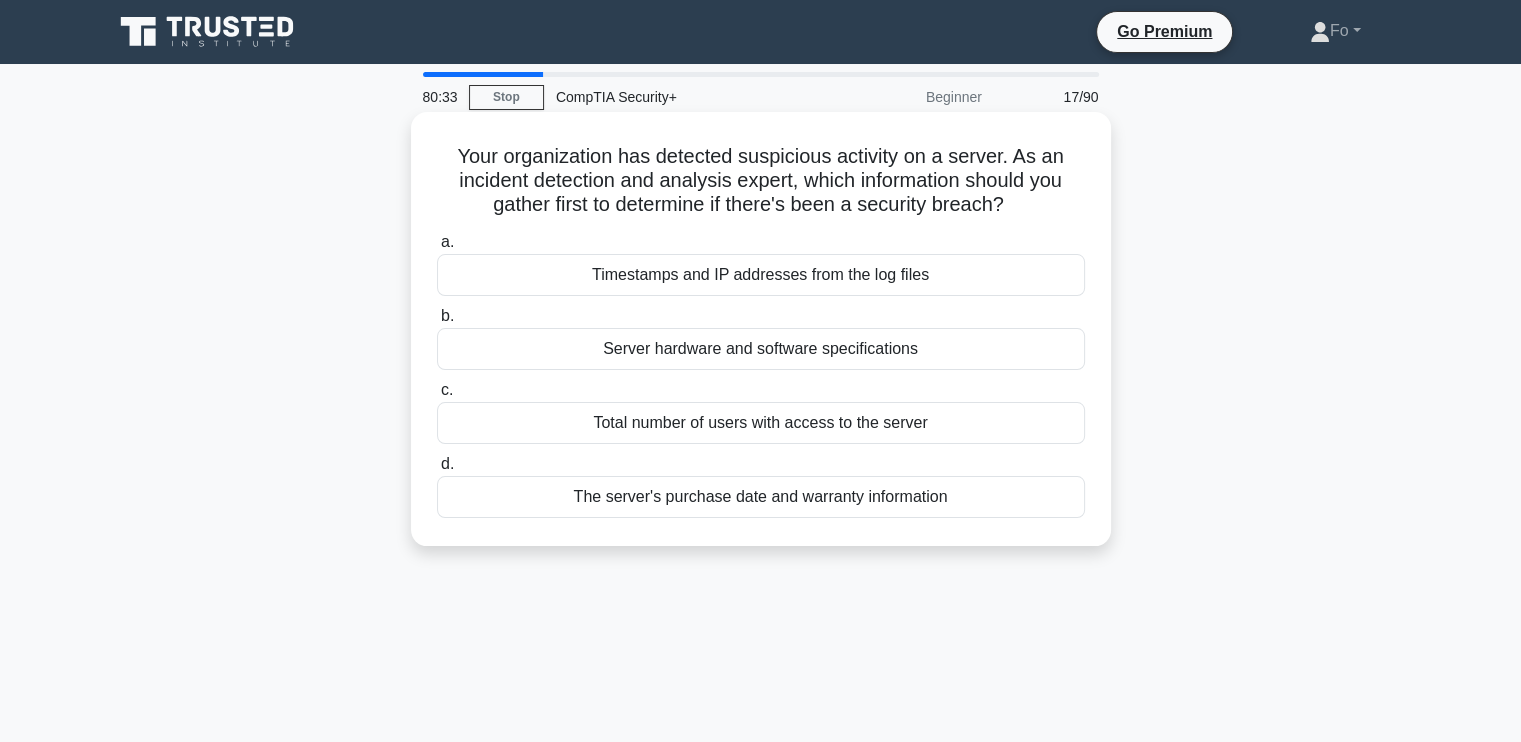 click on "Timestamps and IP addresses from the log files" at bounding box center (761, 275) 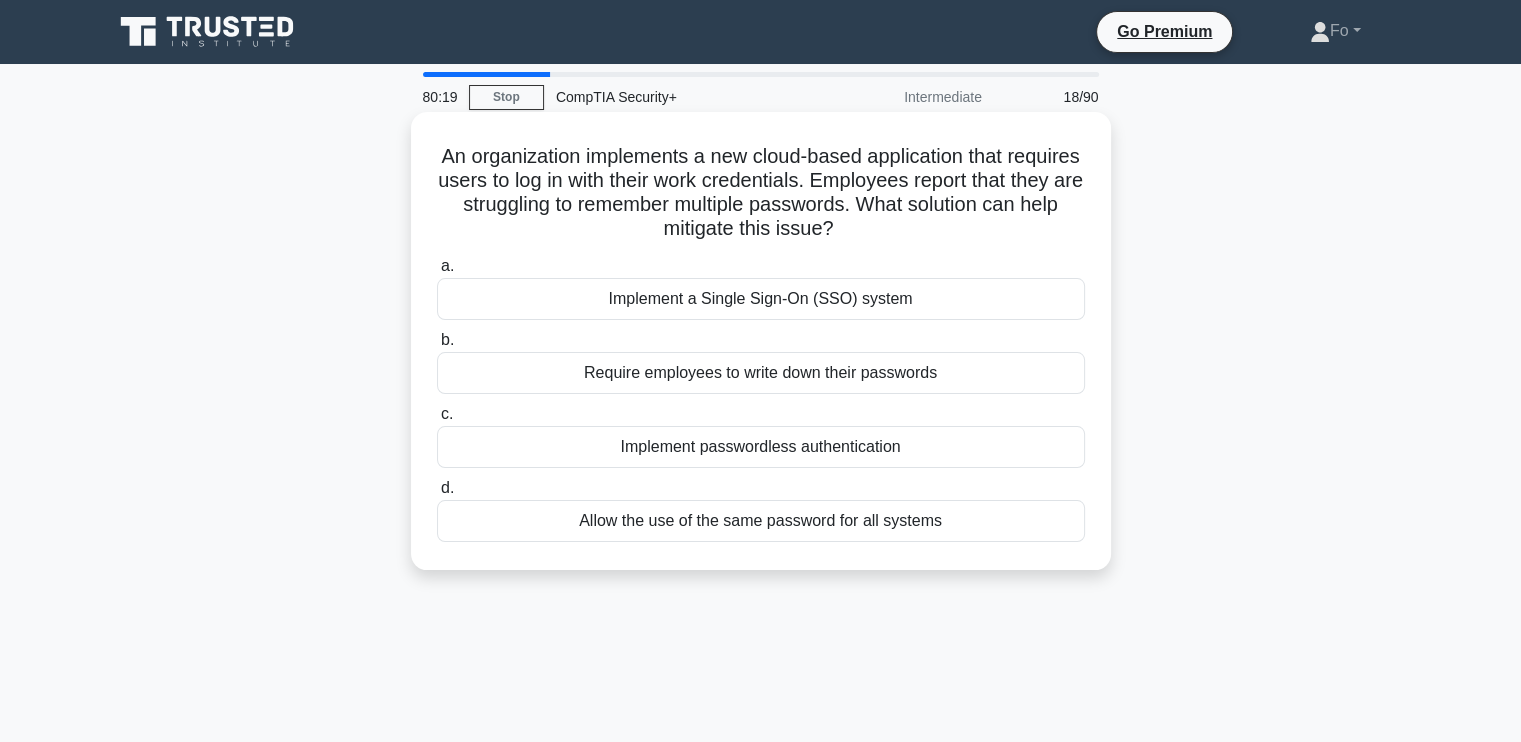 click on "Implement a Single Sign-On (SSO) system" at bounding box center (761, 299) 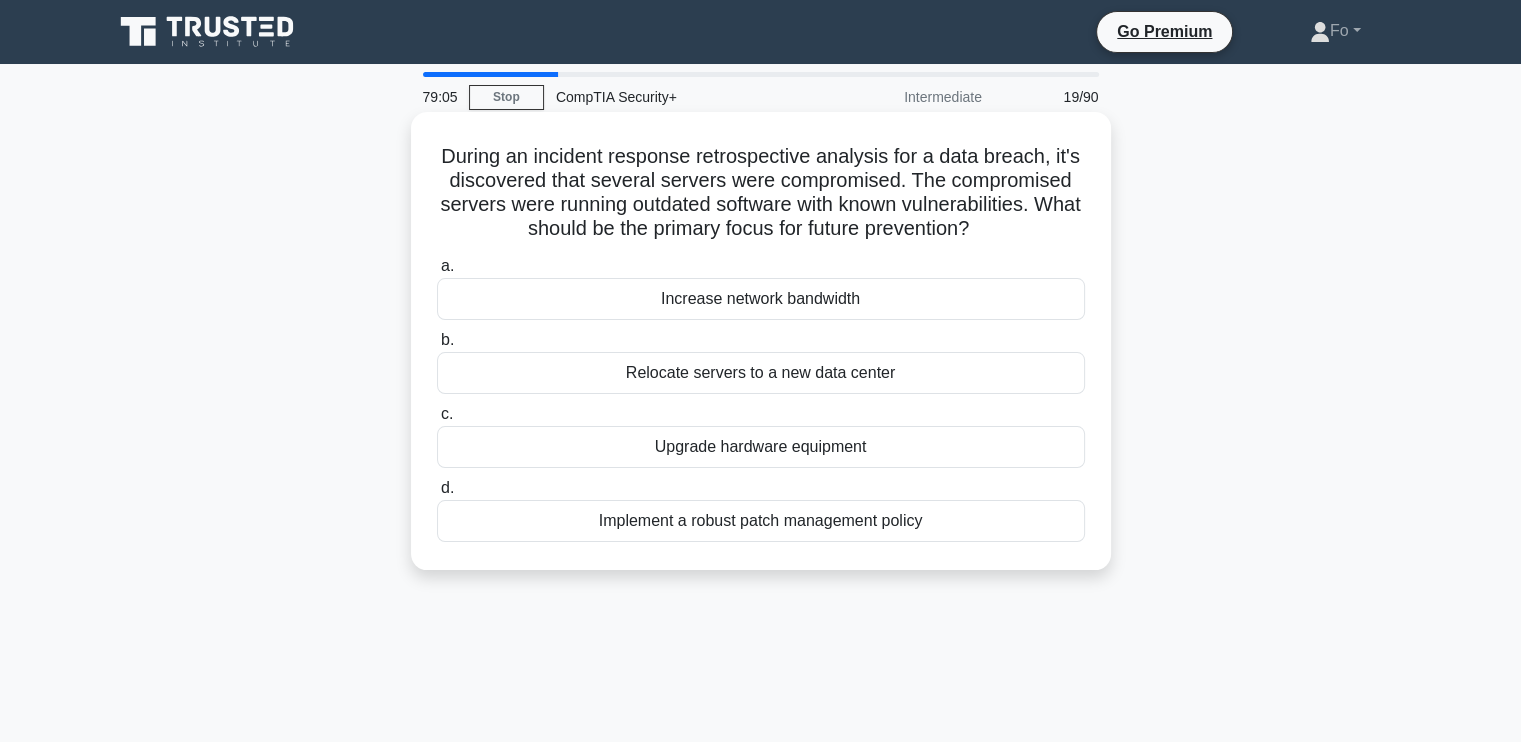 click on "Implement a robust patch management policy" at bounding box center [761, 521] 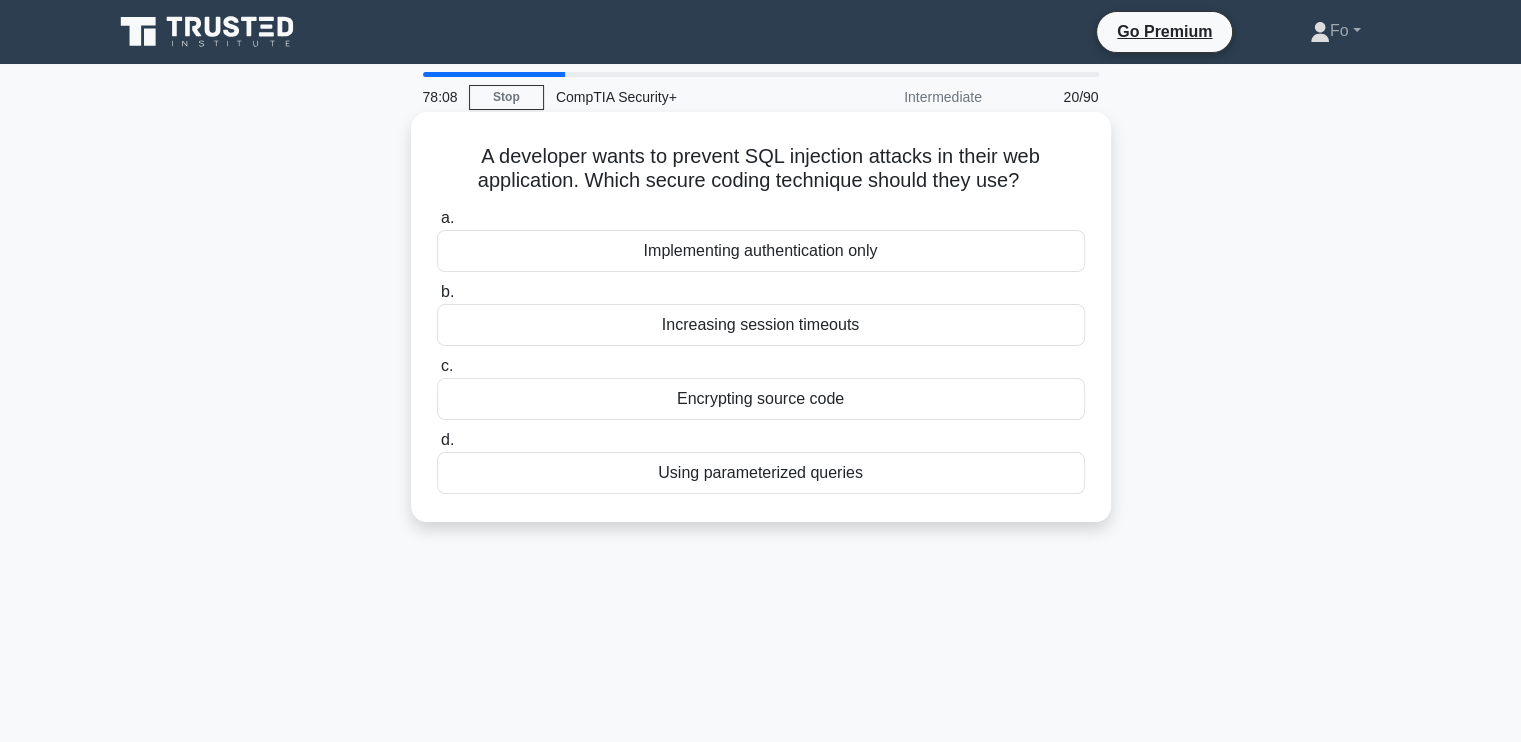 click on "Encrypting source code" at bounding box center [761, 399] 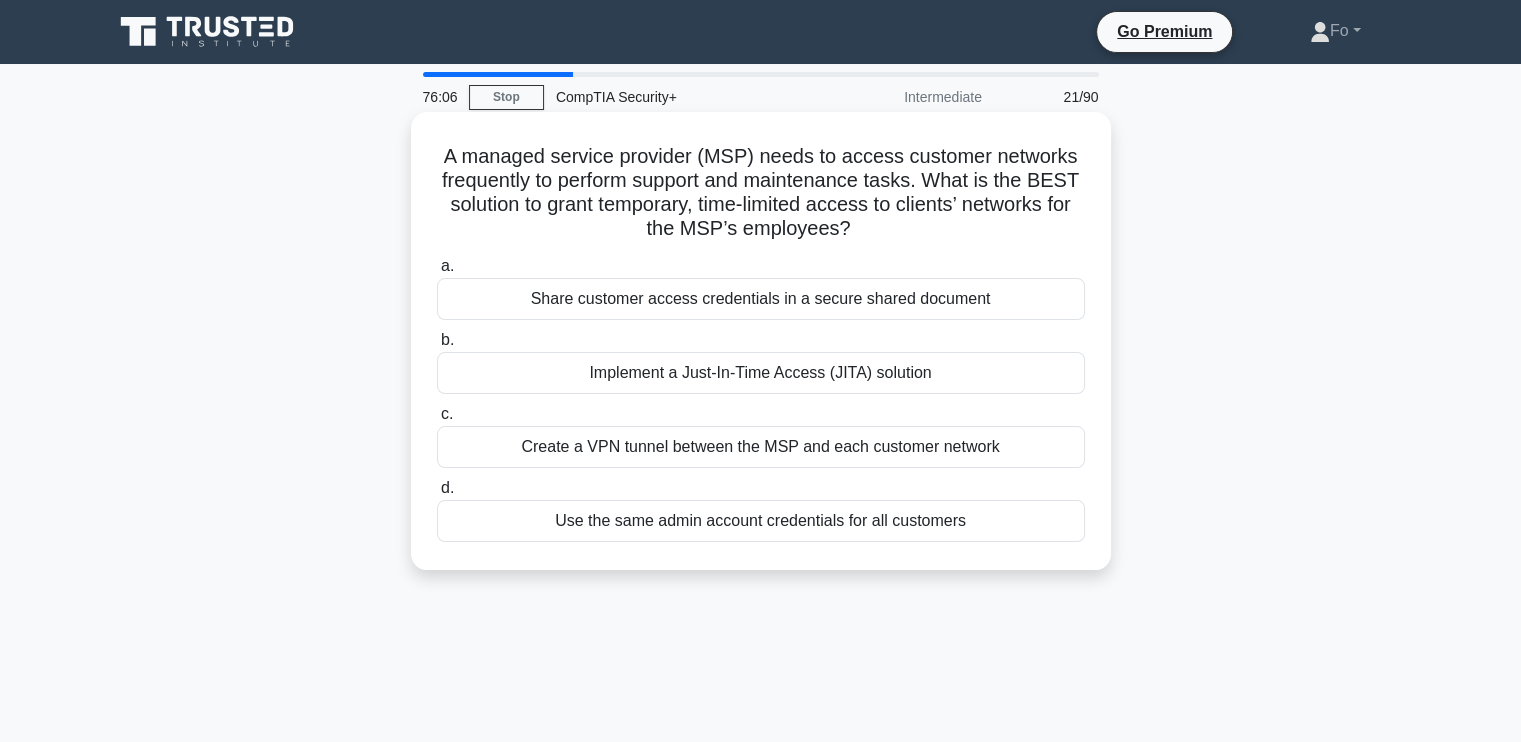 click on "Implement a Just-In-Time Access (JITA) solution" at bounding box center [761, 373] 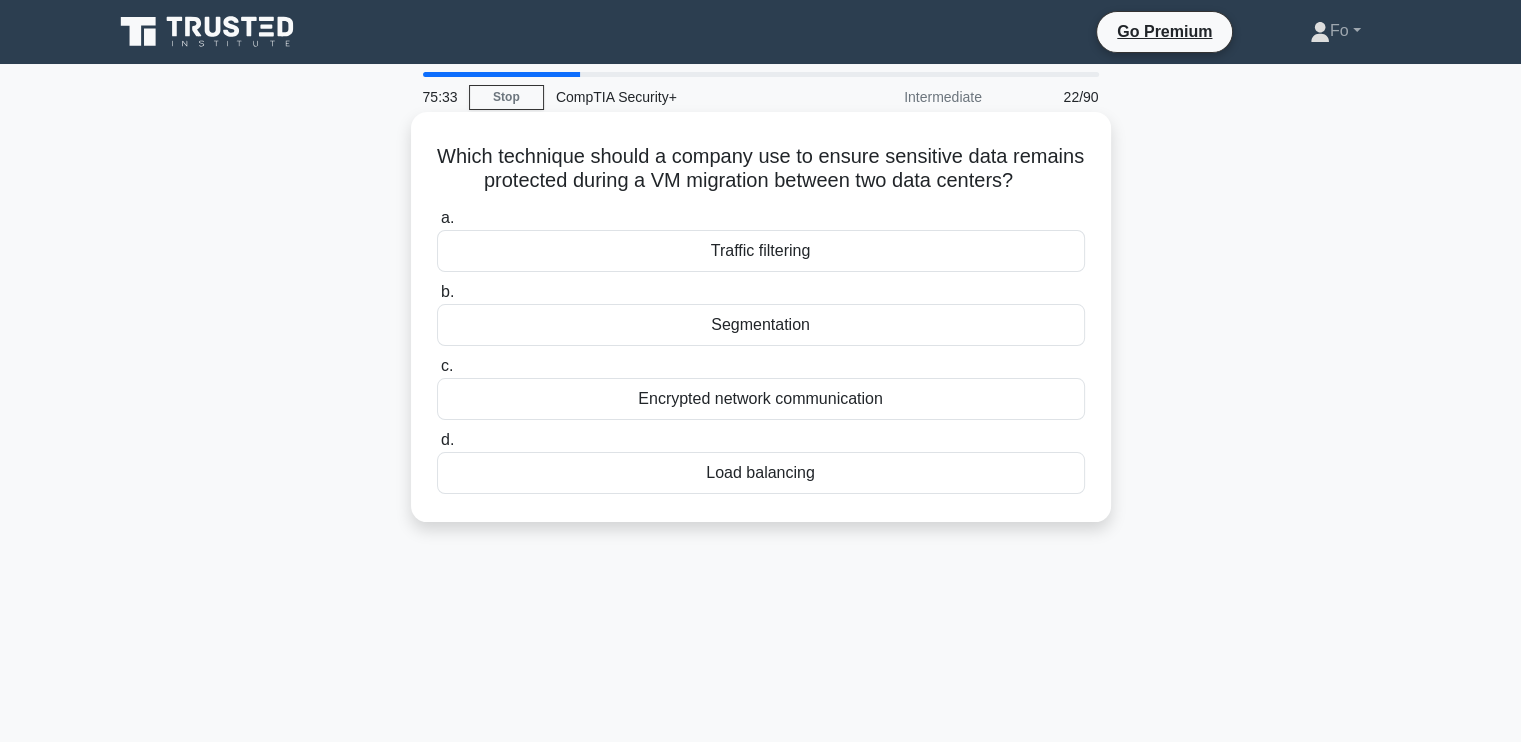 click on "Encrypted network communication" at bounding box center [761, 399] 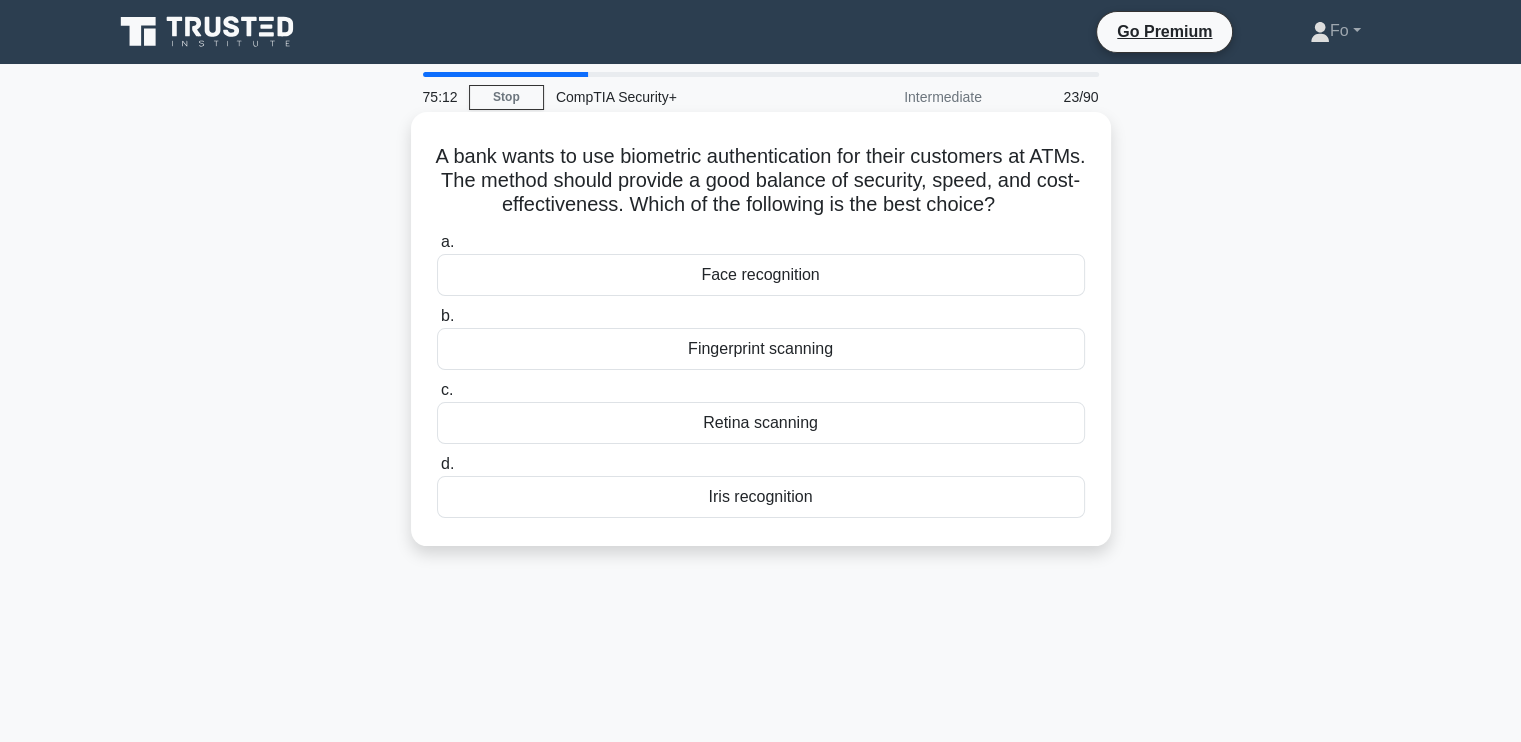 click on "Fingerprint scanning" at bounding box center (761, 349) 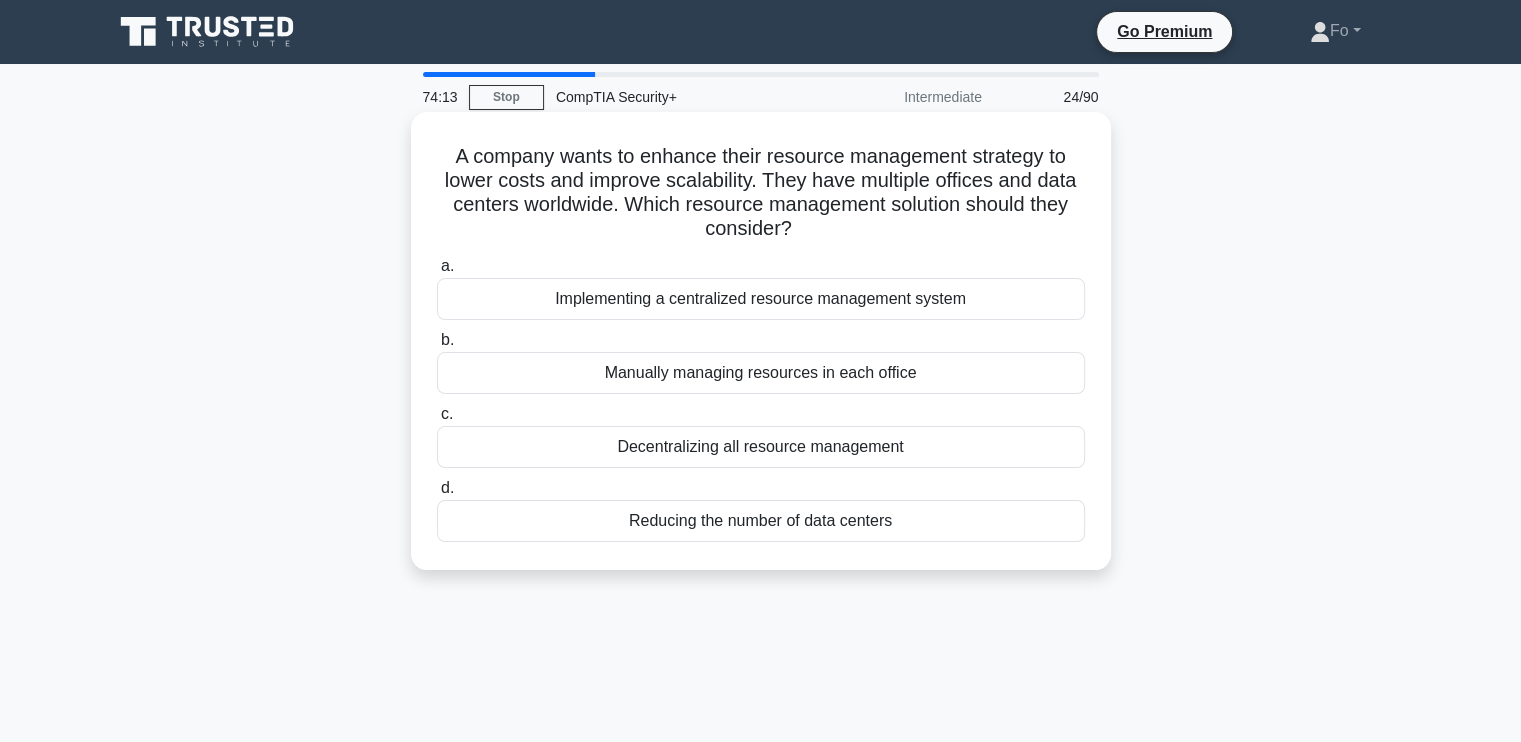 click on "Implementing a centralized resource management system" at bounding box center [761, 299] 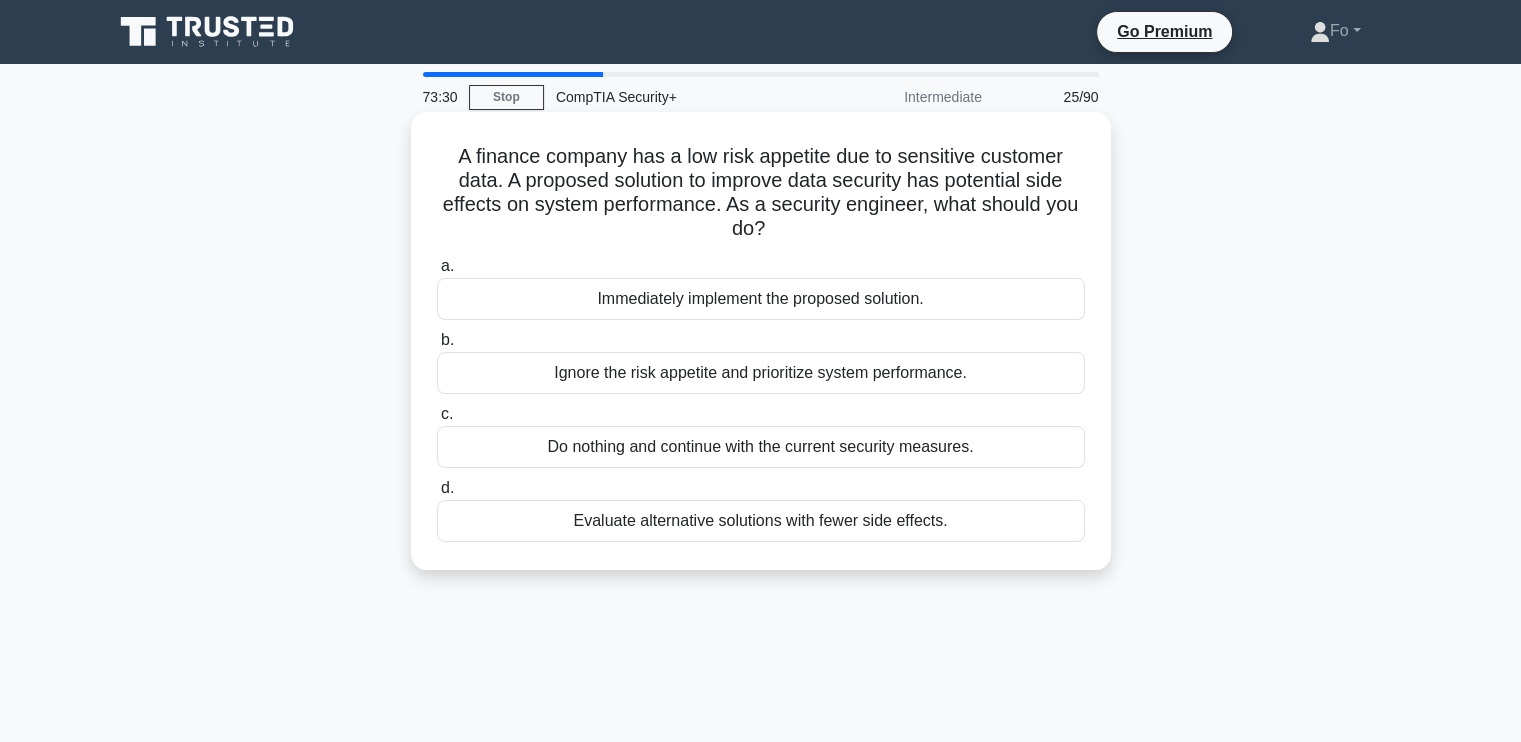 click on "Evaluate alternative solutions with fewer side effects." at bounding box center [761, 521] 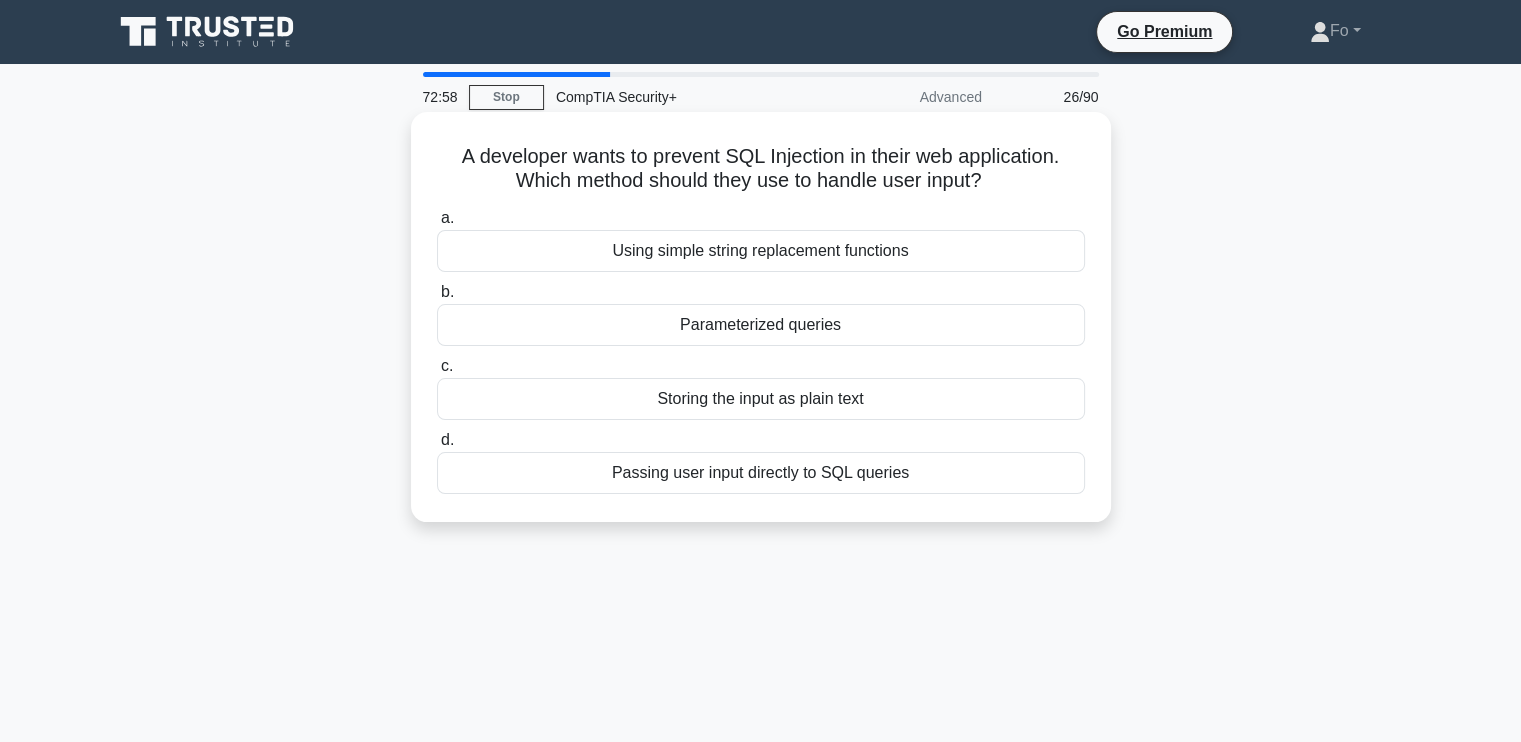 click on "Parameterized queries" at bounding box center [761, 325] 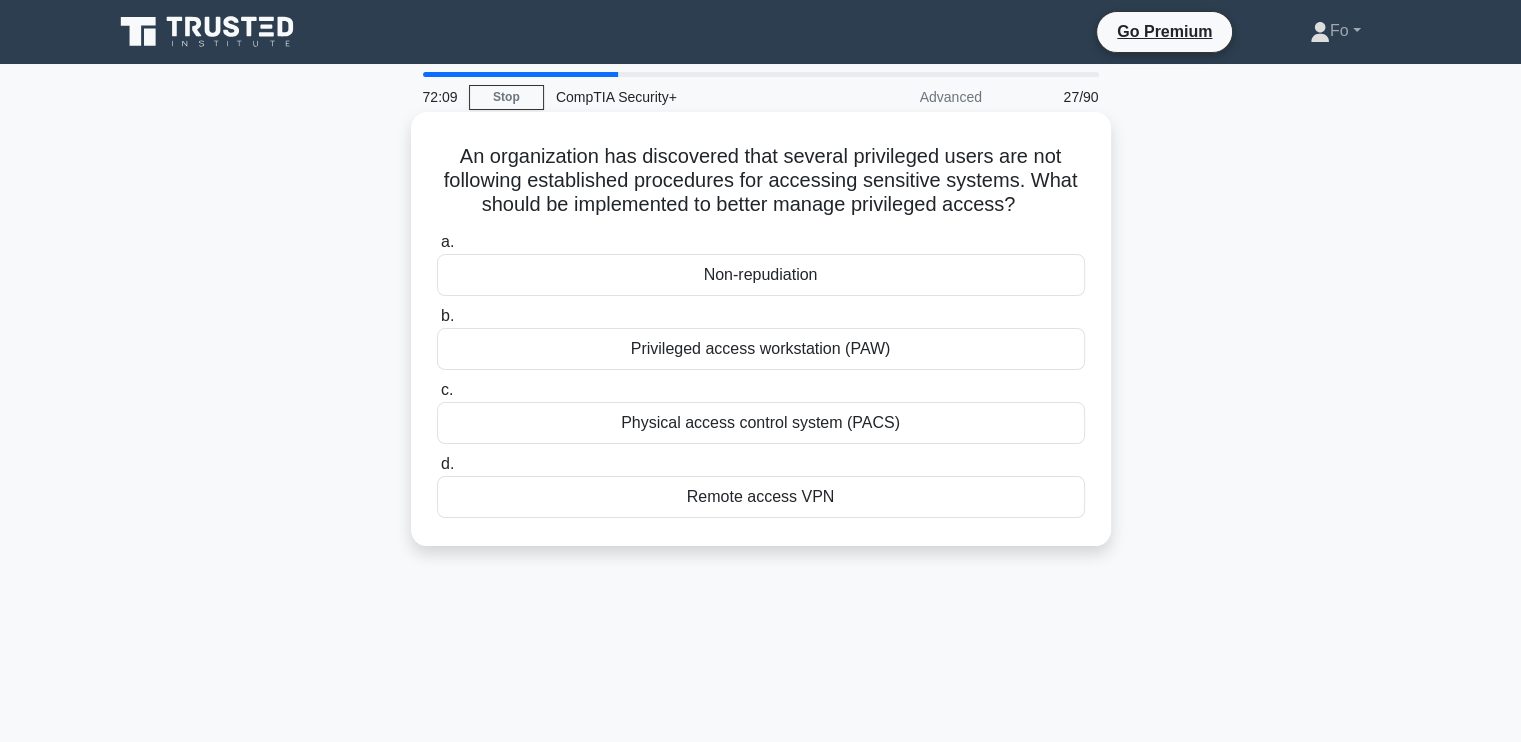 click on "Privileged access workstation (PAW)" at bounding box center [761, 349] 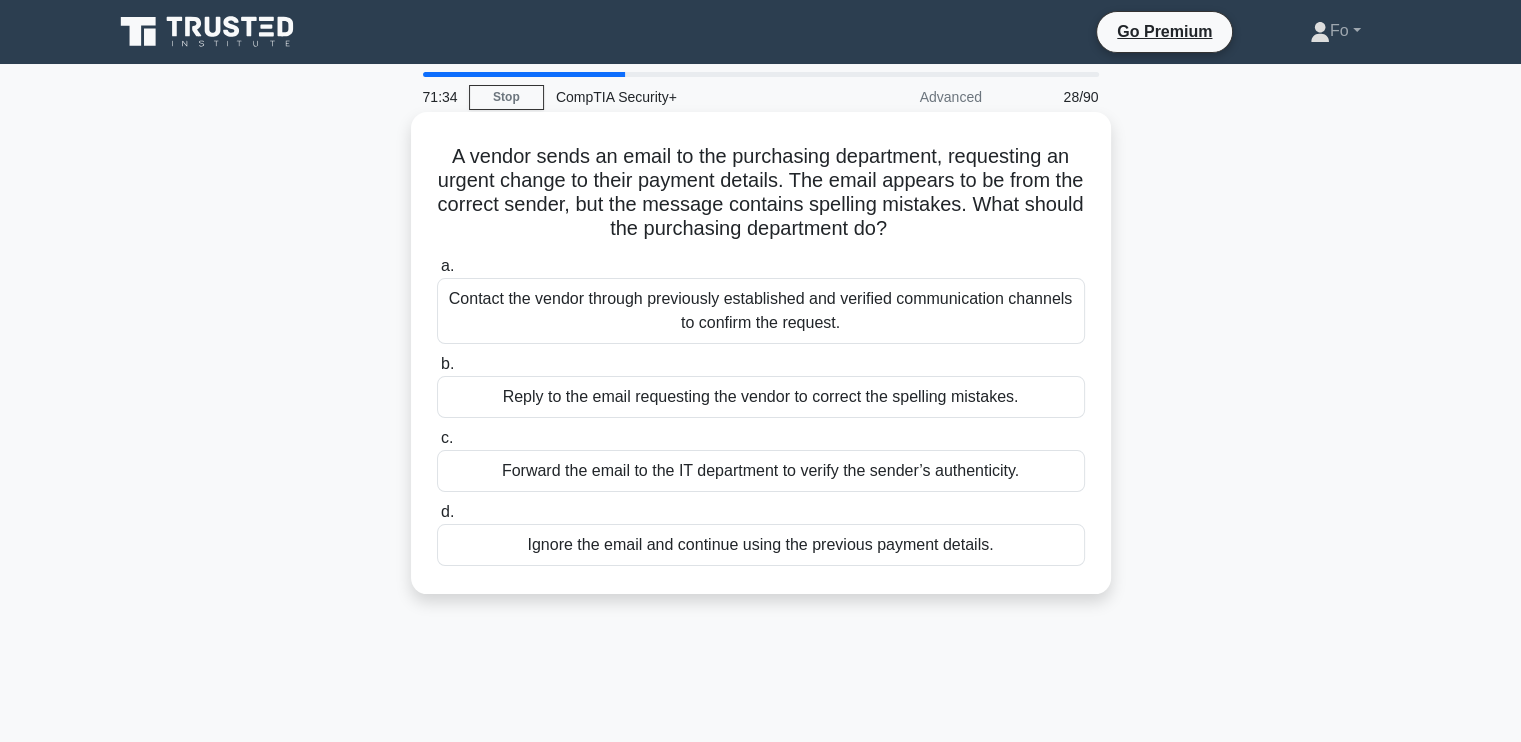 click on "Contact the vendor through previously established and verified communication channels to confirm the request." at bounding box center (761, 311) 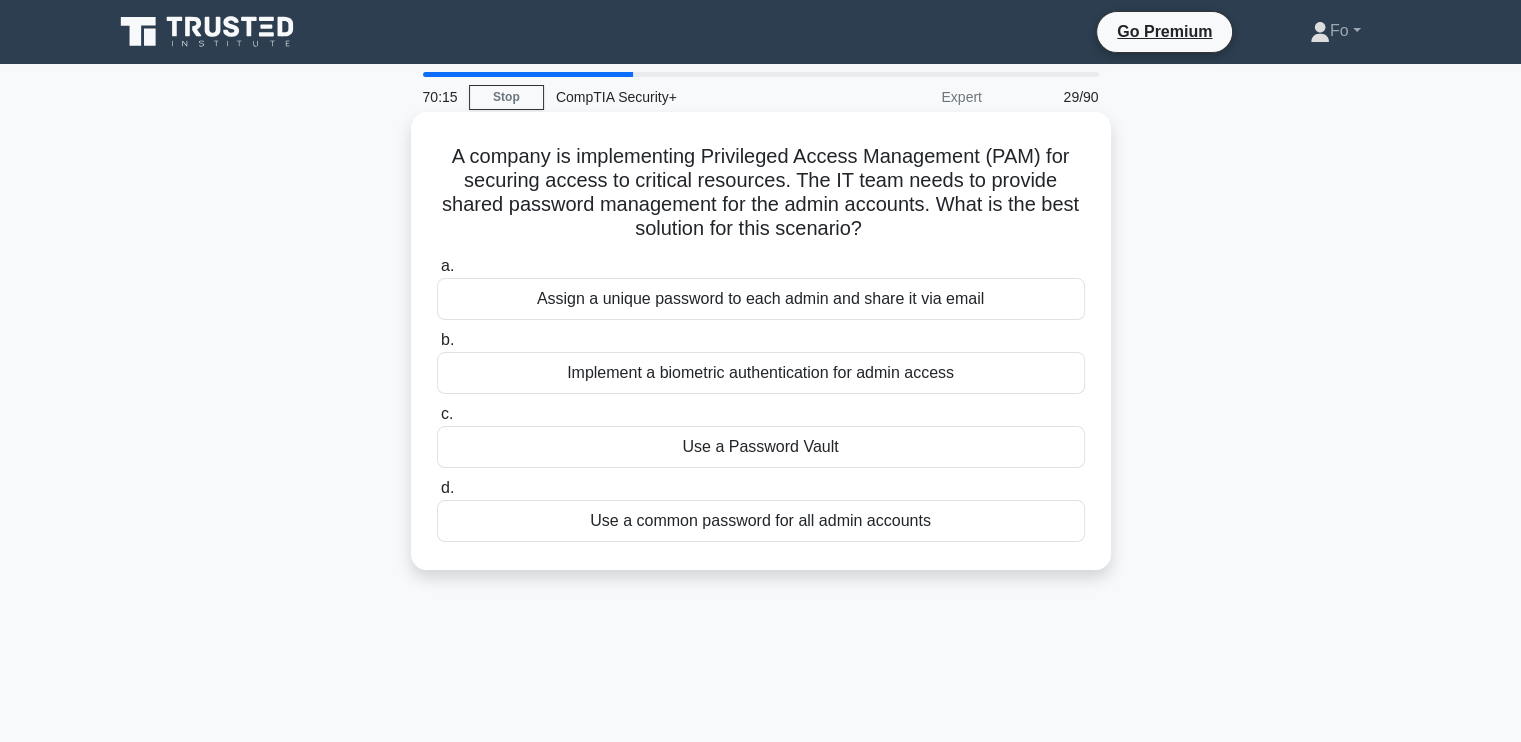click on "Use a Password Vault" at bounding box center [761, 447] 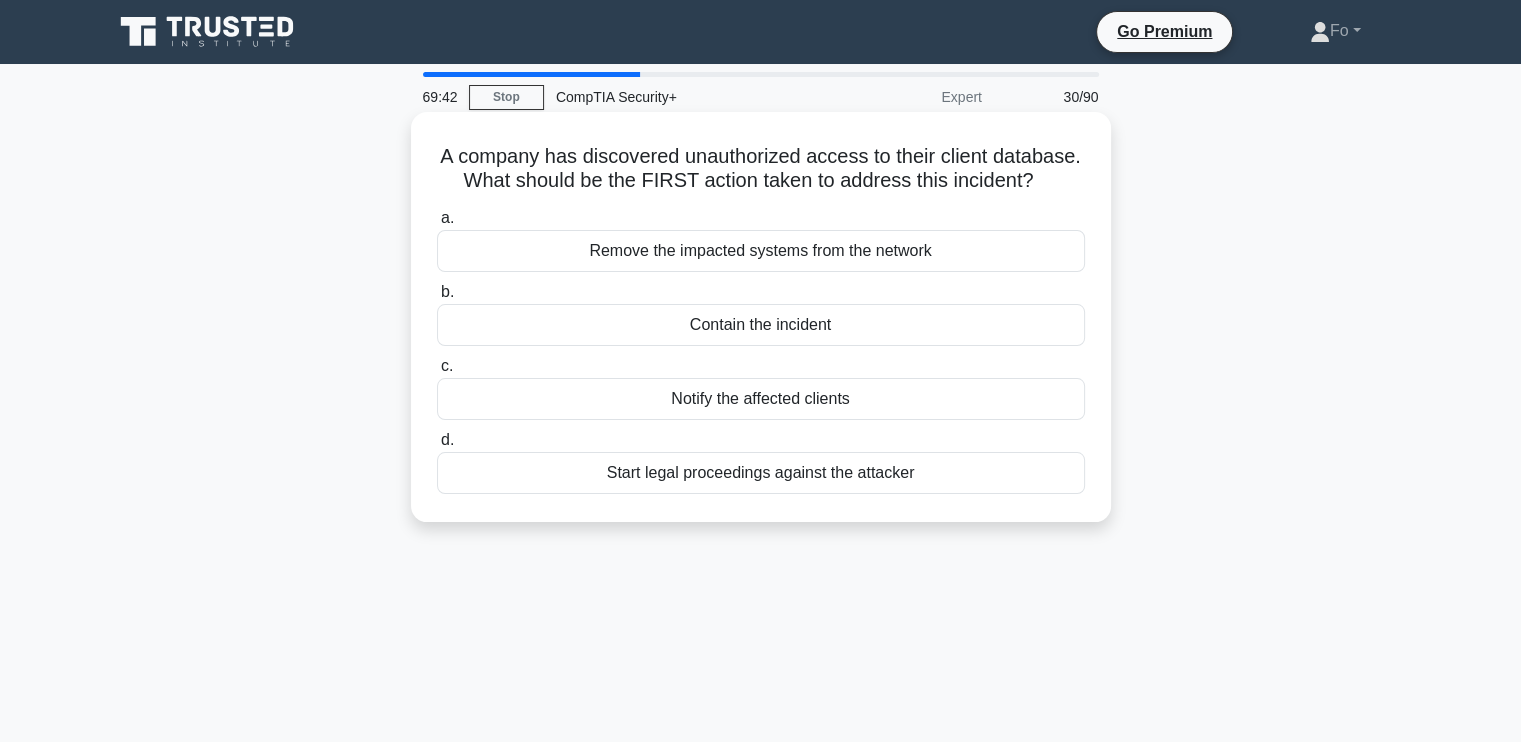 click on "Remove the impacted systems from the network" at bounding box center (761, 251) 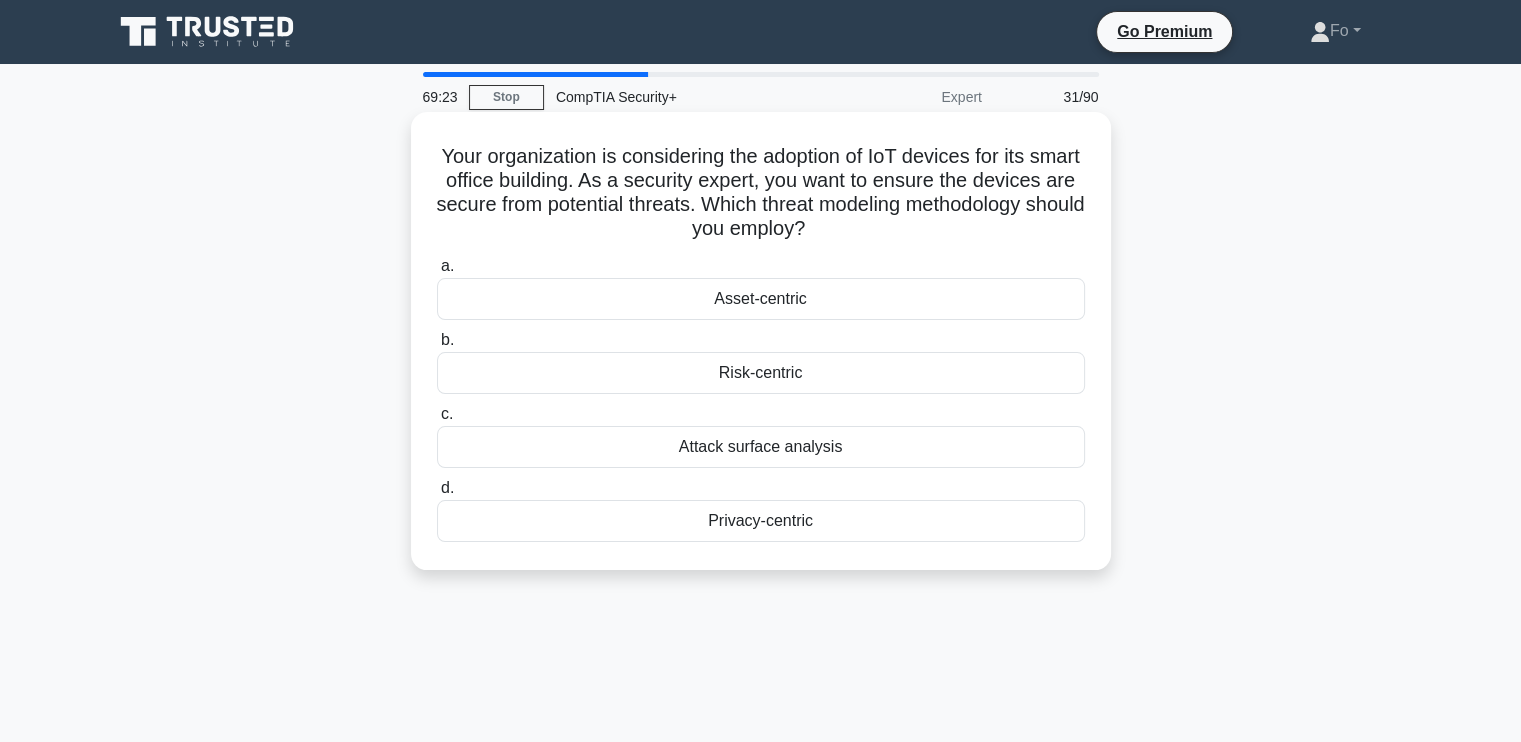 click on "Attack surface analysis" at bounding box center [761, 447] 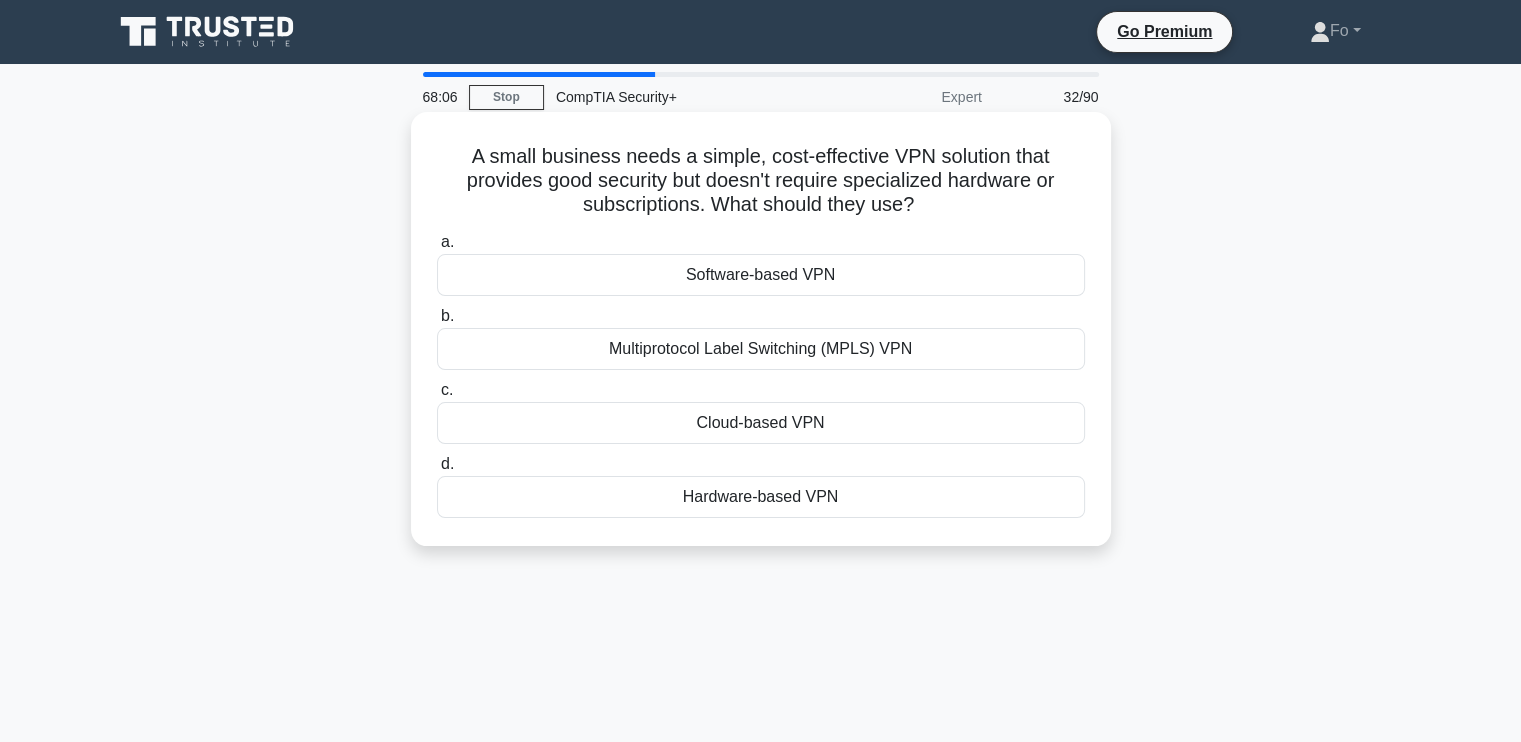 click on "Cloud-based VPN" at bounding box center [761, 423] 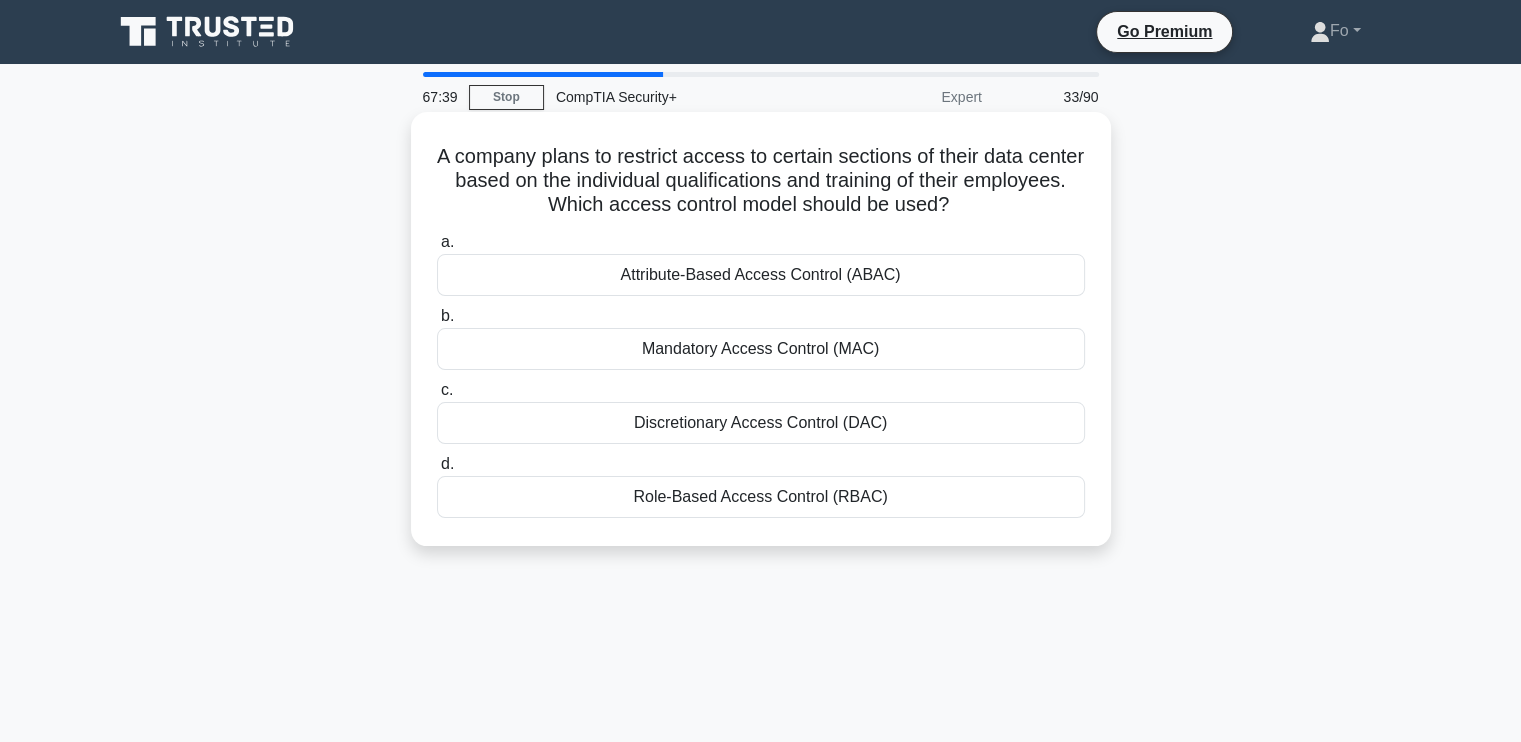 click on "Attribute-Based Access Control (ABAC)" at bounding box center [761, 275] 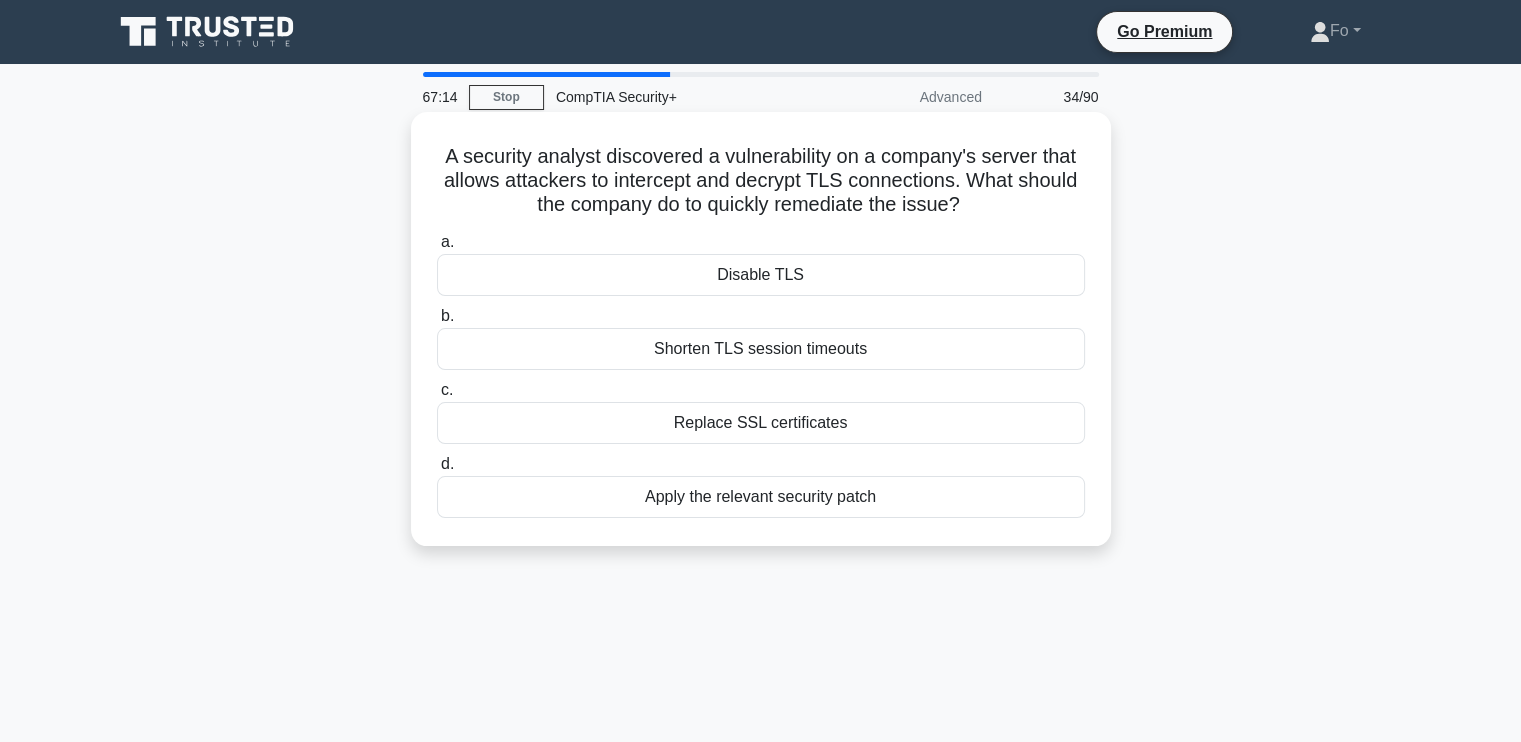 click on "Replace SSL certificates" at bounding box center (761, 423) 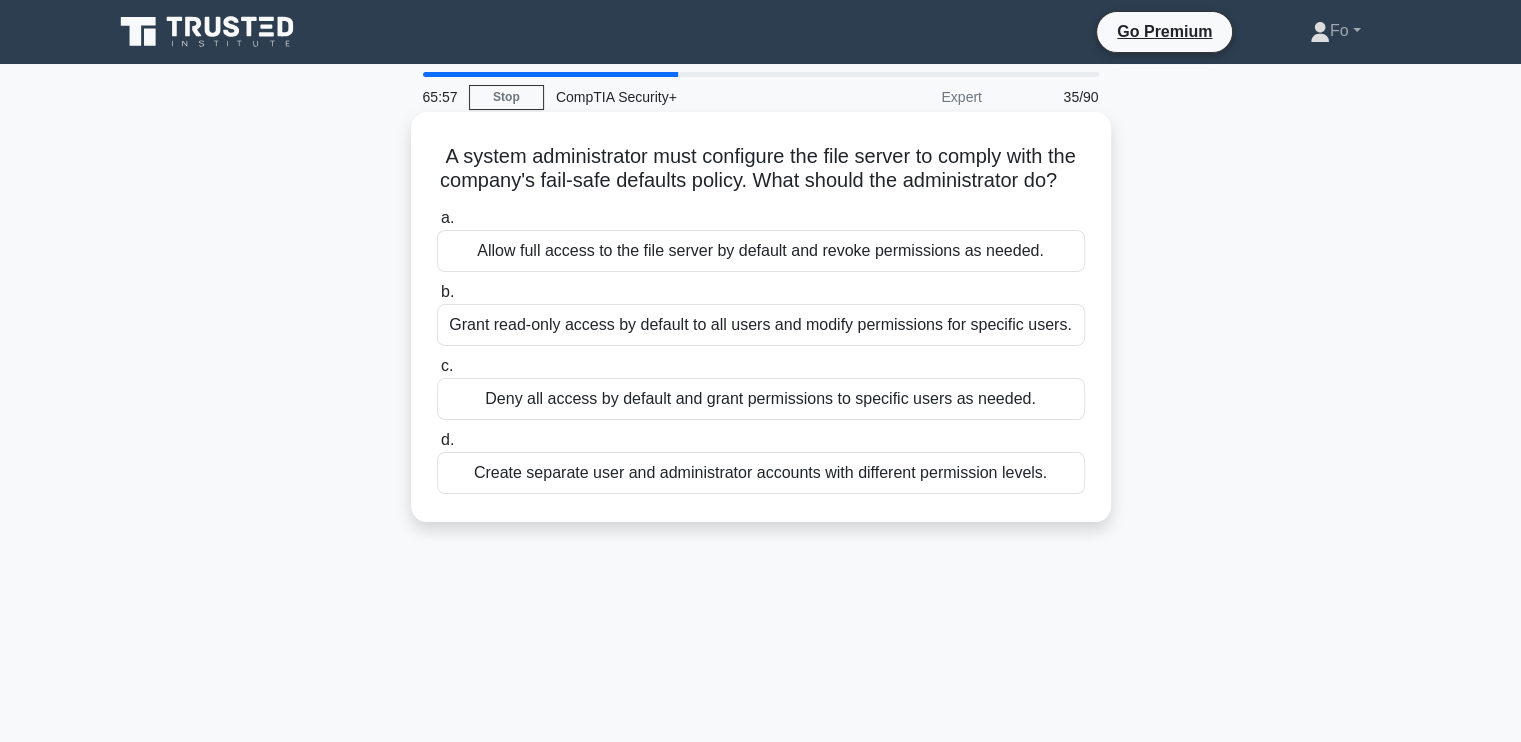 click on "Grant read-only access by default to all users and modify permissions for specific users." at bounding box center [761, 325] 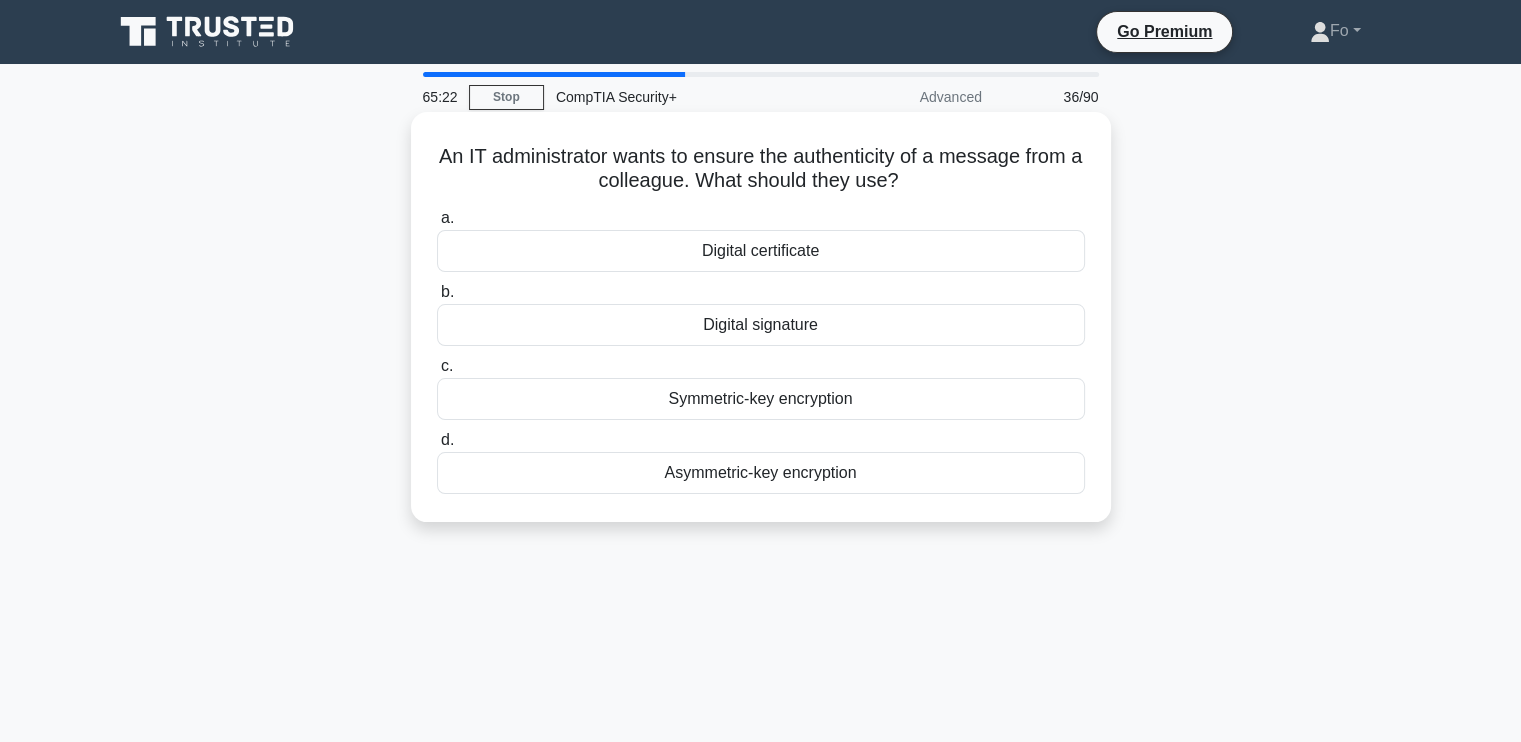 click on "Asymmetric-key encryption" at bounding box center (761, 473) 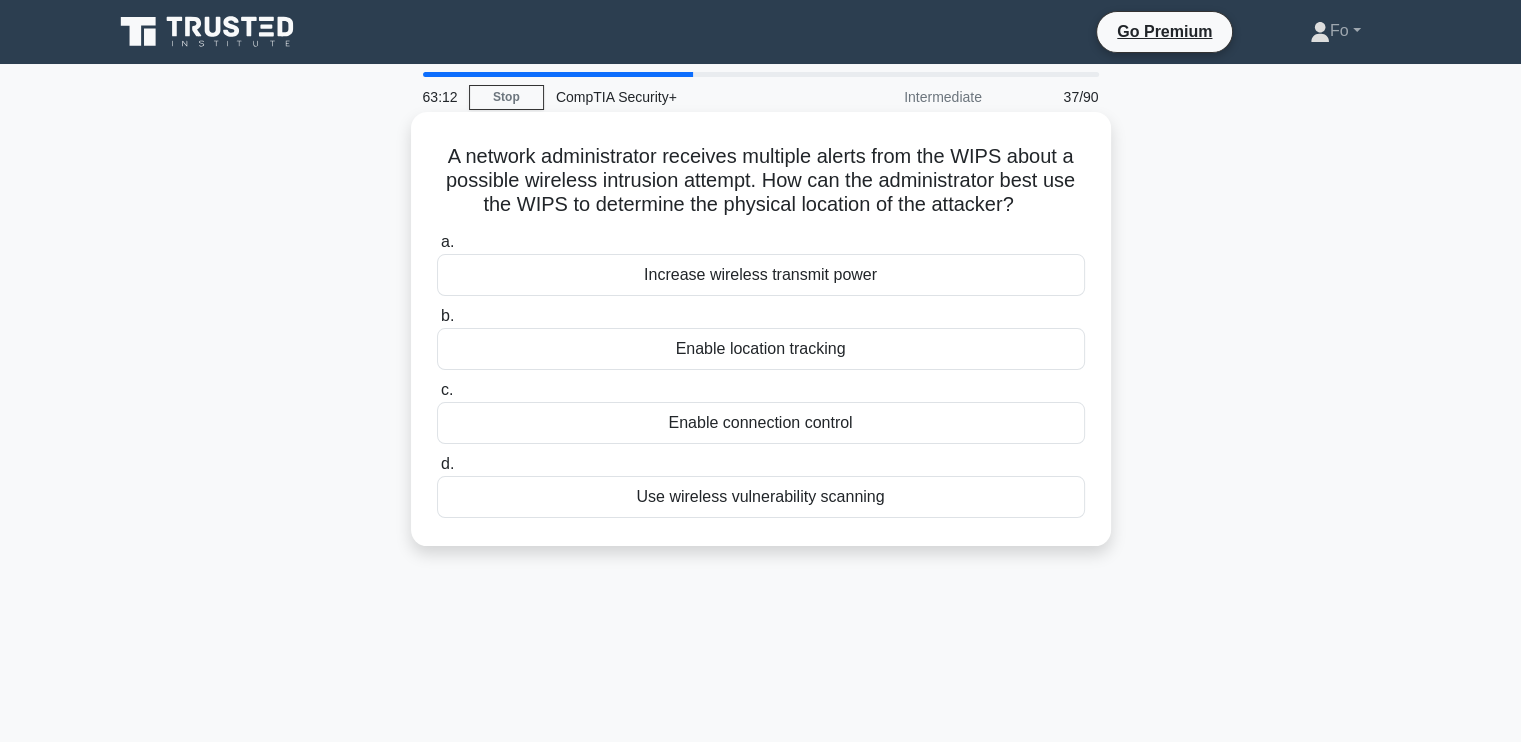 click on "Enable connection control" at bounding box center [761, 423] 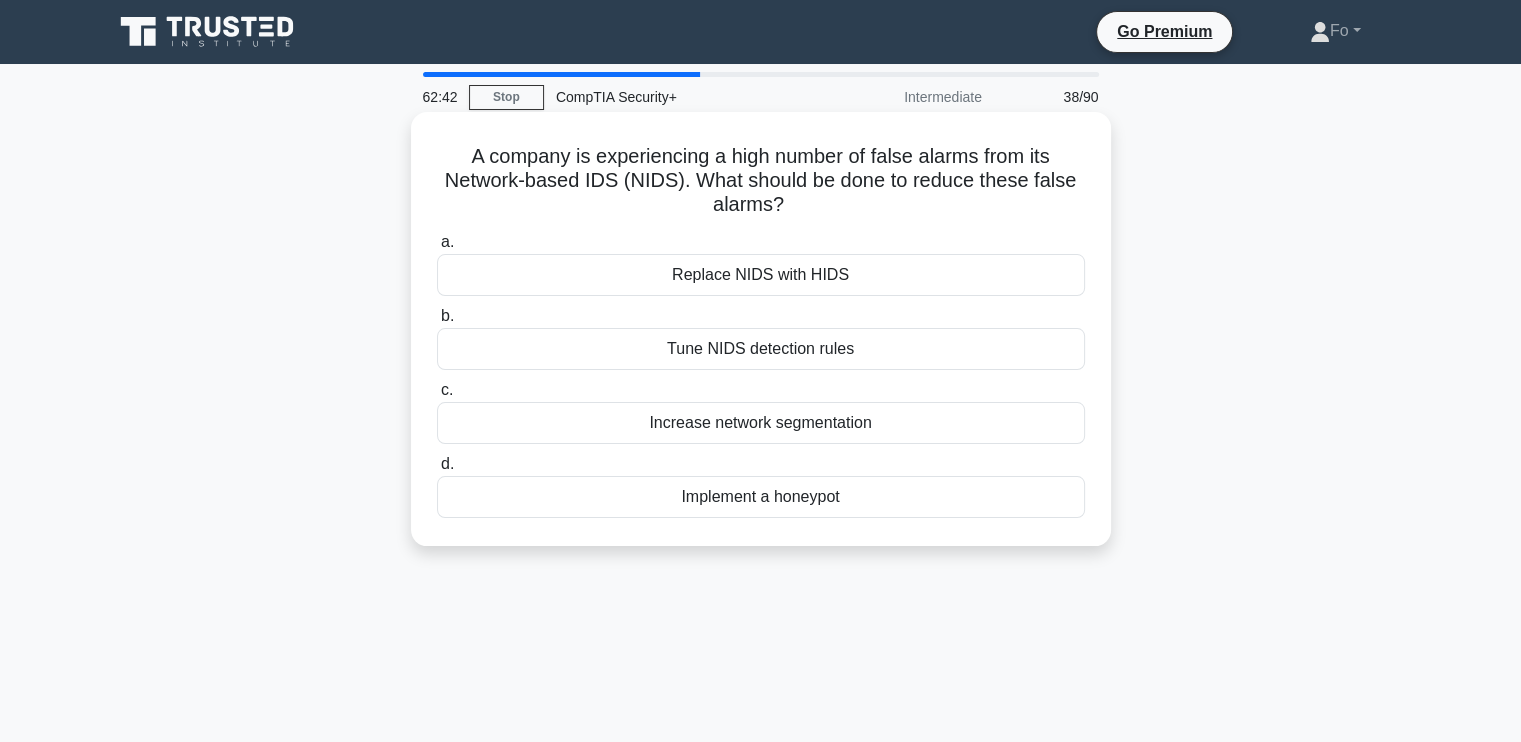 click on "Tune NIDS detection rules" at bounding box center [761, 349] 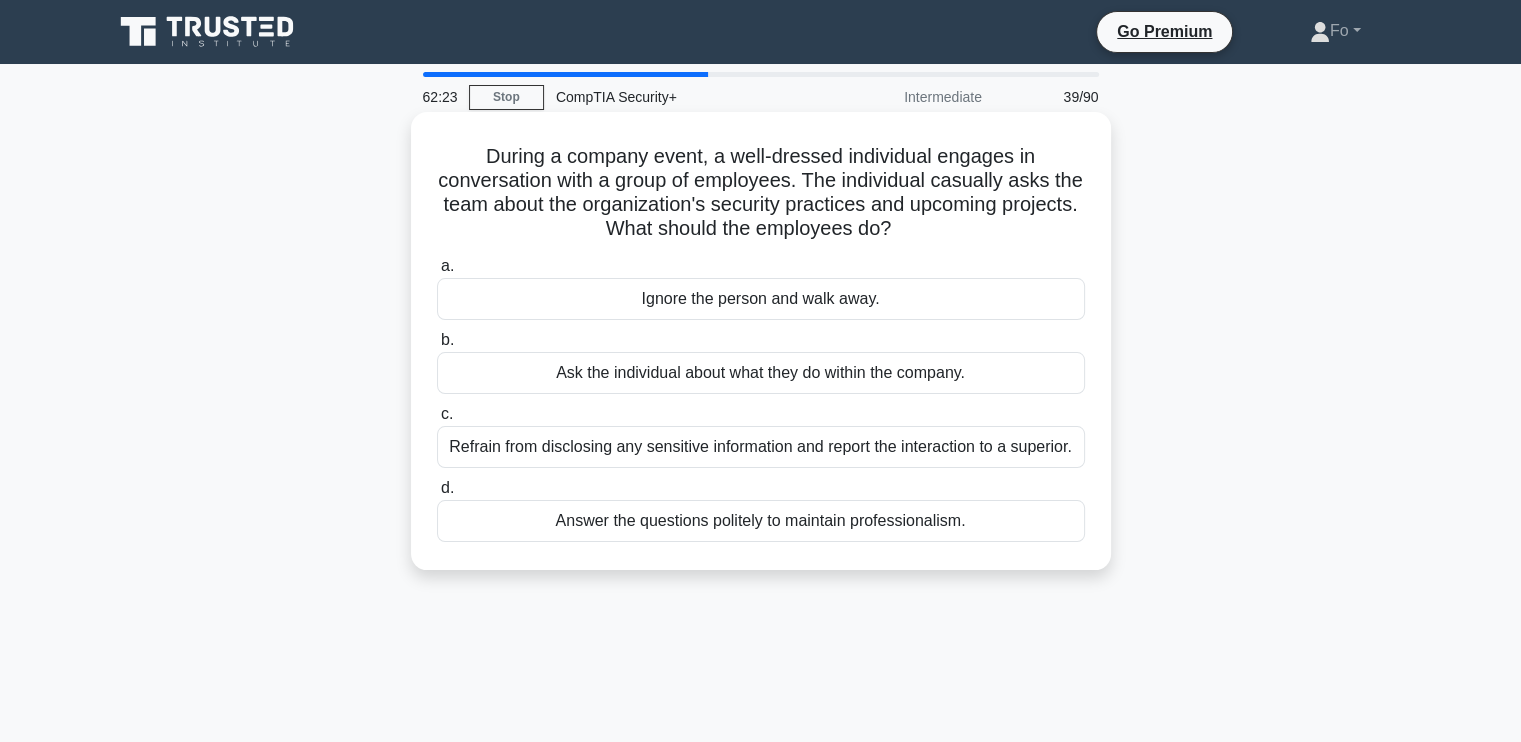 click on "Refrain from disclosing any sensitive information and report the interaction to a superior." at bounding box center [761, 447] 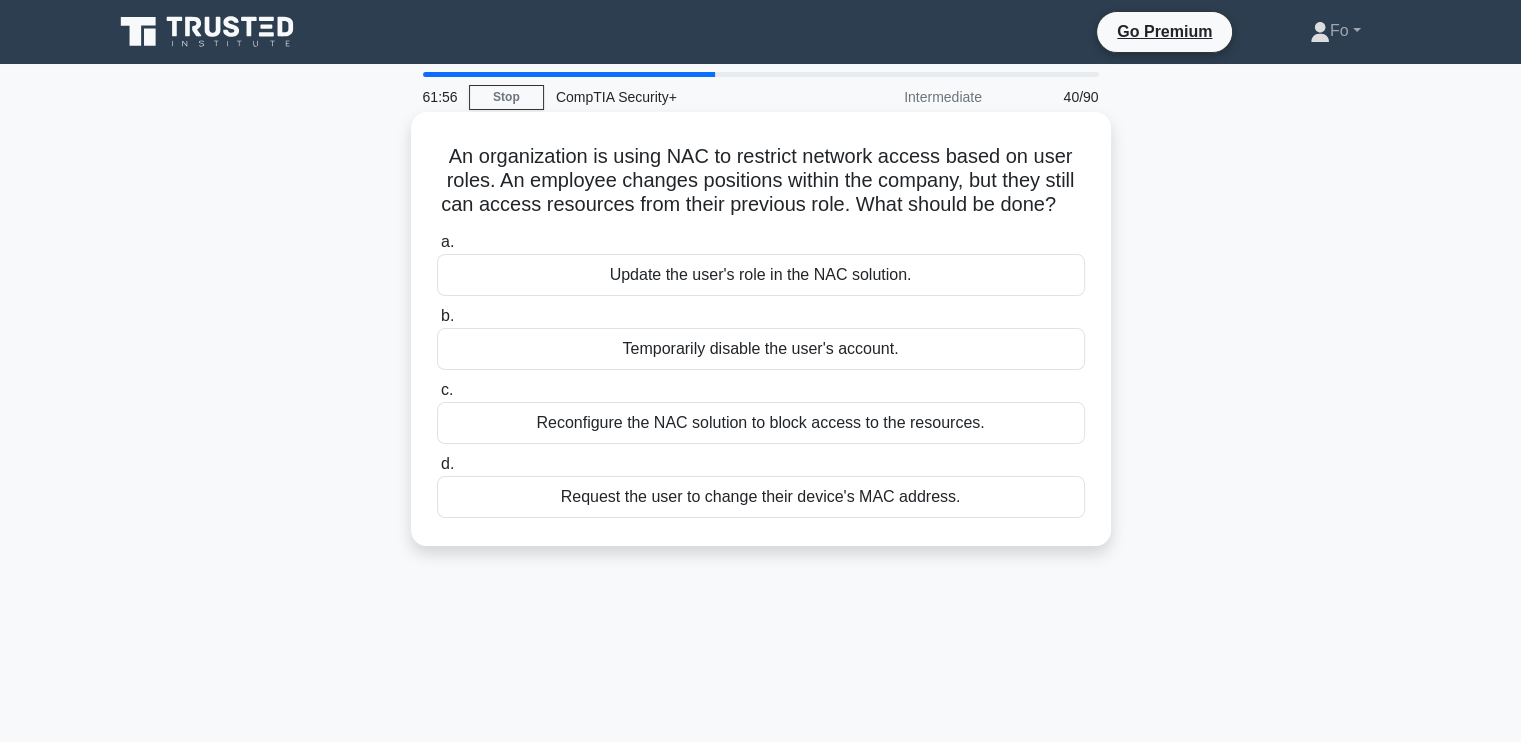 click on "Update the user's role in the NAC solution." at bounding box center [761, 275] 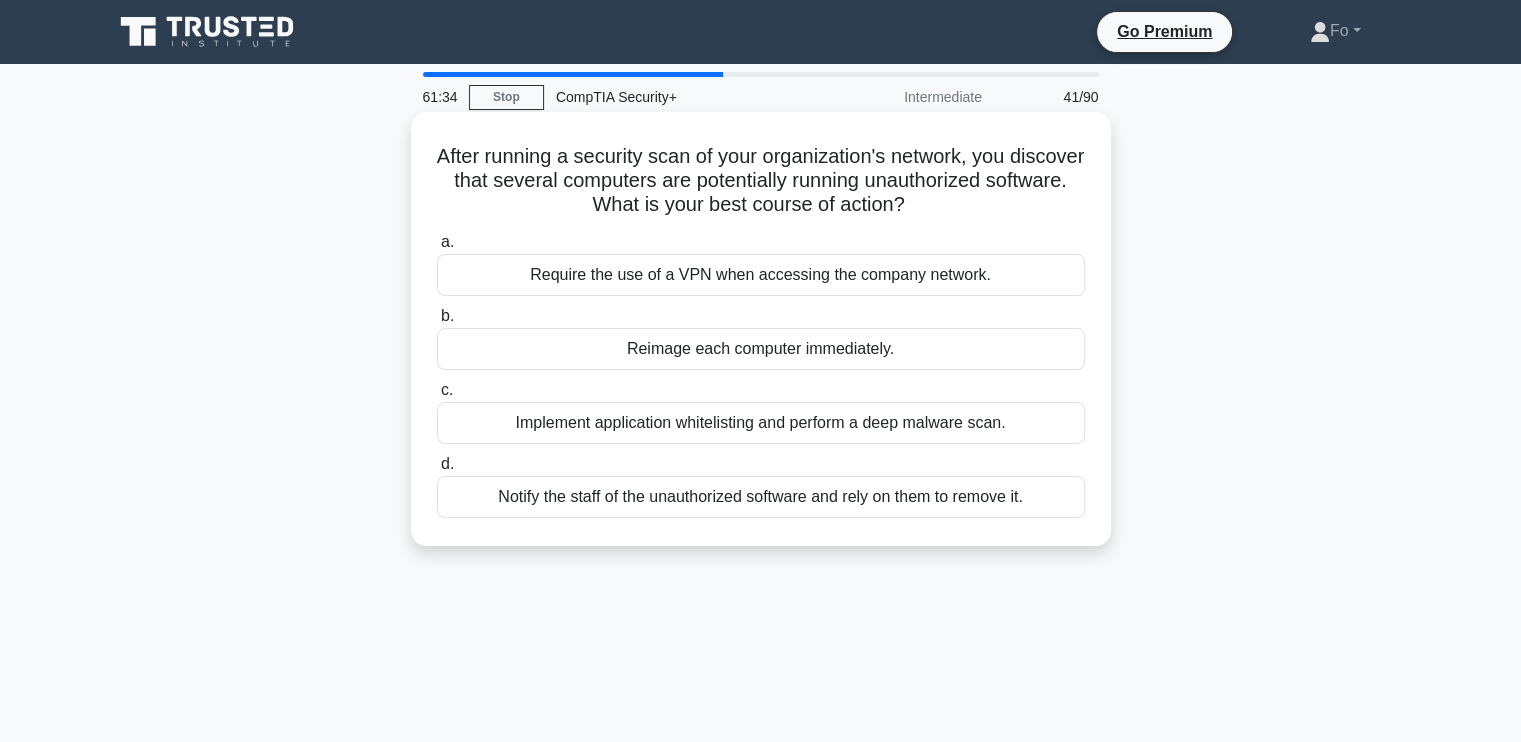click on "Implement application whitelisting and perform a deep malware scan." at bounding box center (761, 423) 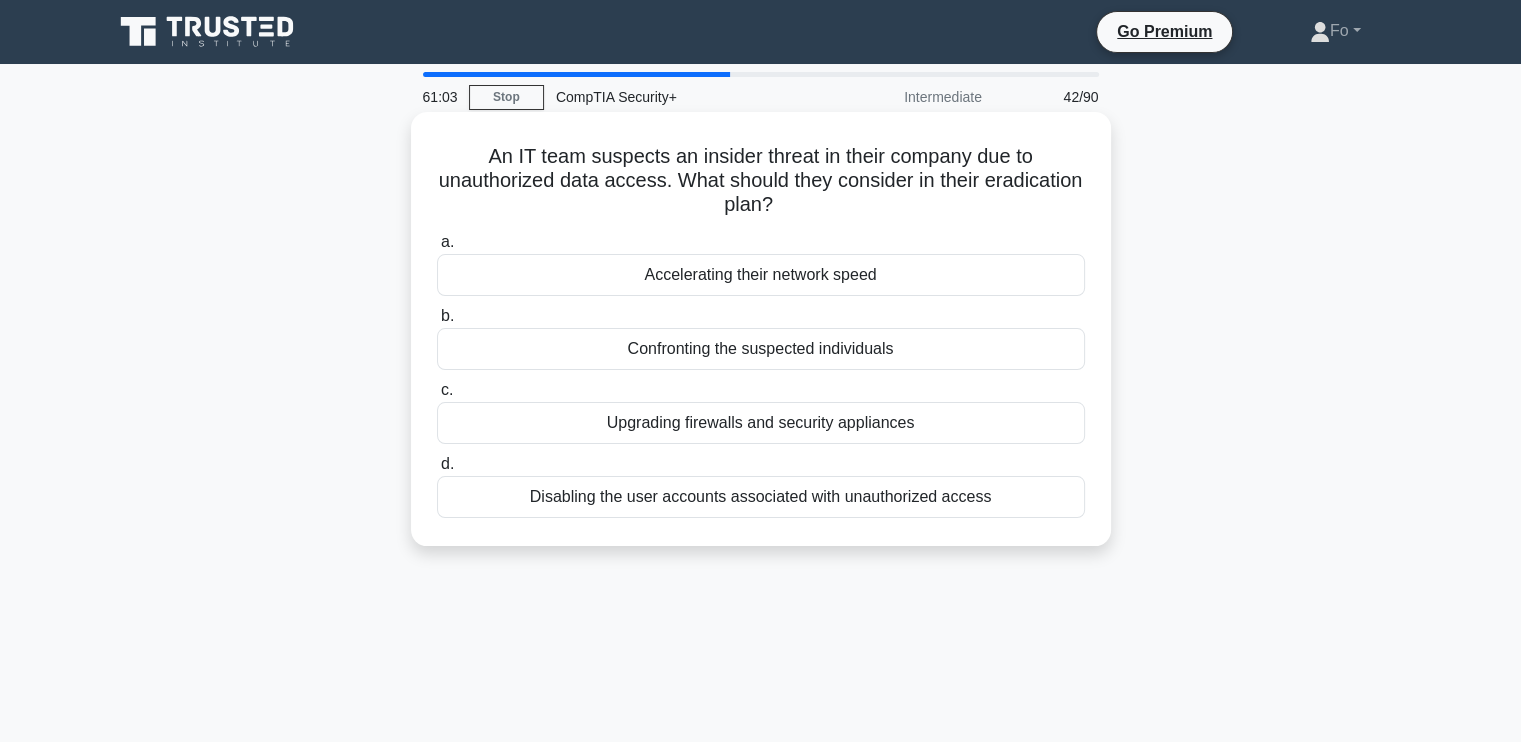 click on "Disabling the user accounts associated with unauthorized access" at bounding box center [761, 497] 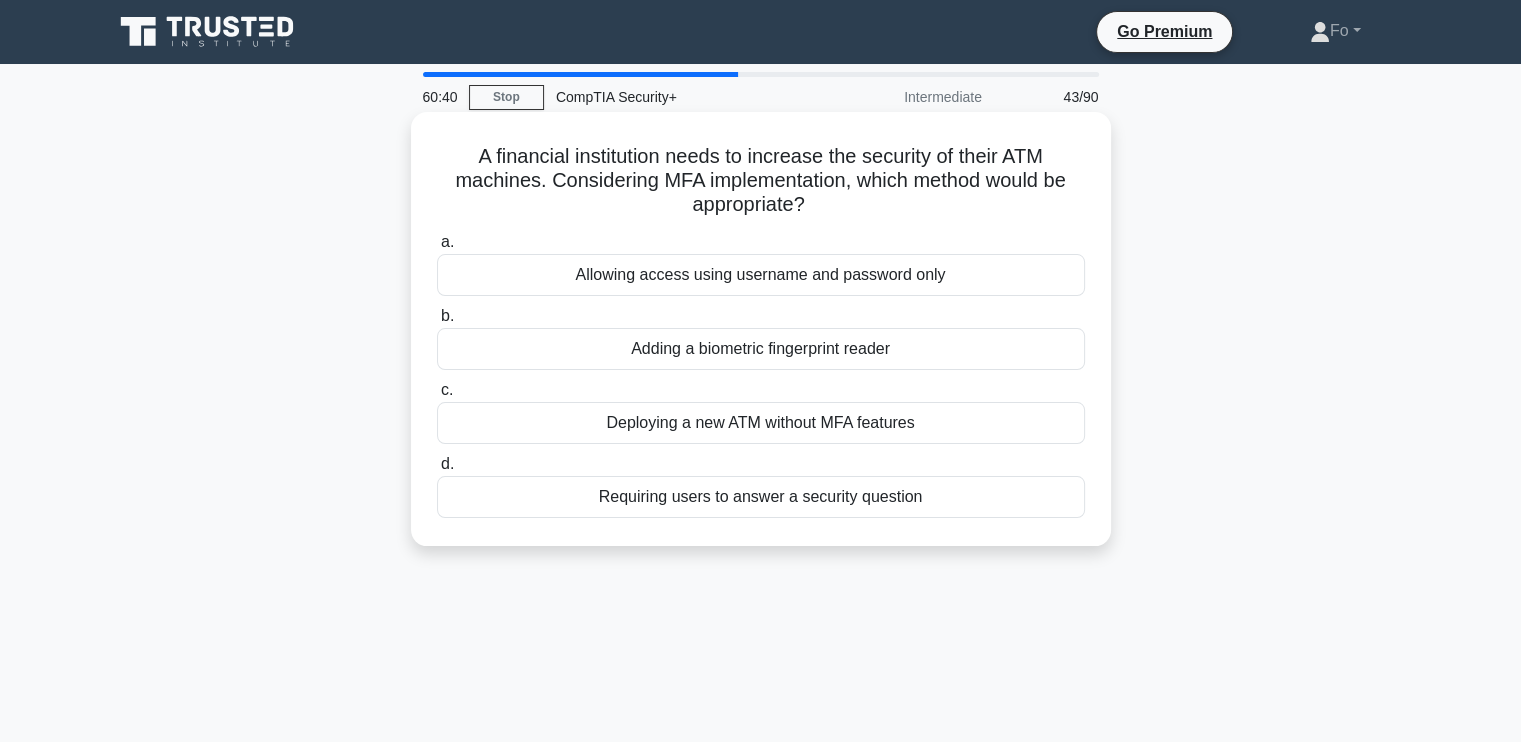 click on "Adding a biometric fingerprint reader" at bounding box center [761, 349] 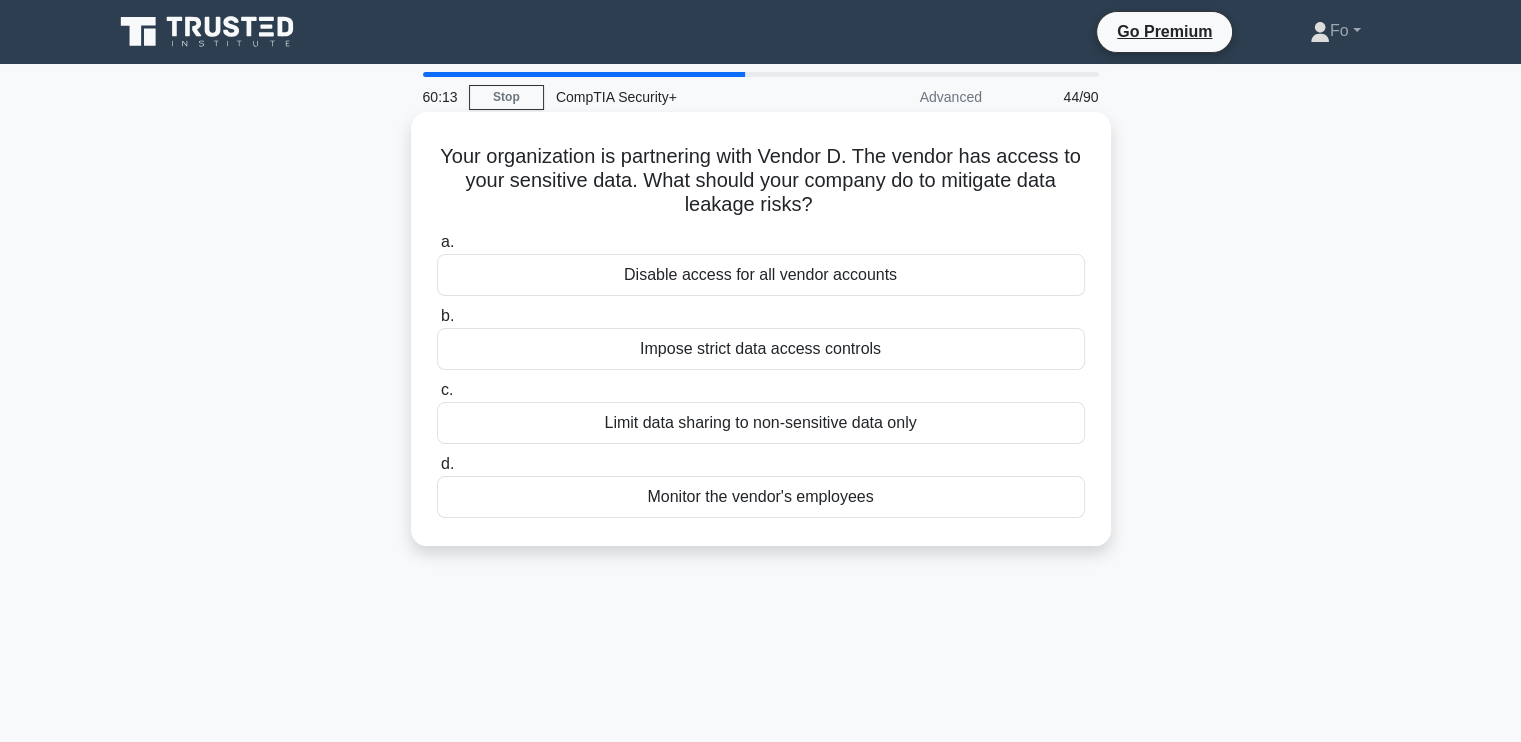 click on "Impose strict data access controls" at bounding box center [761, 349] 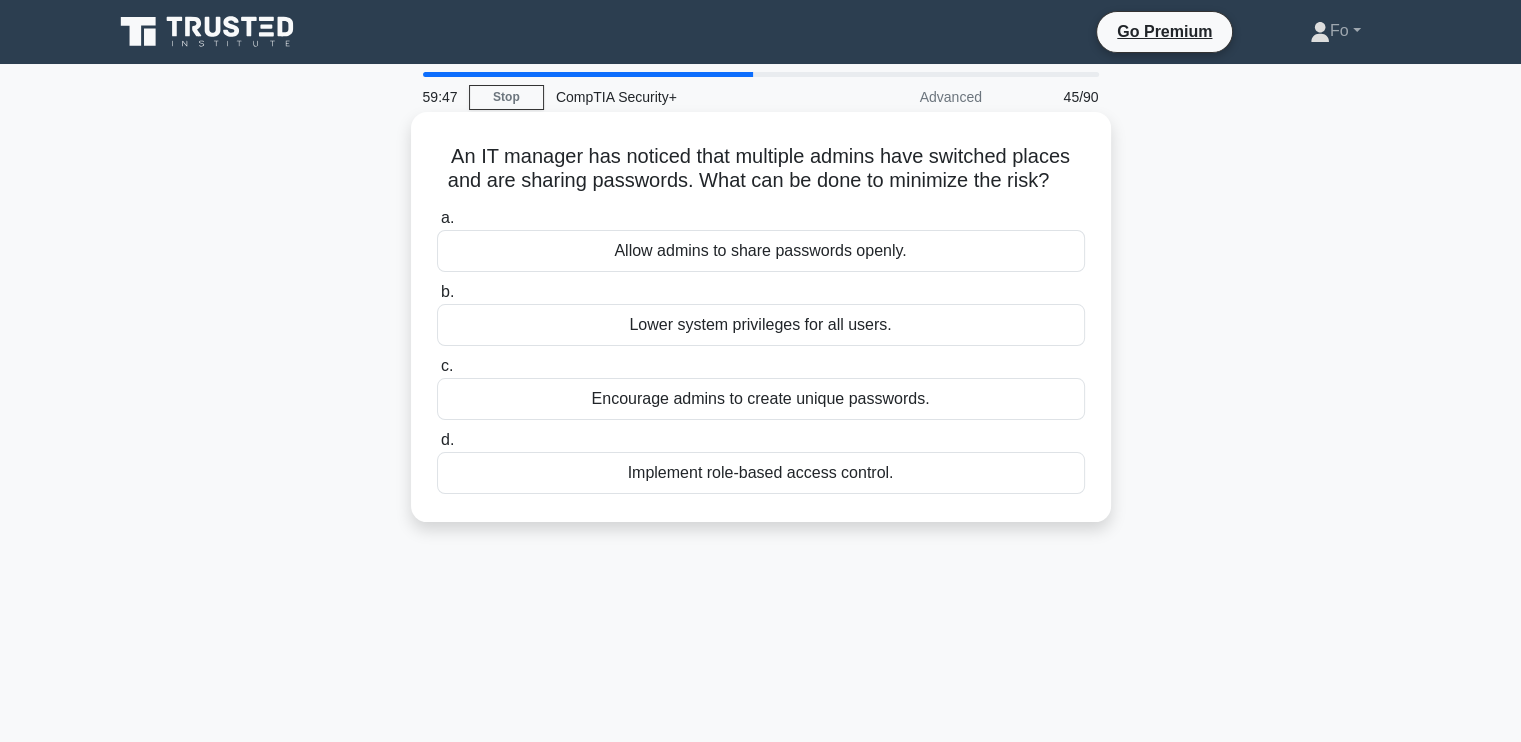 click on "Implement role-based access control." at bounding box center [761, 473] 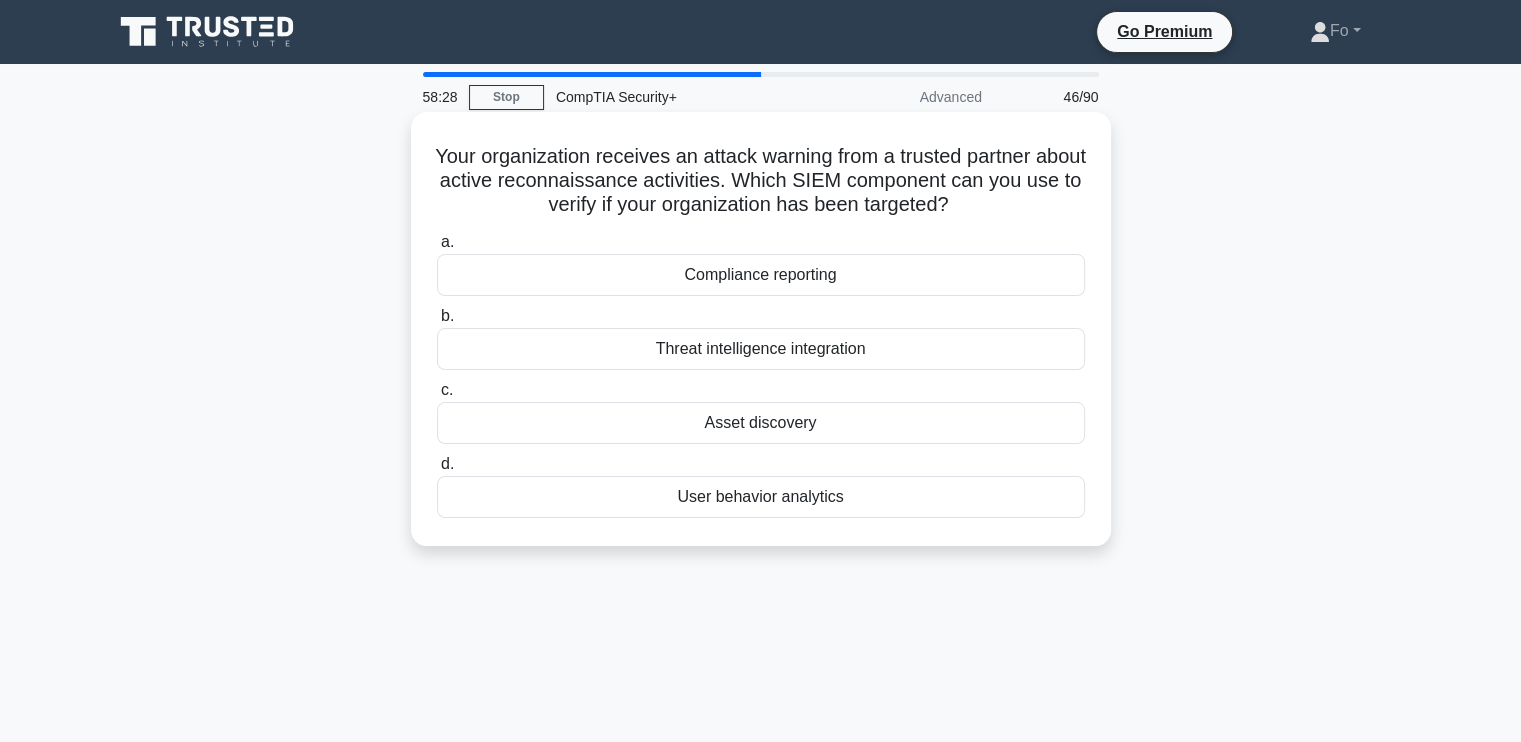 click on "User behavior analytics" at bounding box center (761, 497) 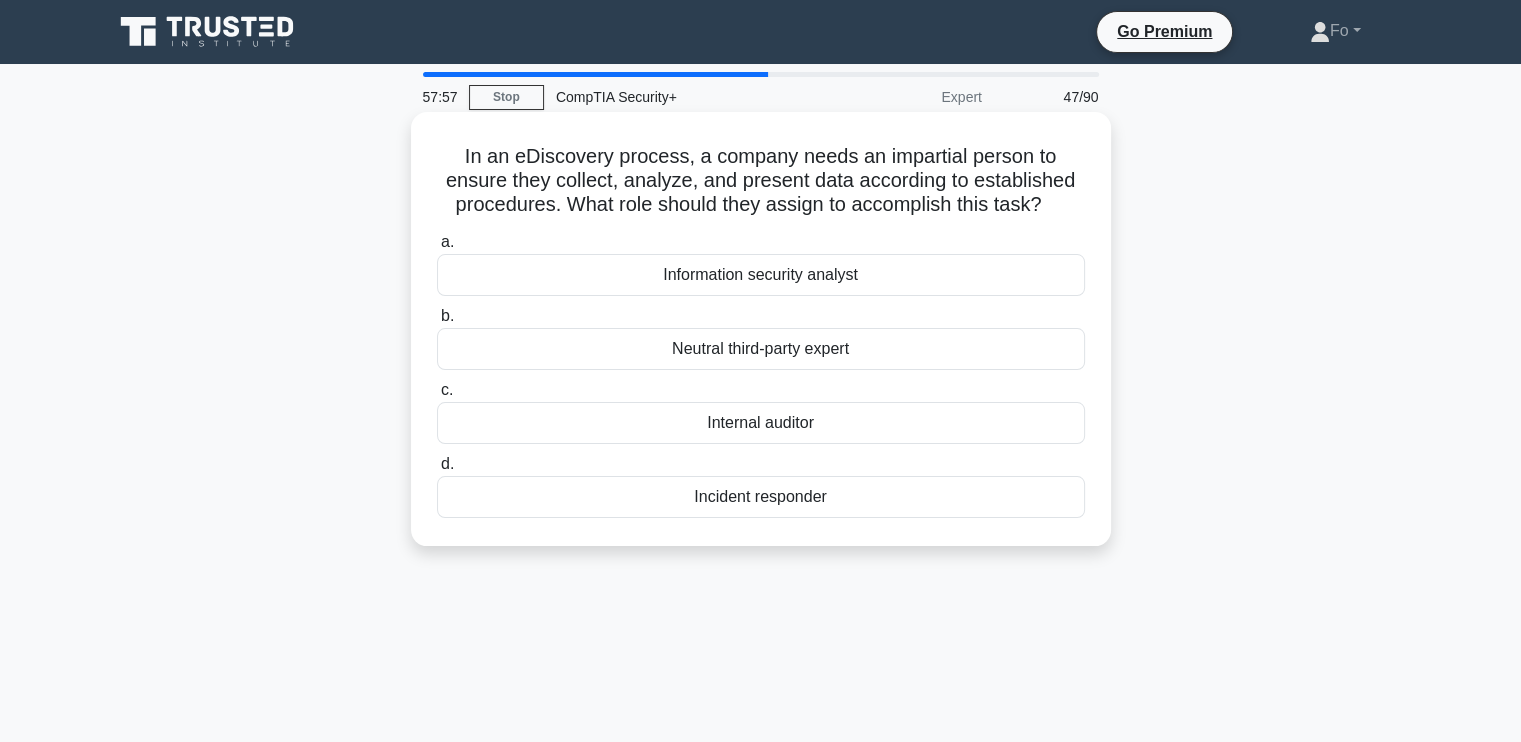 click on "Neutral third-party expert" at bounding box center [761, 349] 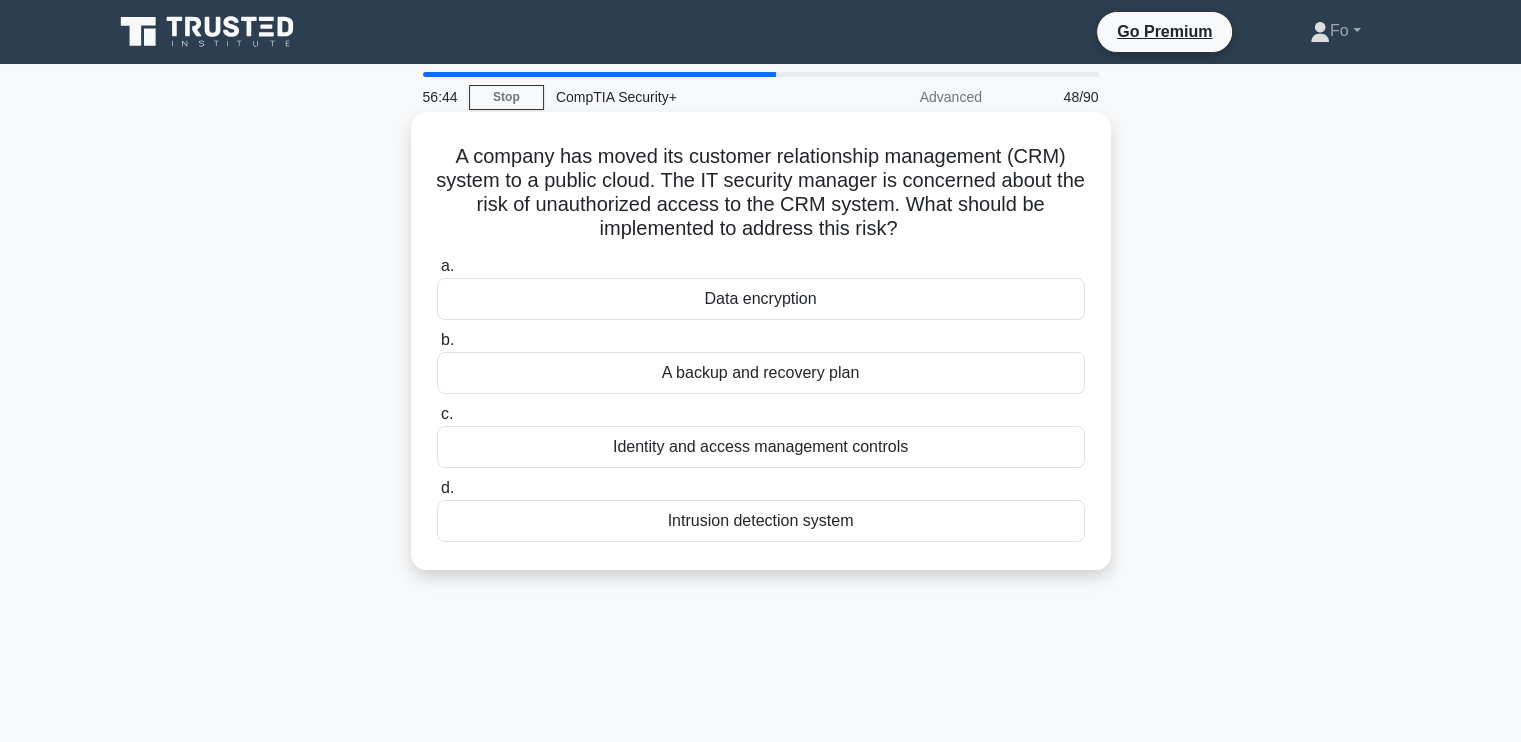 click on "Intrusion detection system" at bounding box center (761, 521) 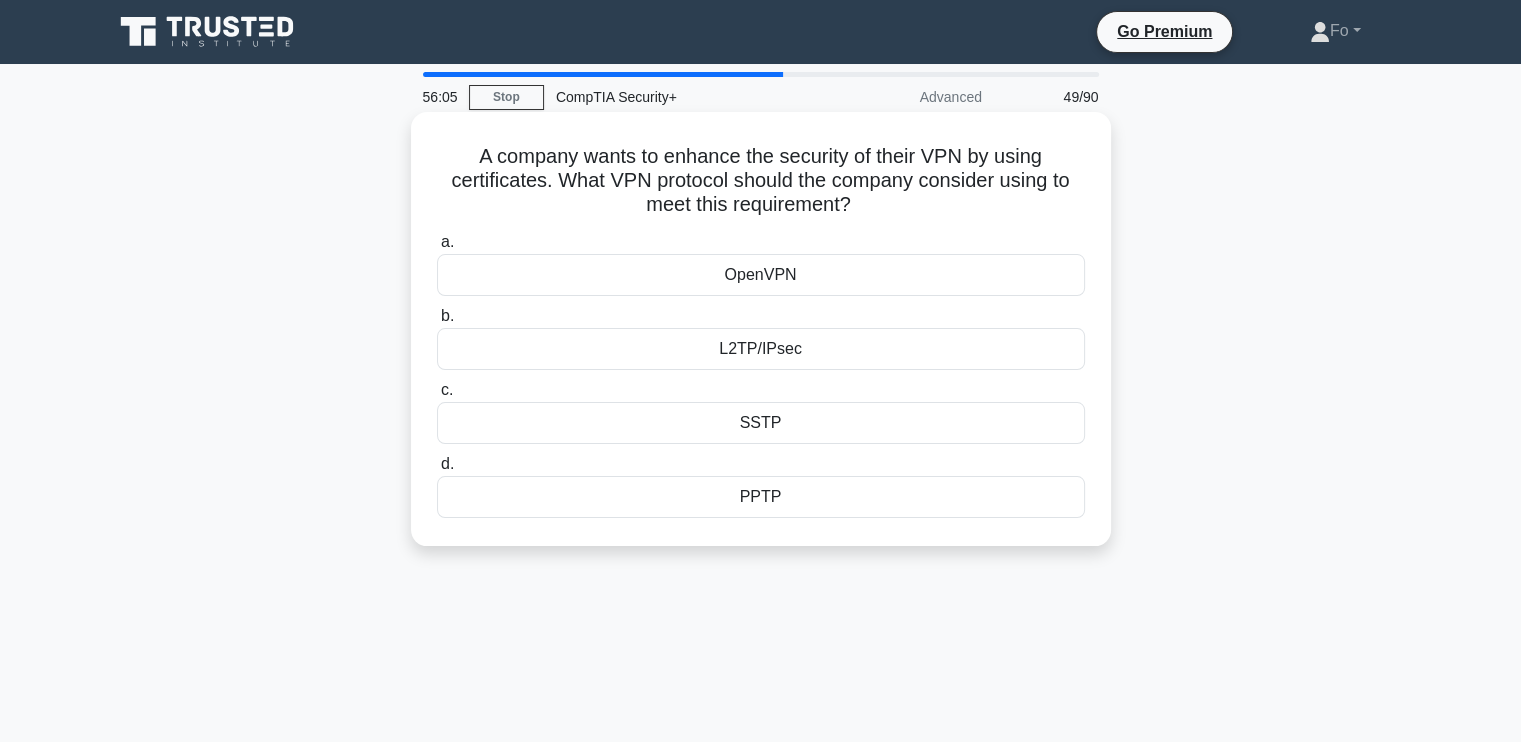 click on "SSTP" at bounding box center (761, 423) 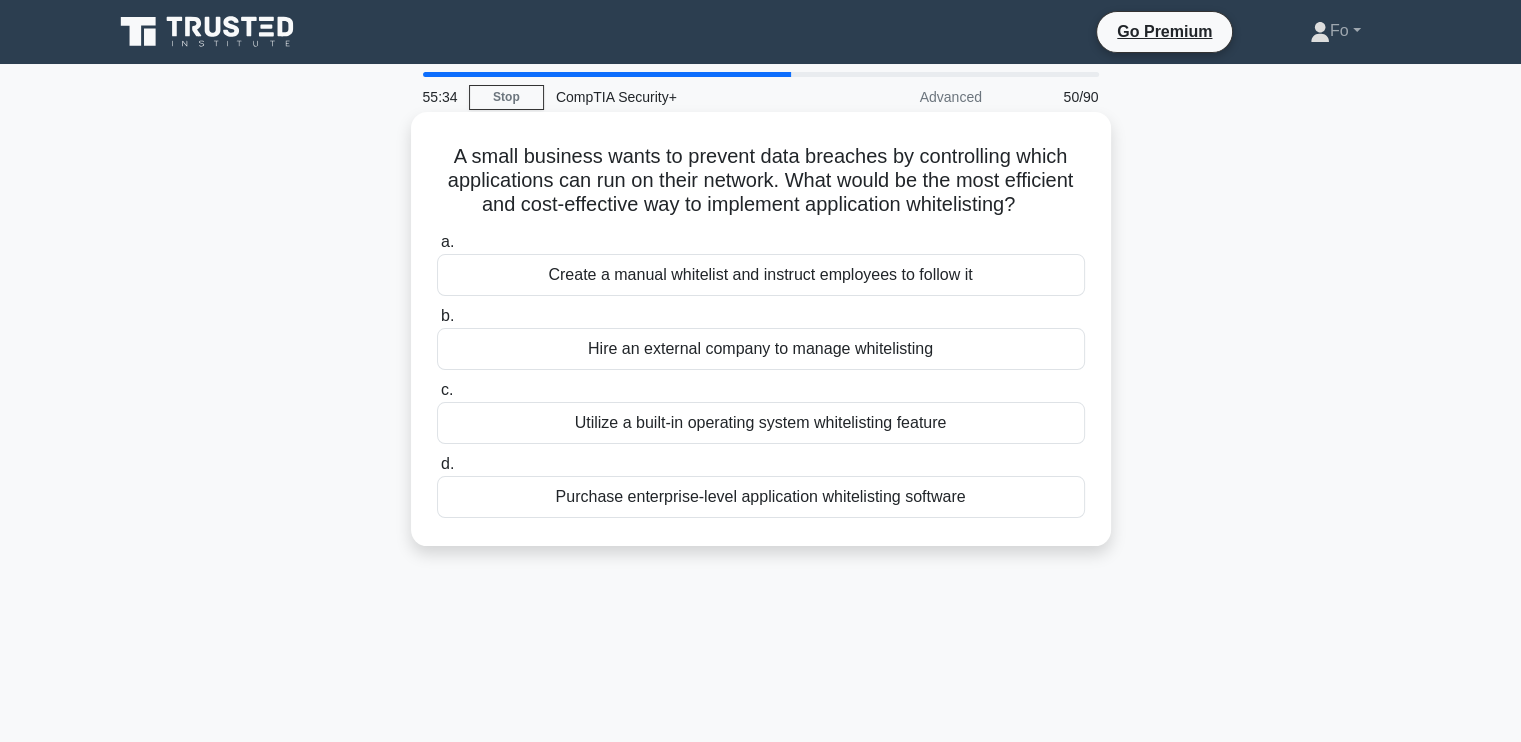 click on "Utilize a built-in operating system whitelisting feature" at bounding box center (761, 423) 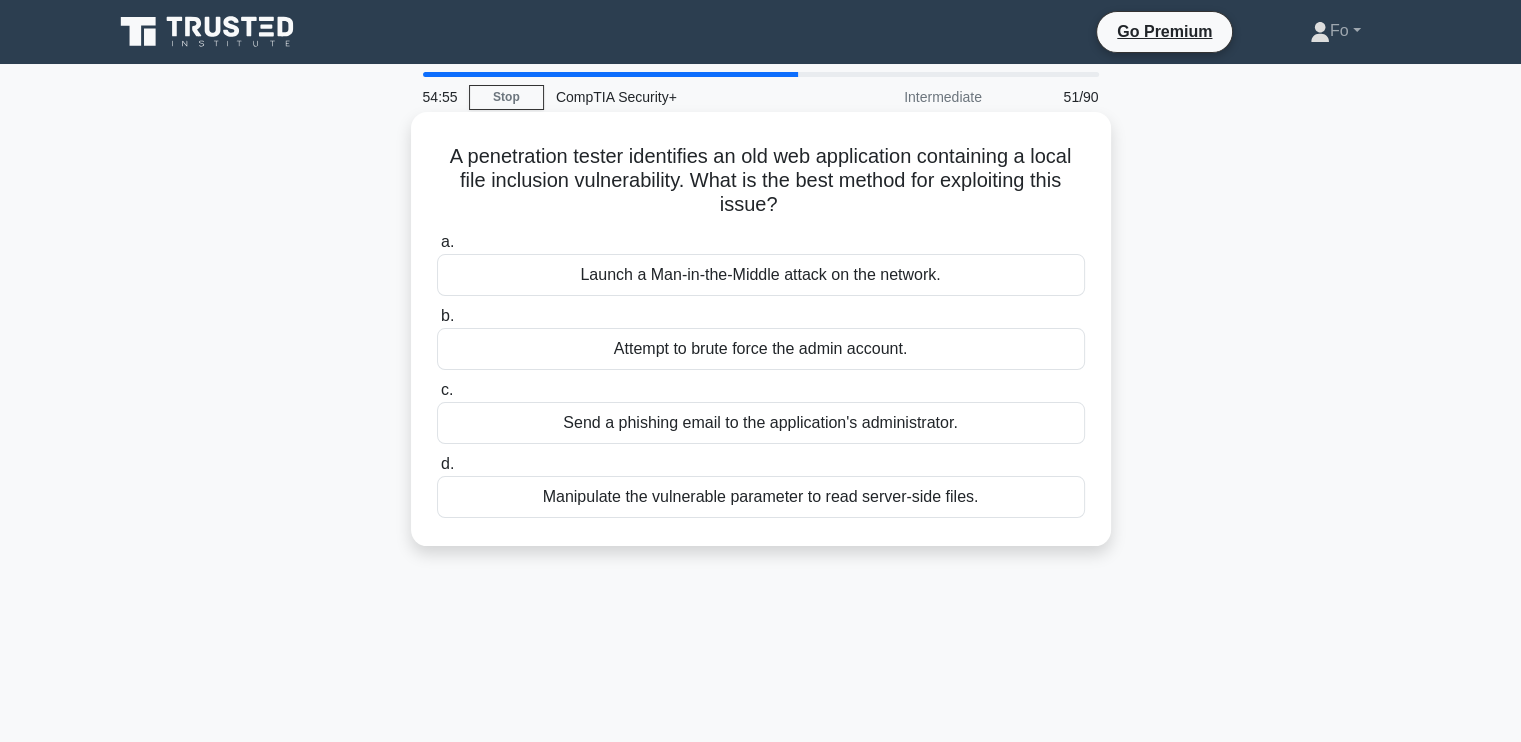 click on "Manipulate the vulnerable parameter to read server-side files." at bounding box center [761, 497] 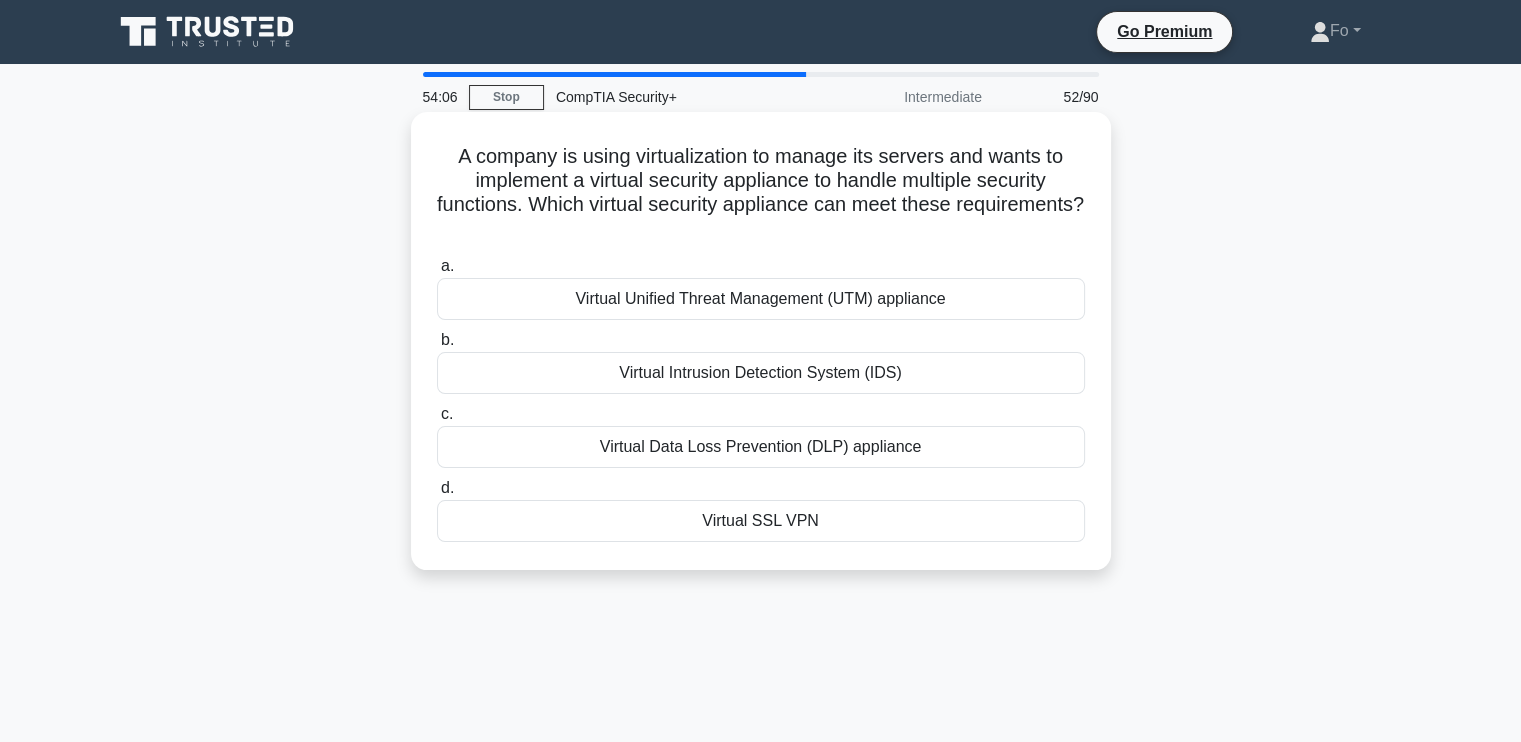 click on "Virtual Unified Threat Management (UTM) appliance" at bounding box center [761, 299] 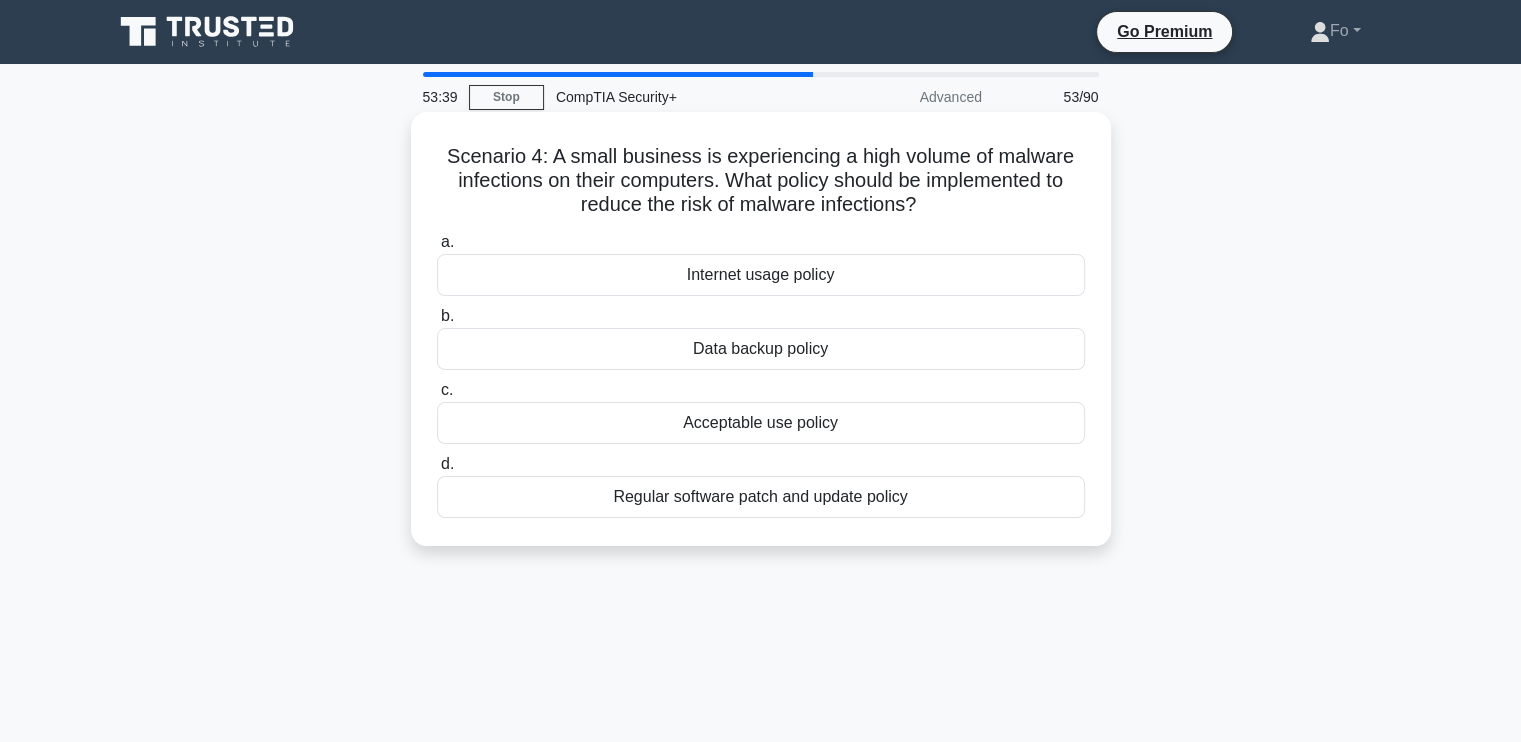 click on "Acceptable use policy" at bounding box center (761, 423) 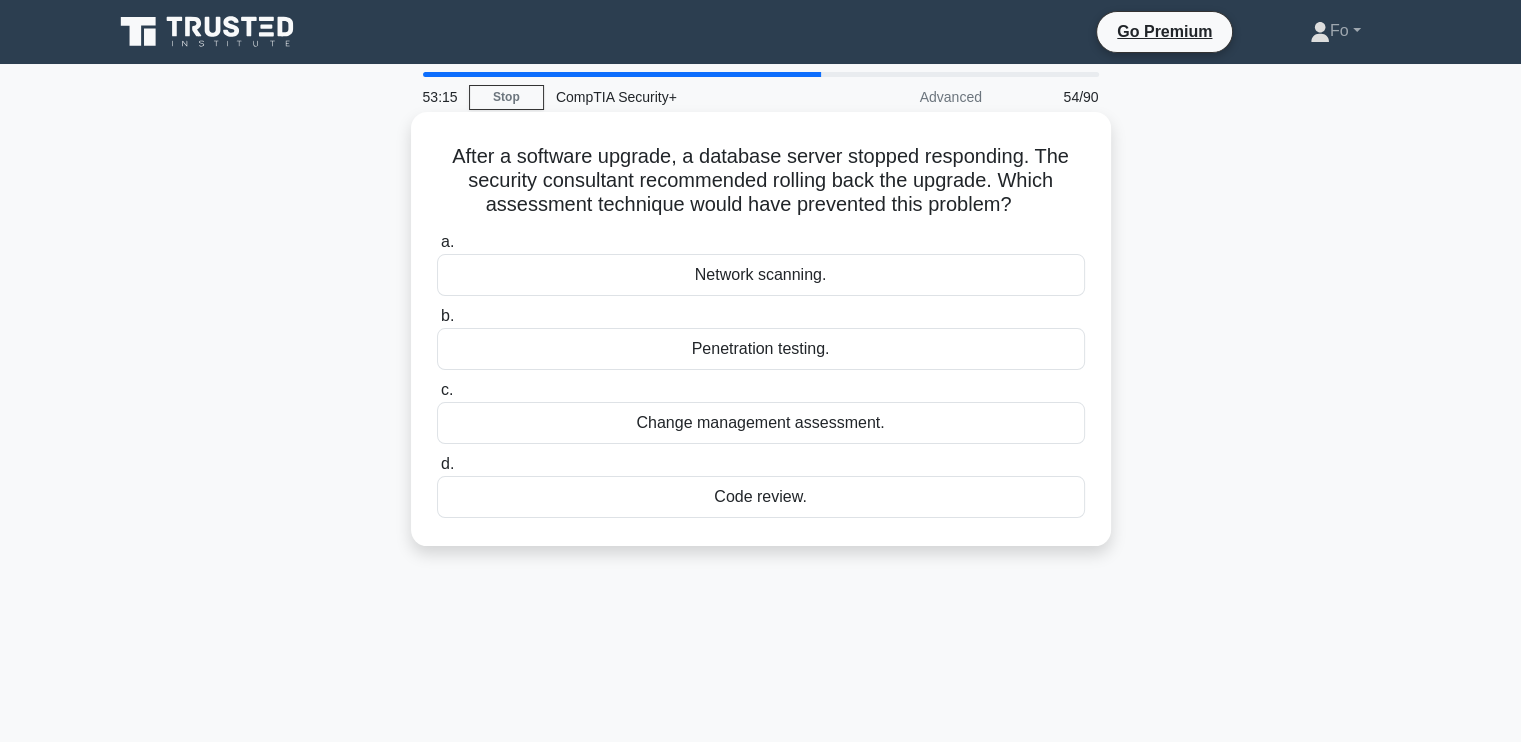 click on "Code review." at bounding box center [761, 497] 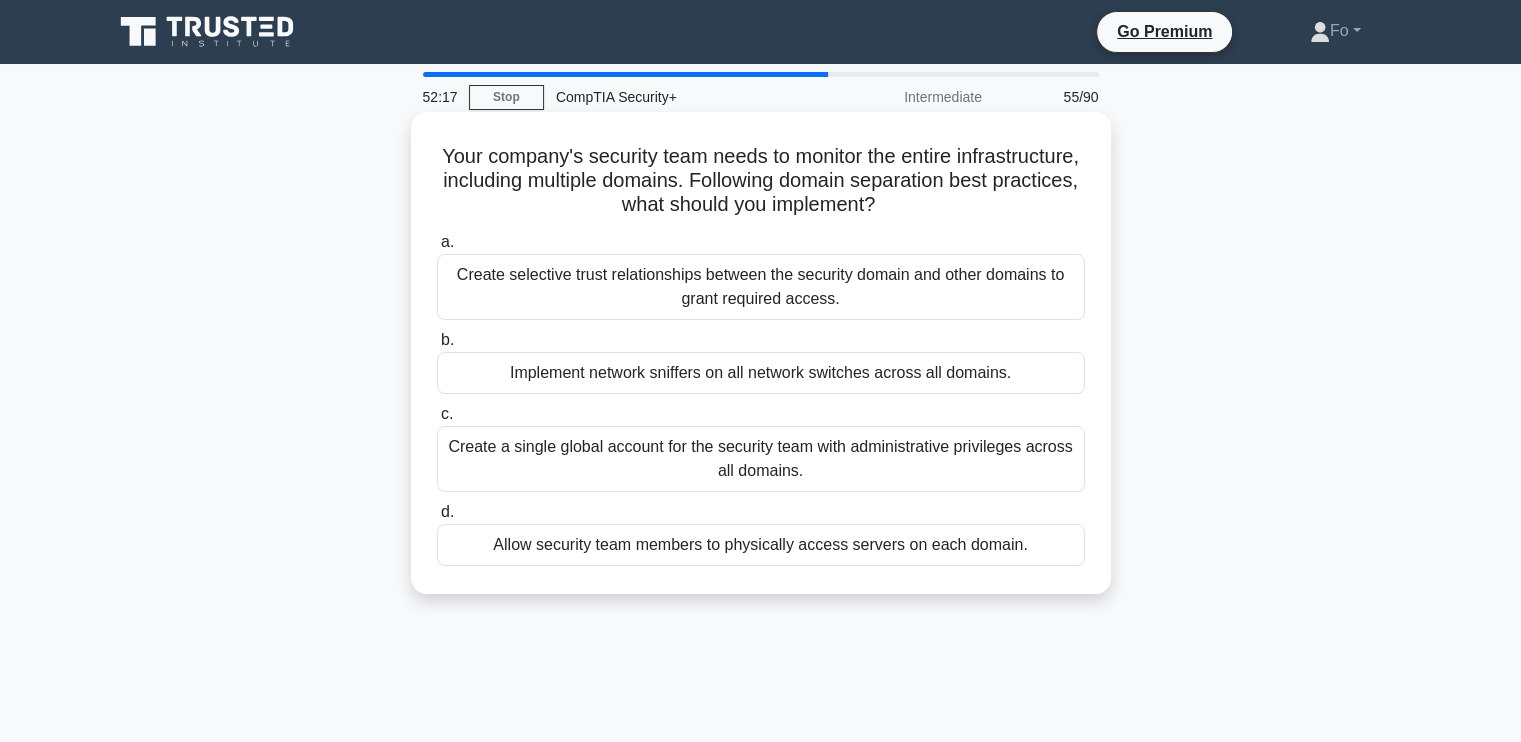 click on "Create selective trust relationships between the security domain and other domains to grant required access." at bounding box center [761, 287] 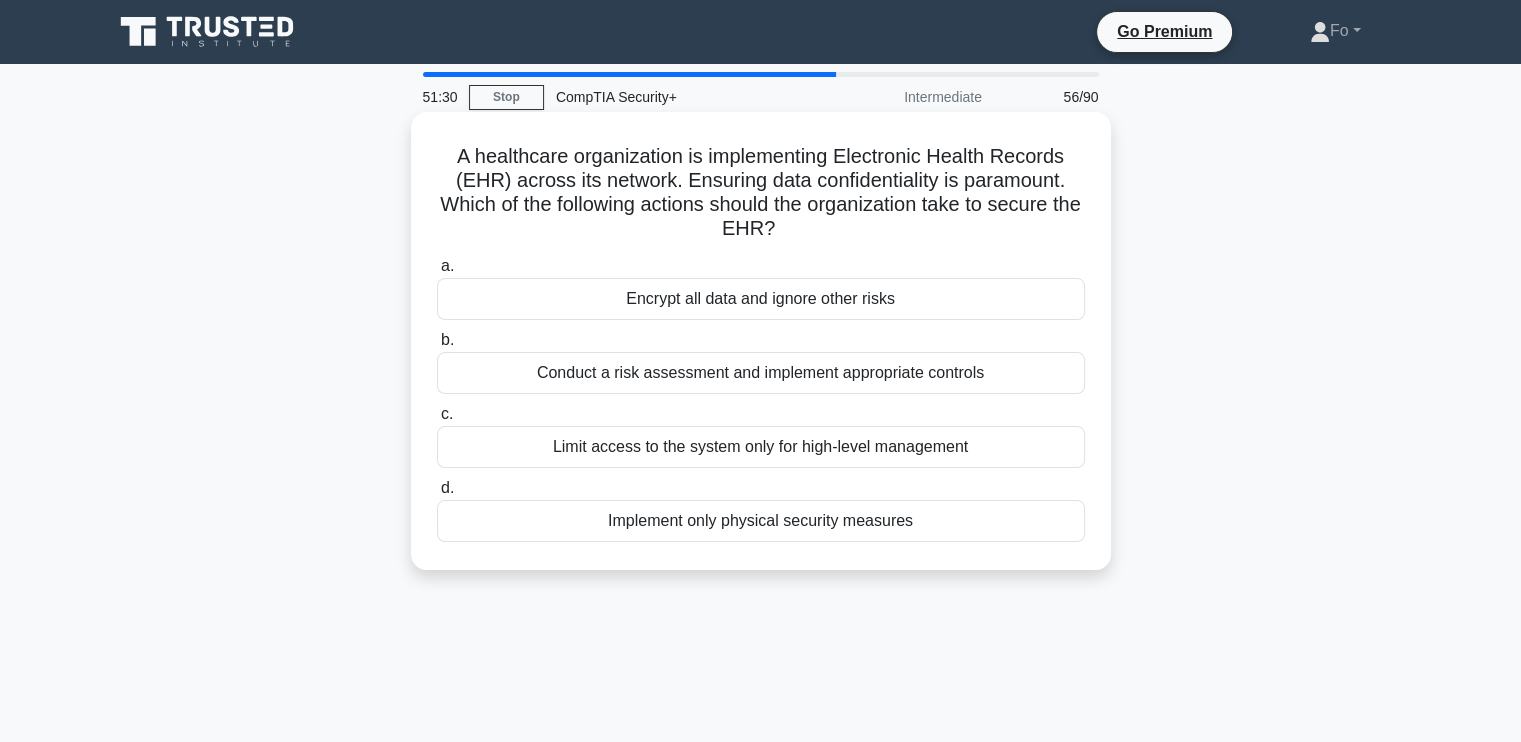 click on "Limit access to the system only for high-level management" at bounding box center (761, 447) 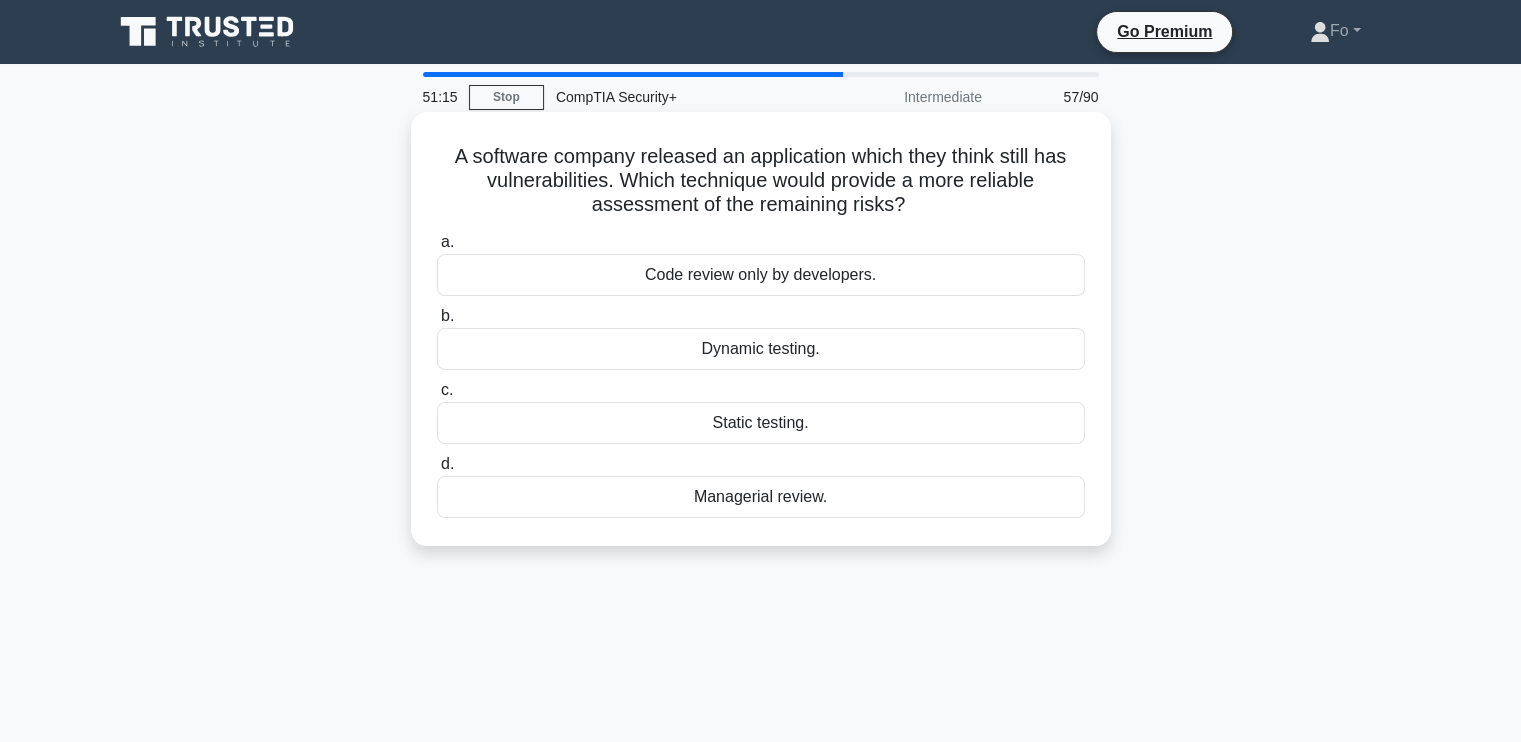 click on "Dynamic testing." at bounding box center (761, 349) 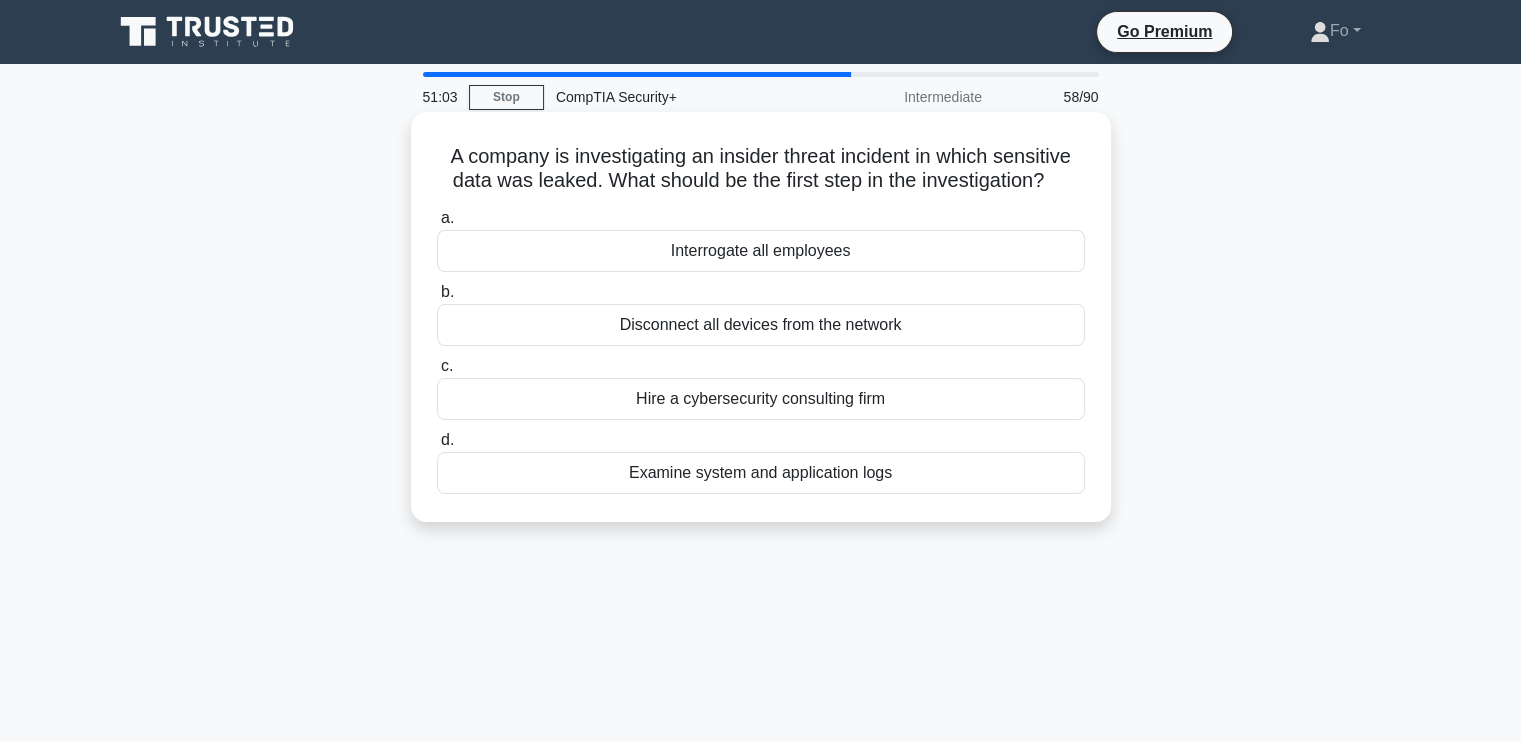 click on "Examine system and application logs" at bounding box center [761, 473] 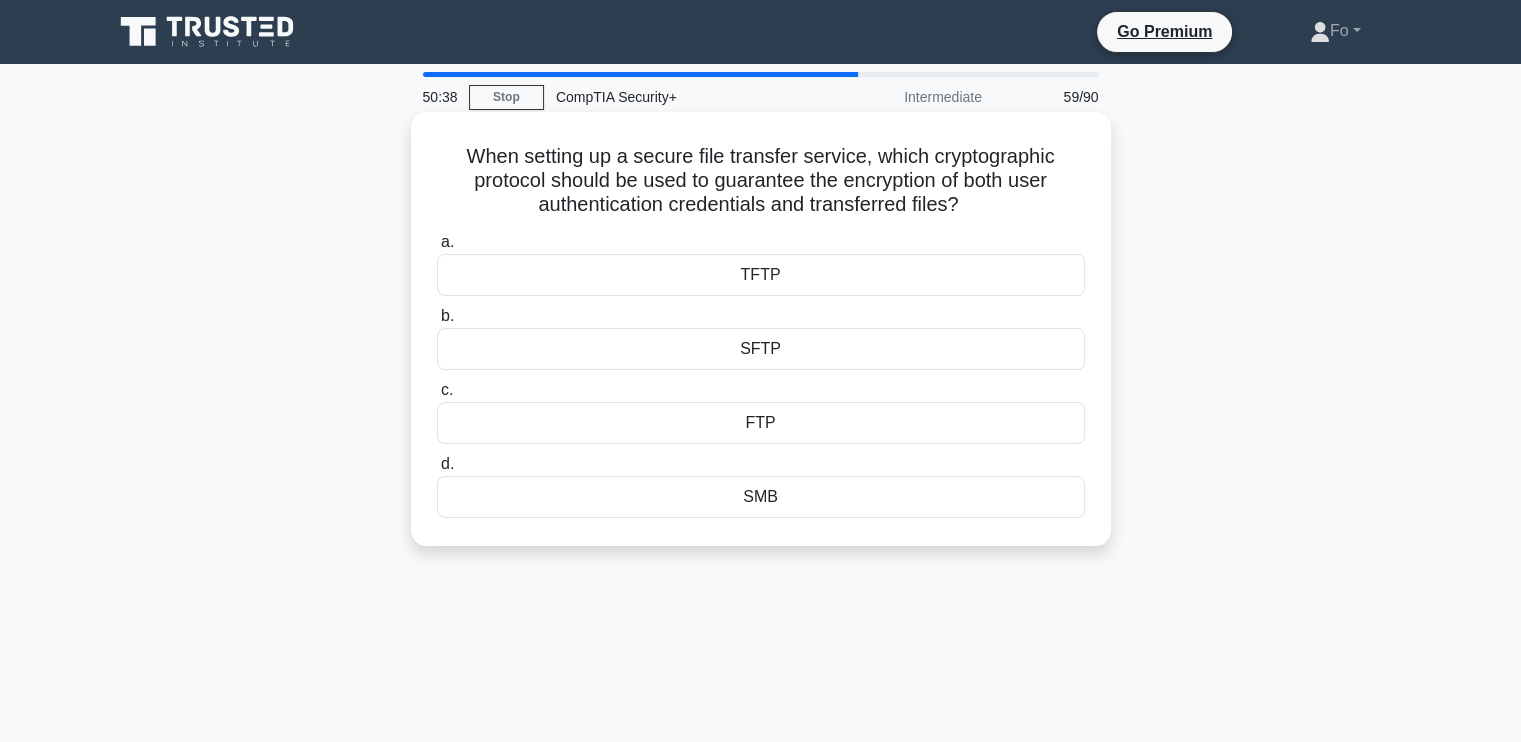 click on "SFTP" at bounding box center [761, 349] 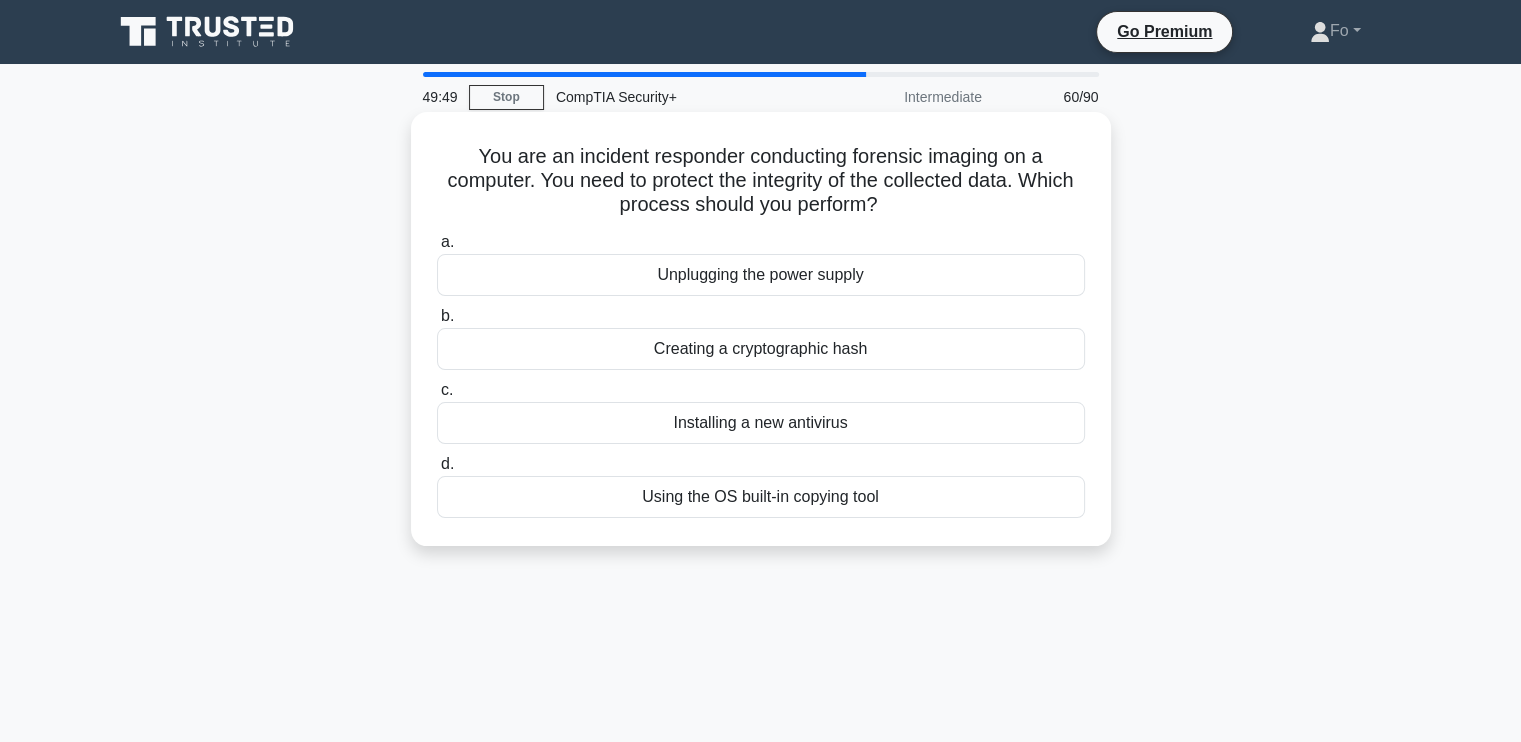 click on "Creating a cryptographic hash" at bounding box center [761, 349] 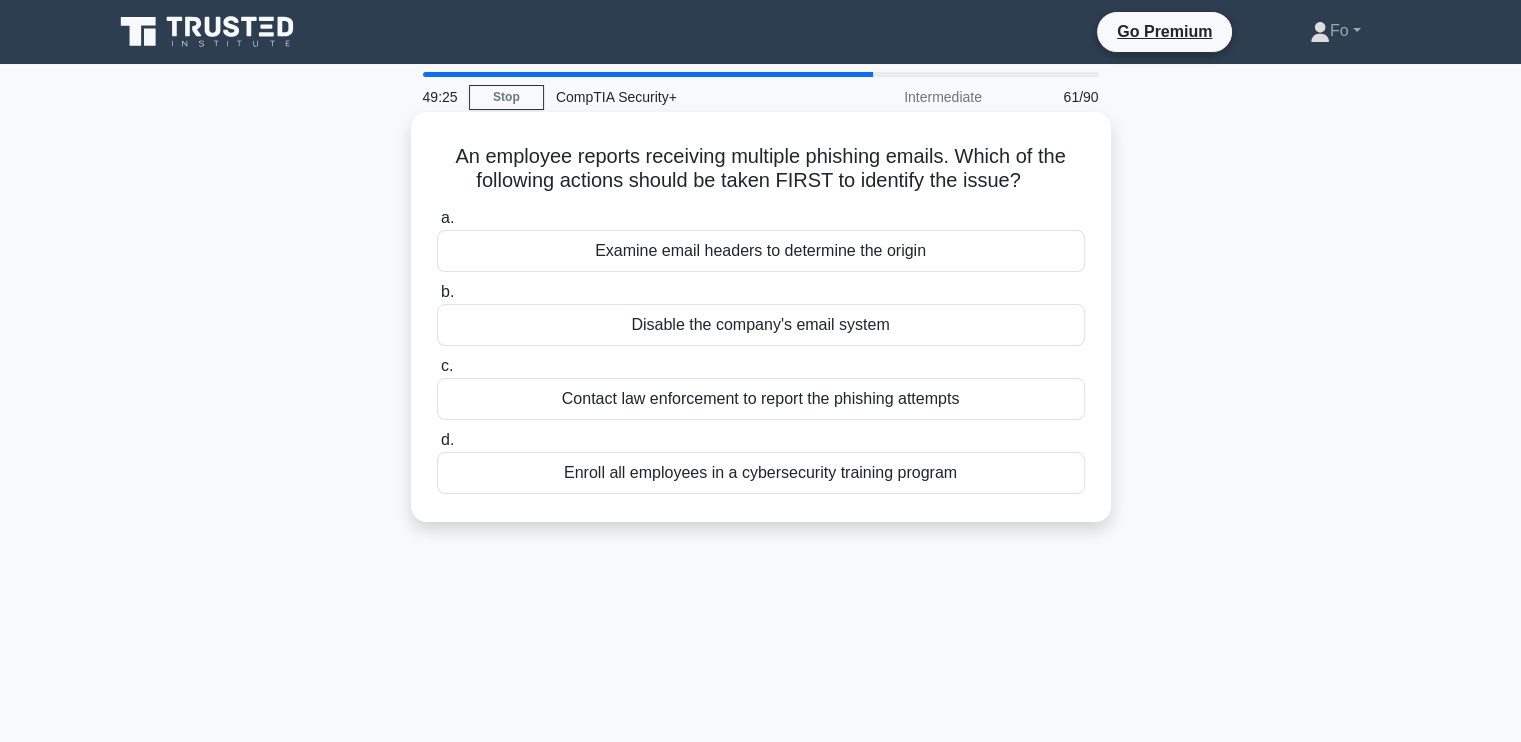 click on "Examine email headers to determine the origin" at bounding box center (761, 251) 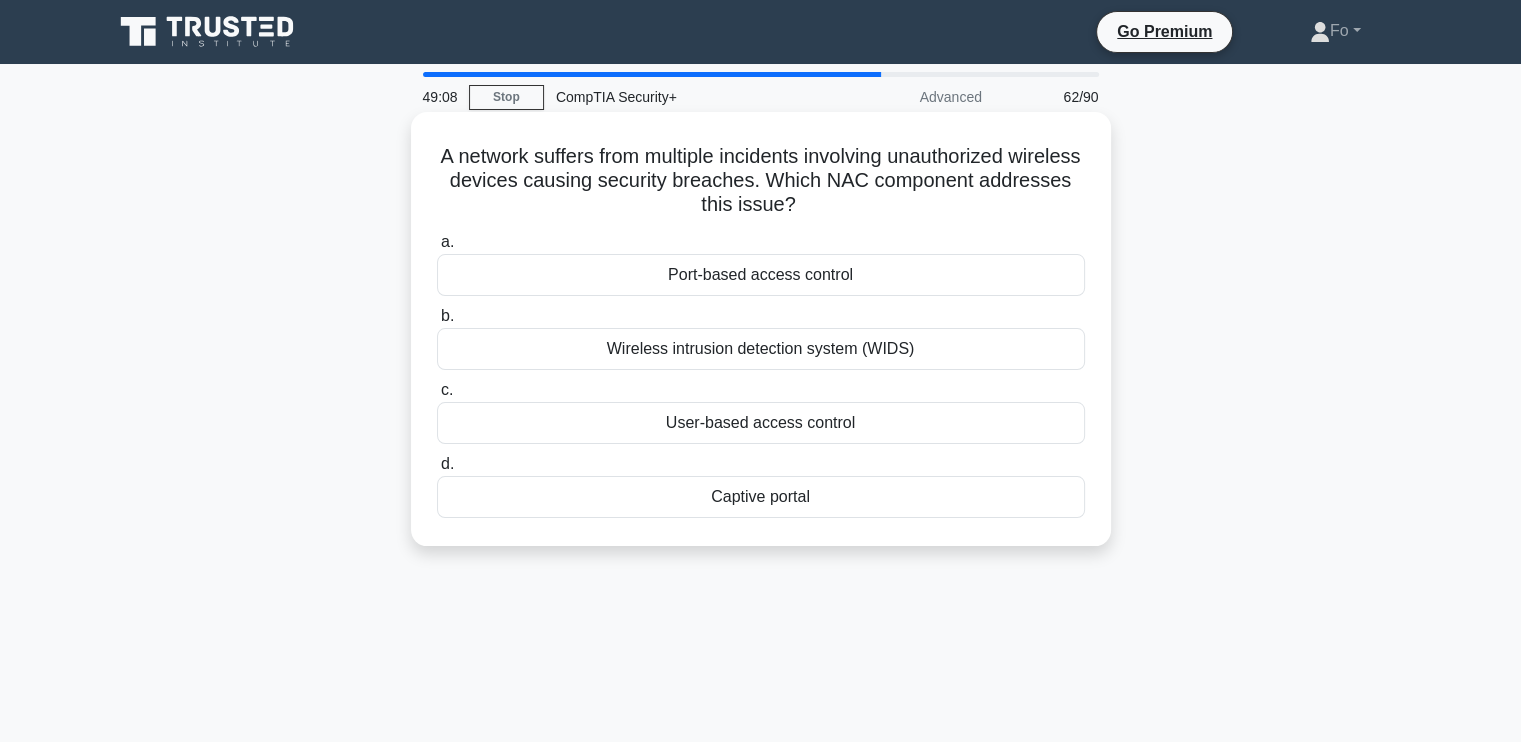 click on "Wireless intrusion detection system (WIDS)" at bounding box center (761, 349) 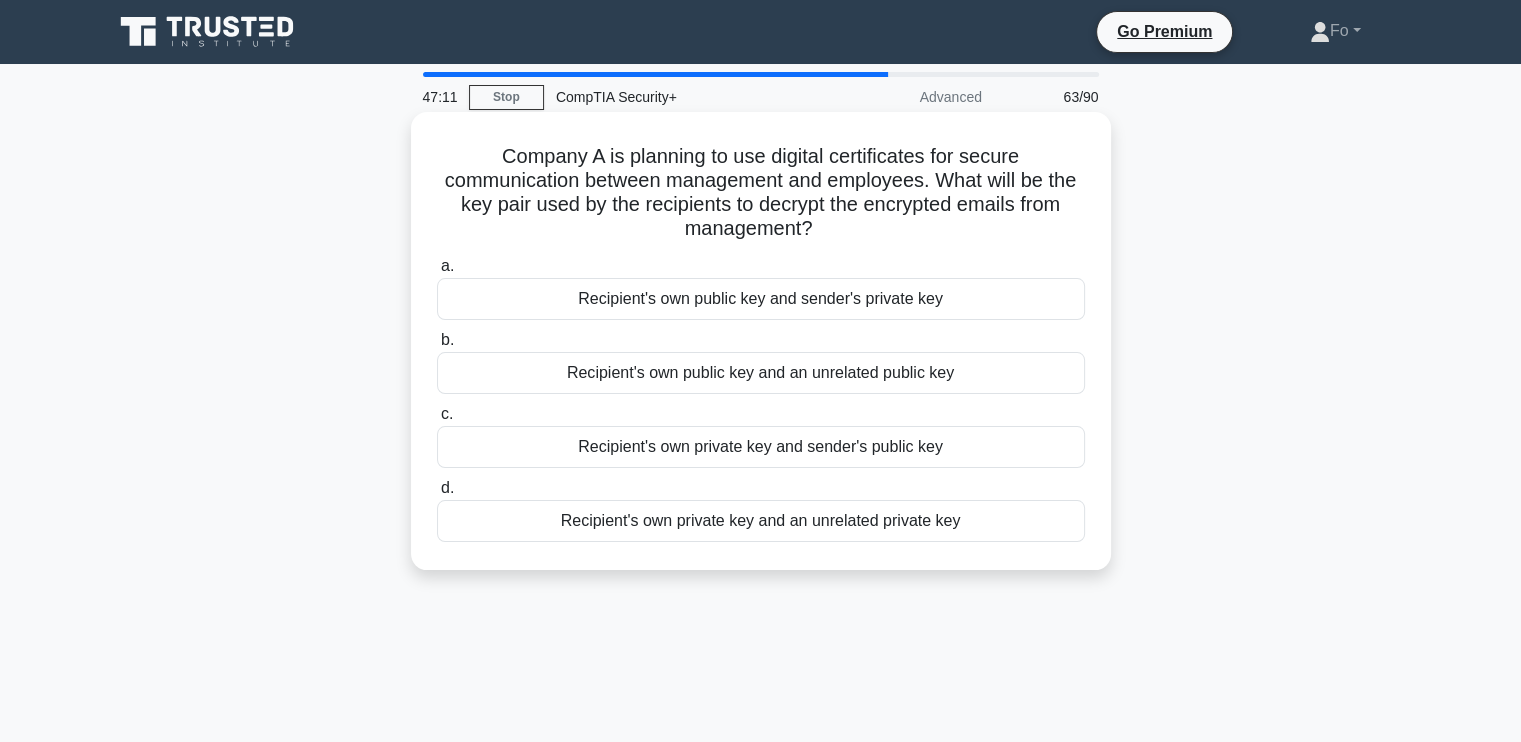 click on "Recipient's own private key and sender's public key" at bounding box center (761, 447) 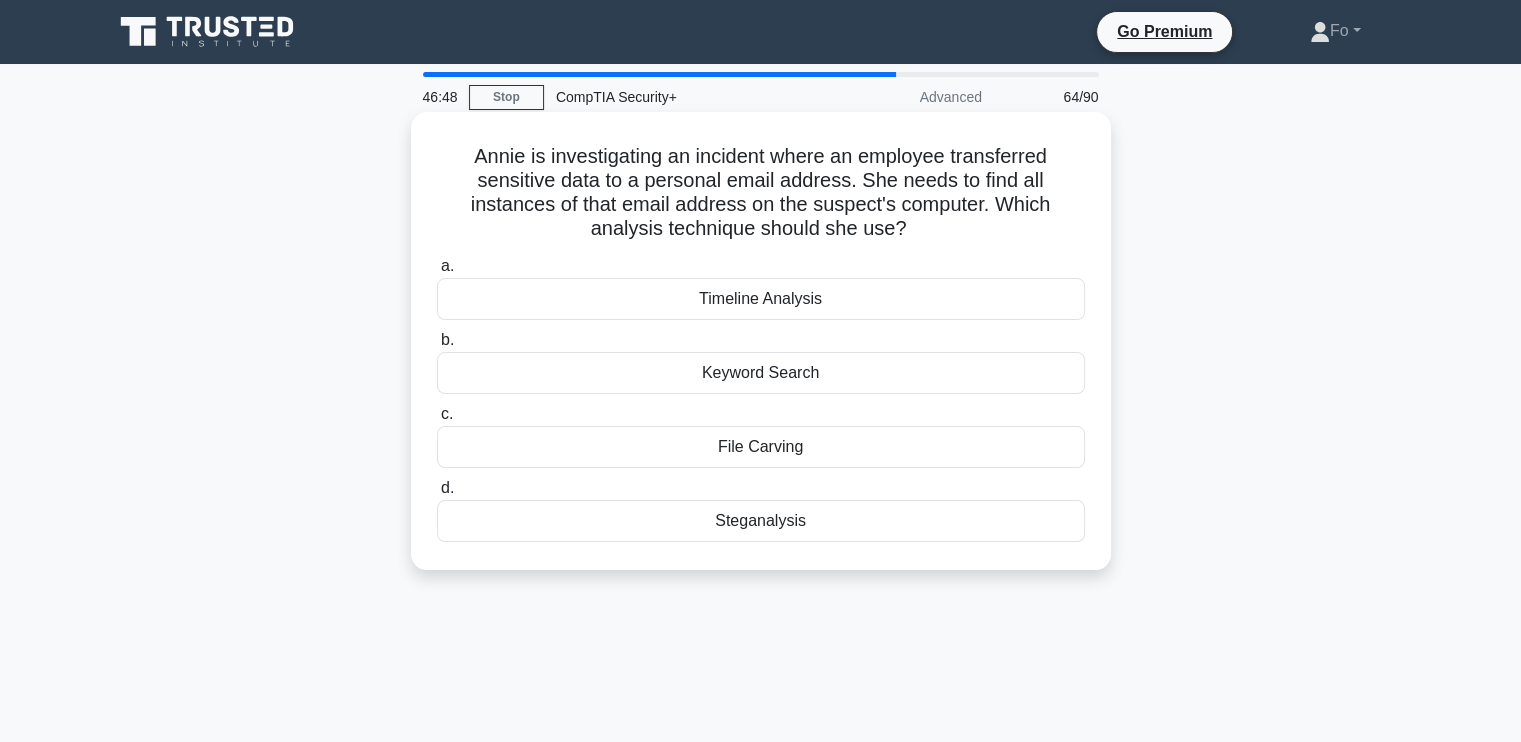 click on "Steganalysis" at bounding box center [761, 521] 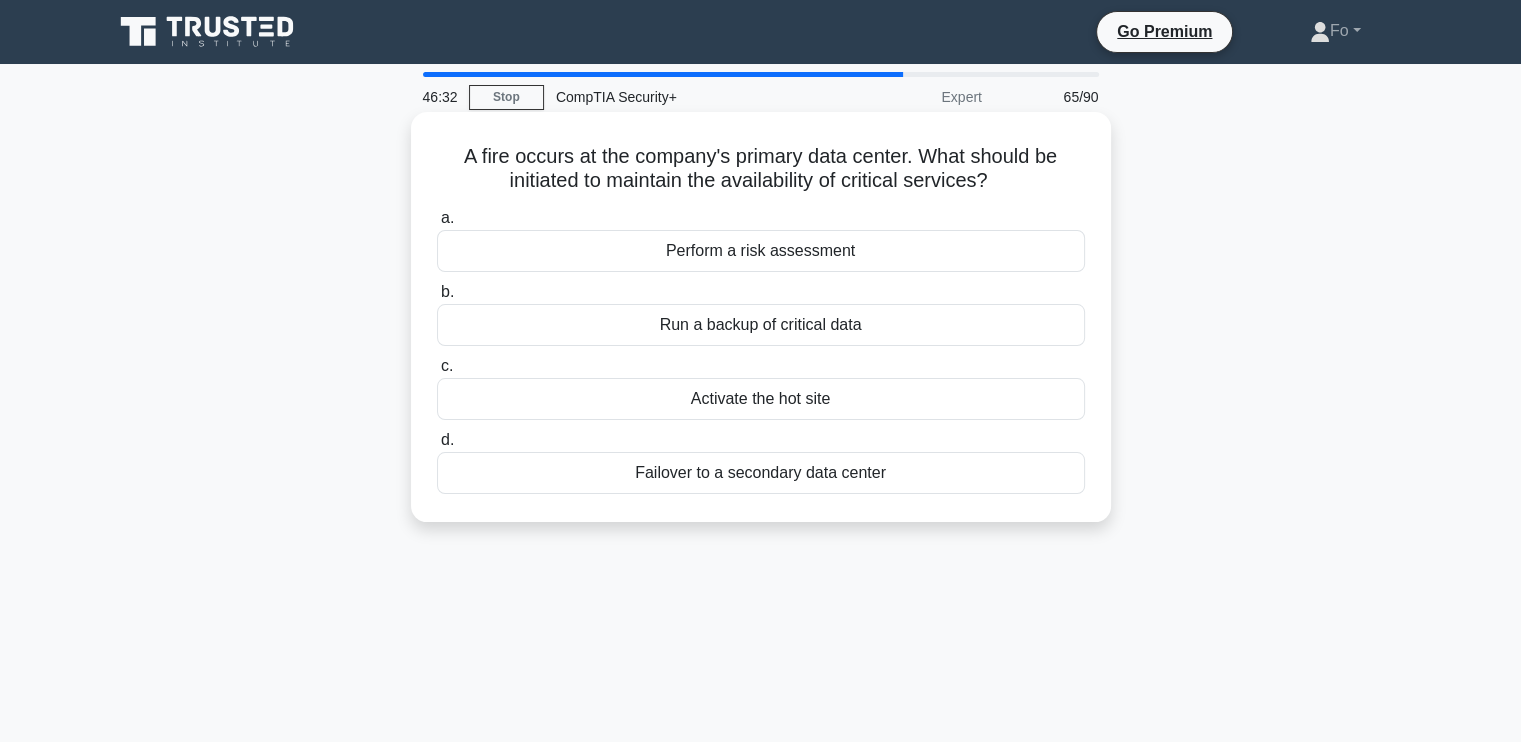 click on "Run a backup of critical data" at bounding box center [761, 325] 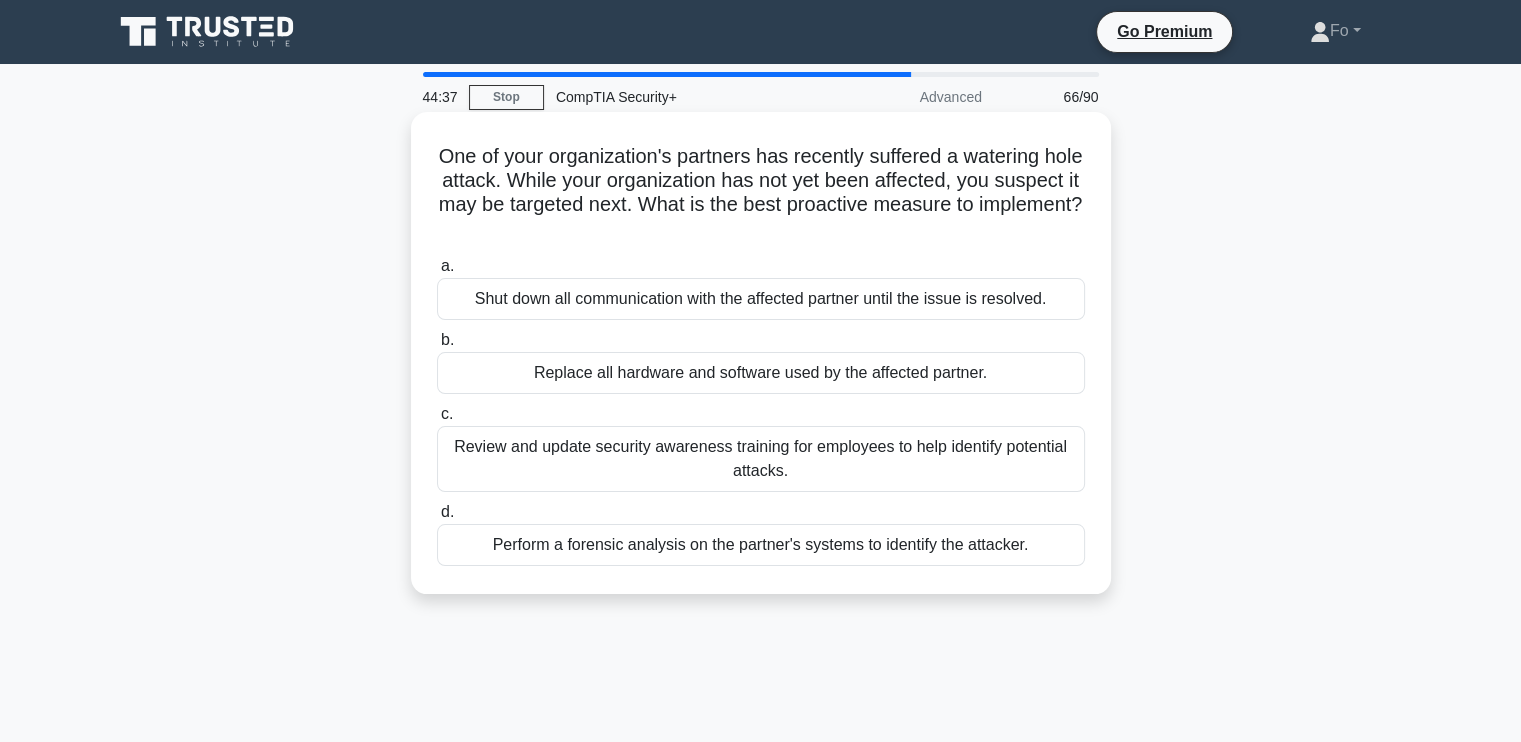 click on "Shut down all communication with the affected partner until the issue is resolved." at bounding box center (761, 299) 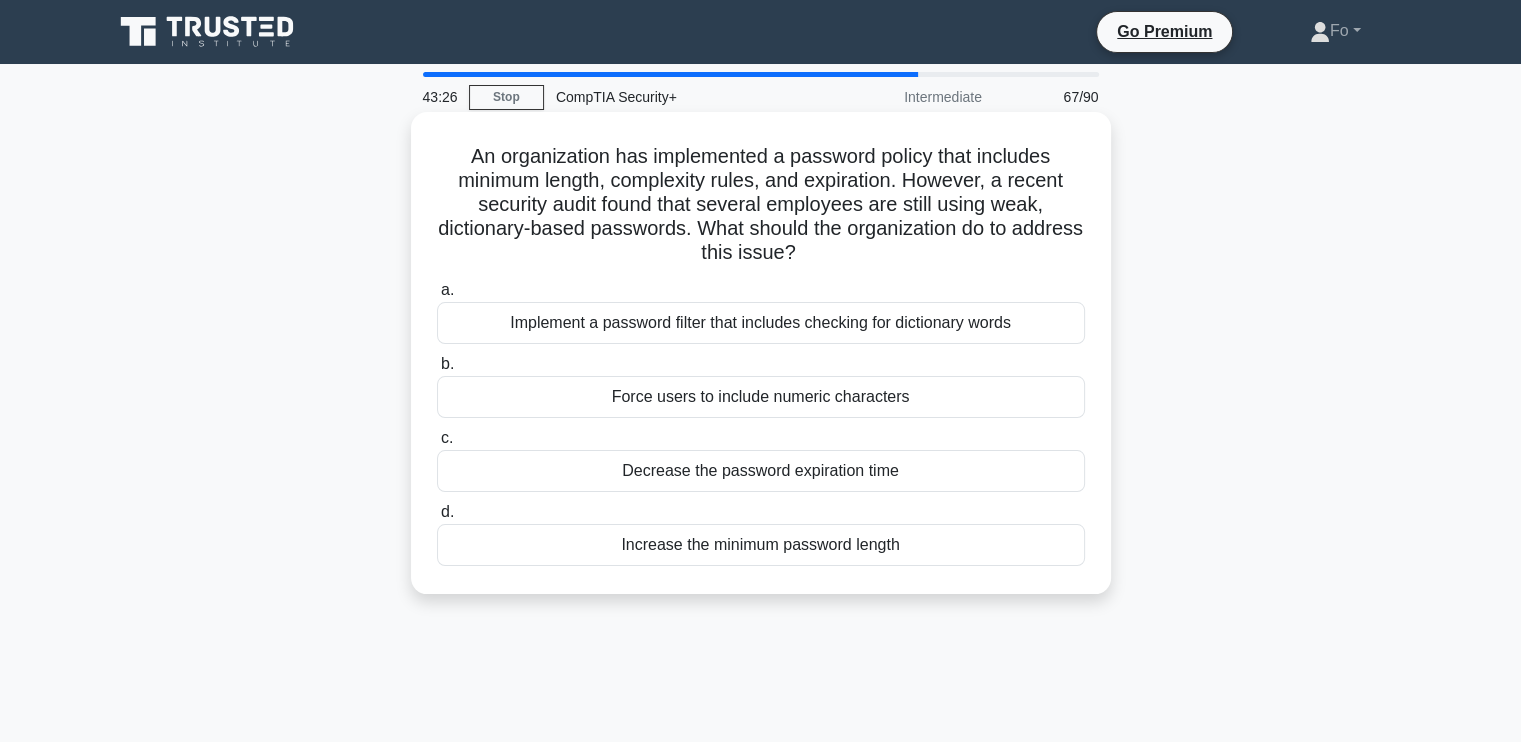 click on "Implement a password filter that includes checking for dictionary words" at bounding box center [761, 323] 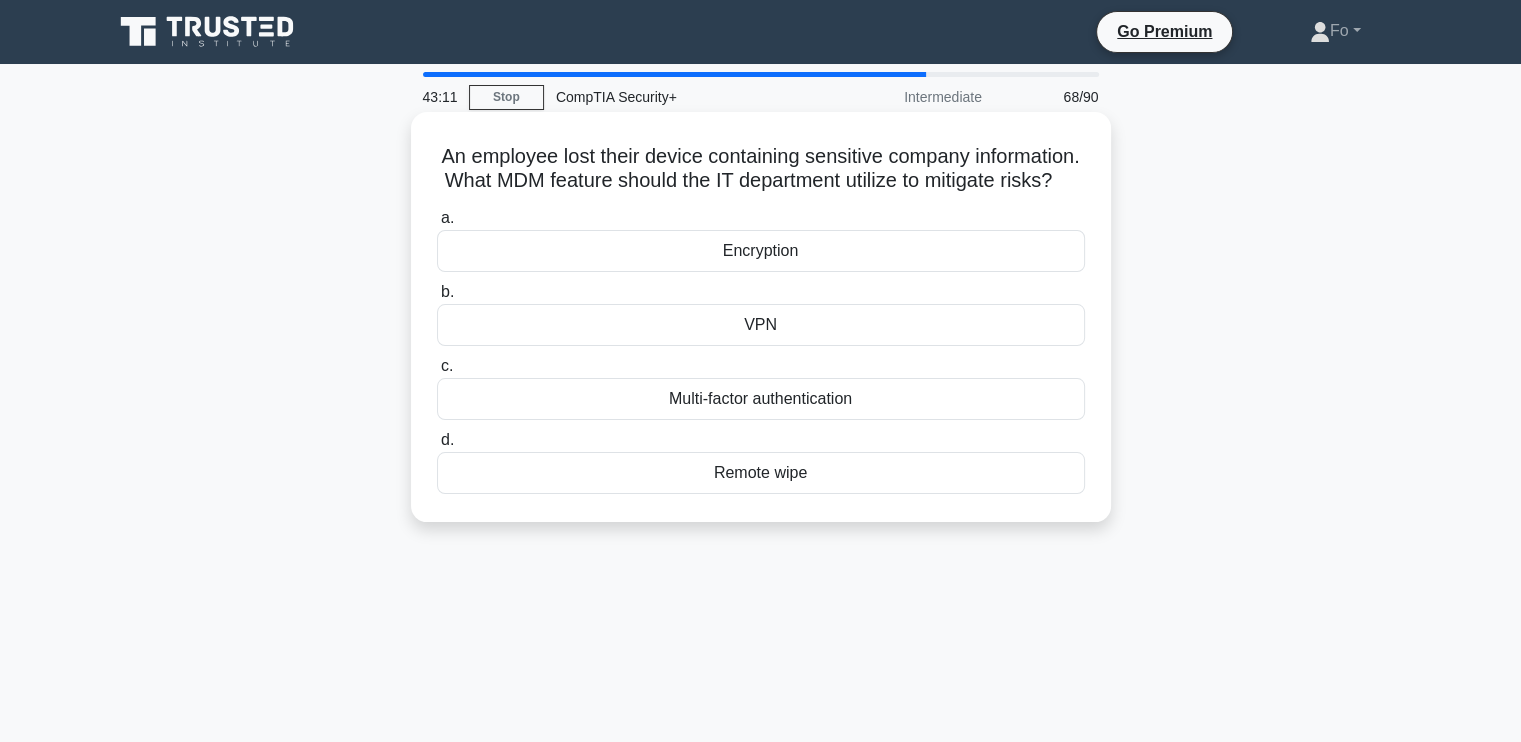 click on "Remote wipe" at bounding box center (761, 473) 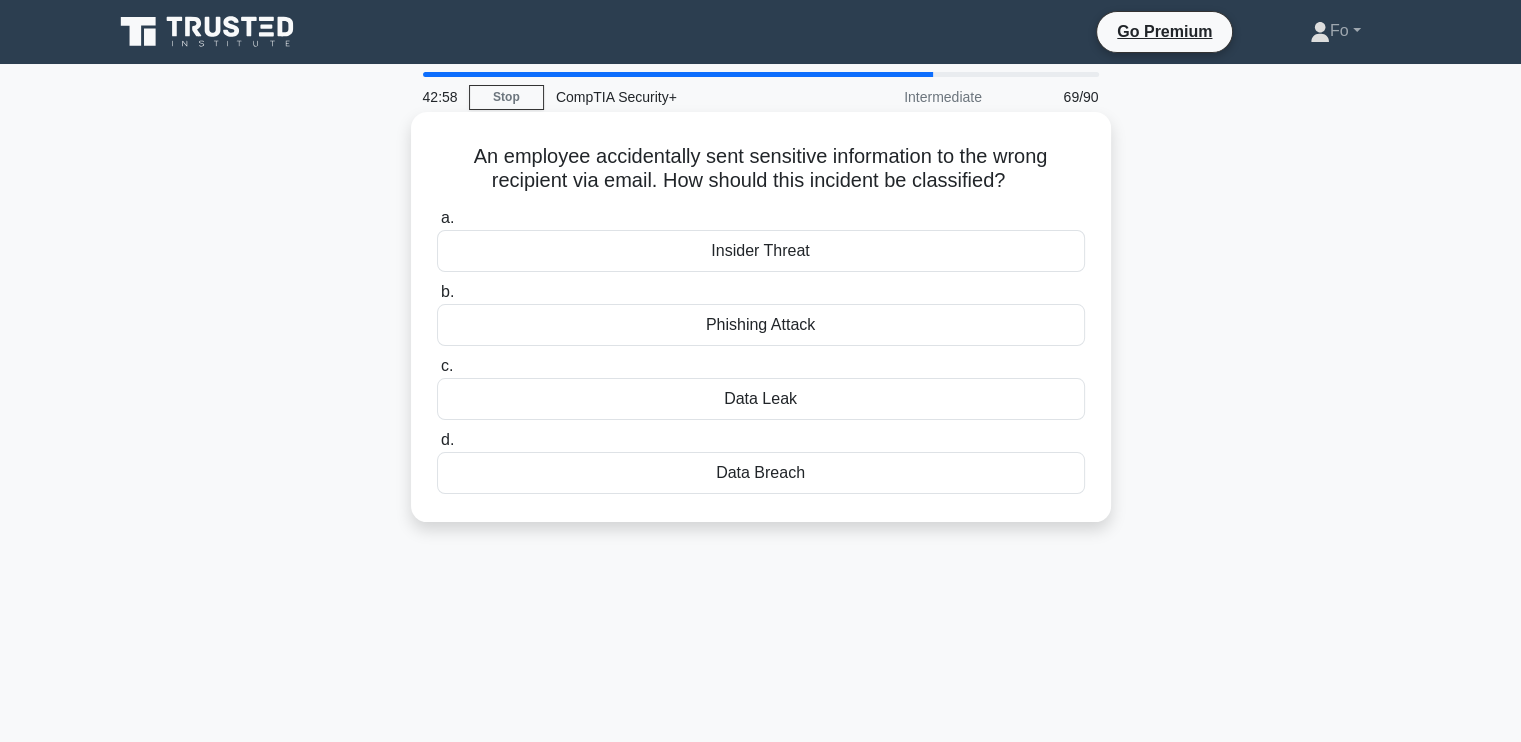 click on "Data Leak" at bounding box center [761, 399] 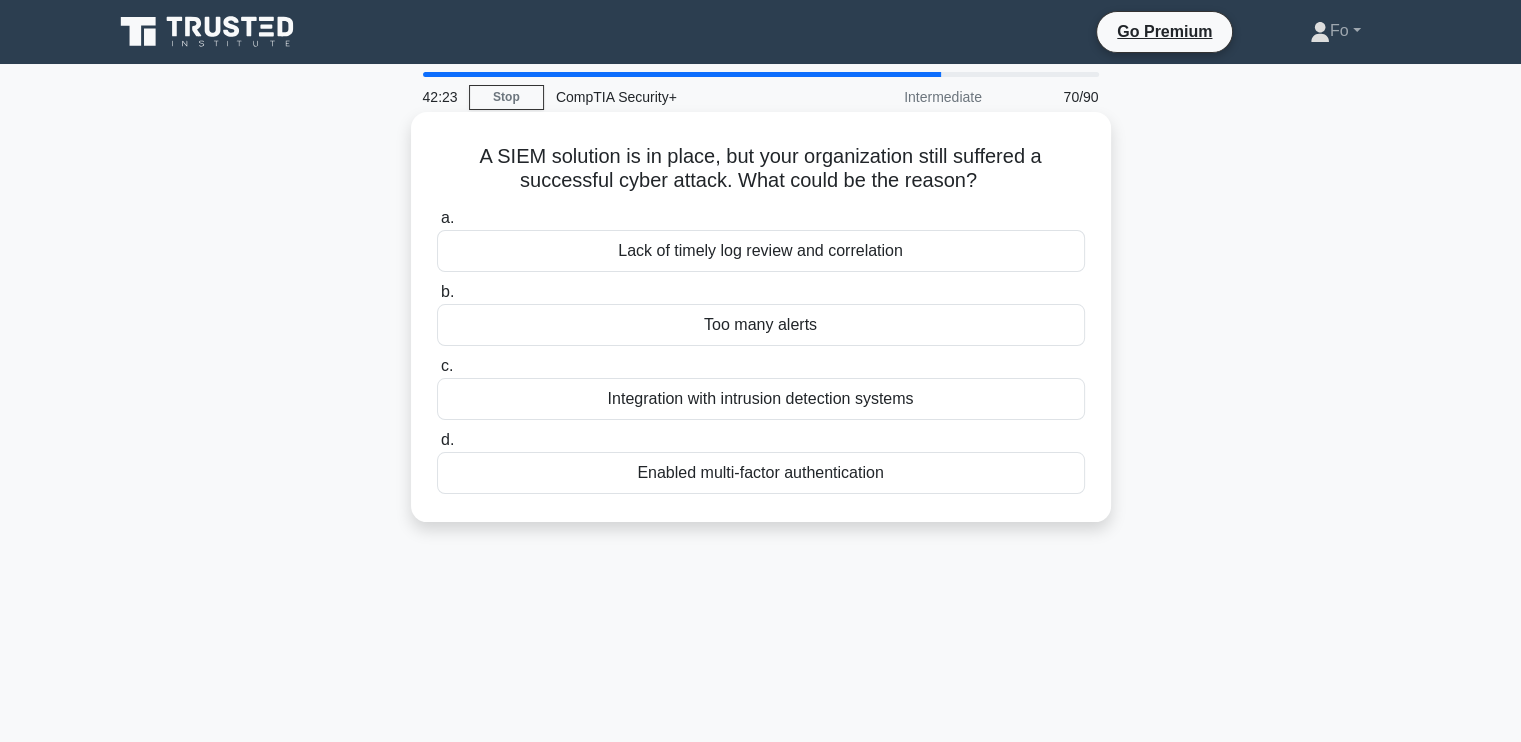 click on "Lack of timely log review and correlation" at bounding box center [761, 251] 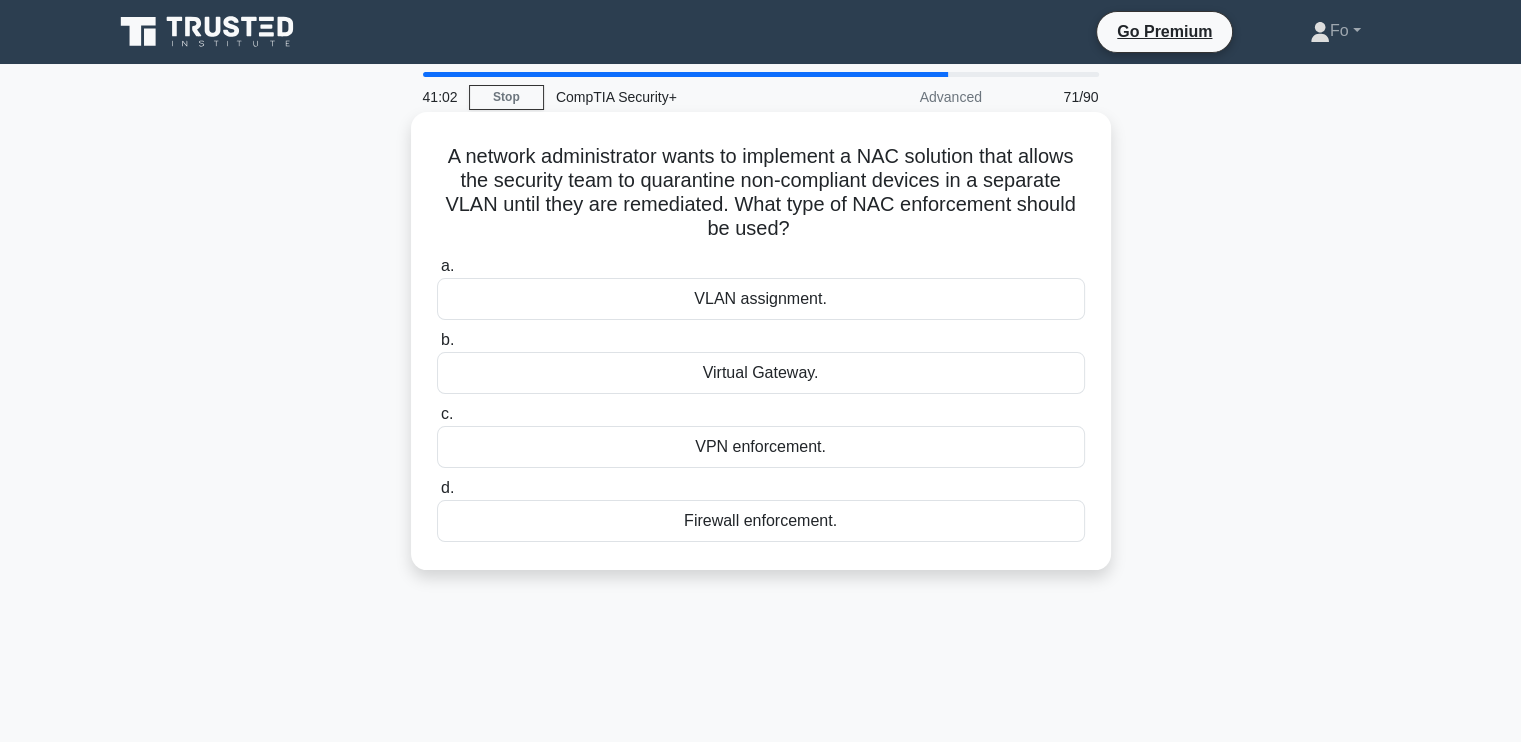click on "VLAN assignment." at bounding box center (761, 299) 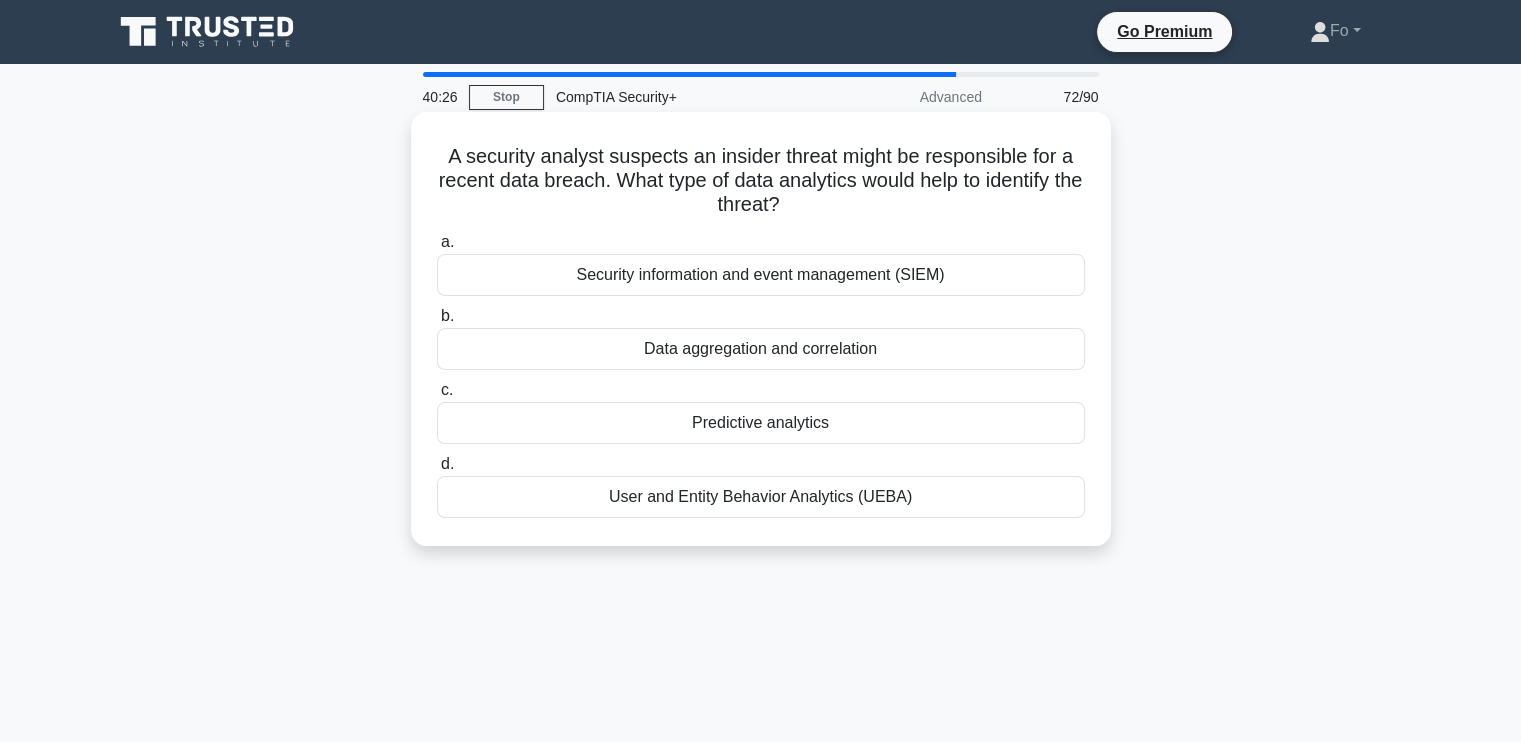 click on "Security information and event management (SIEM)" at bounding box center [761, 275] 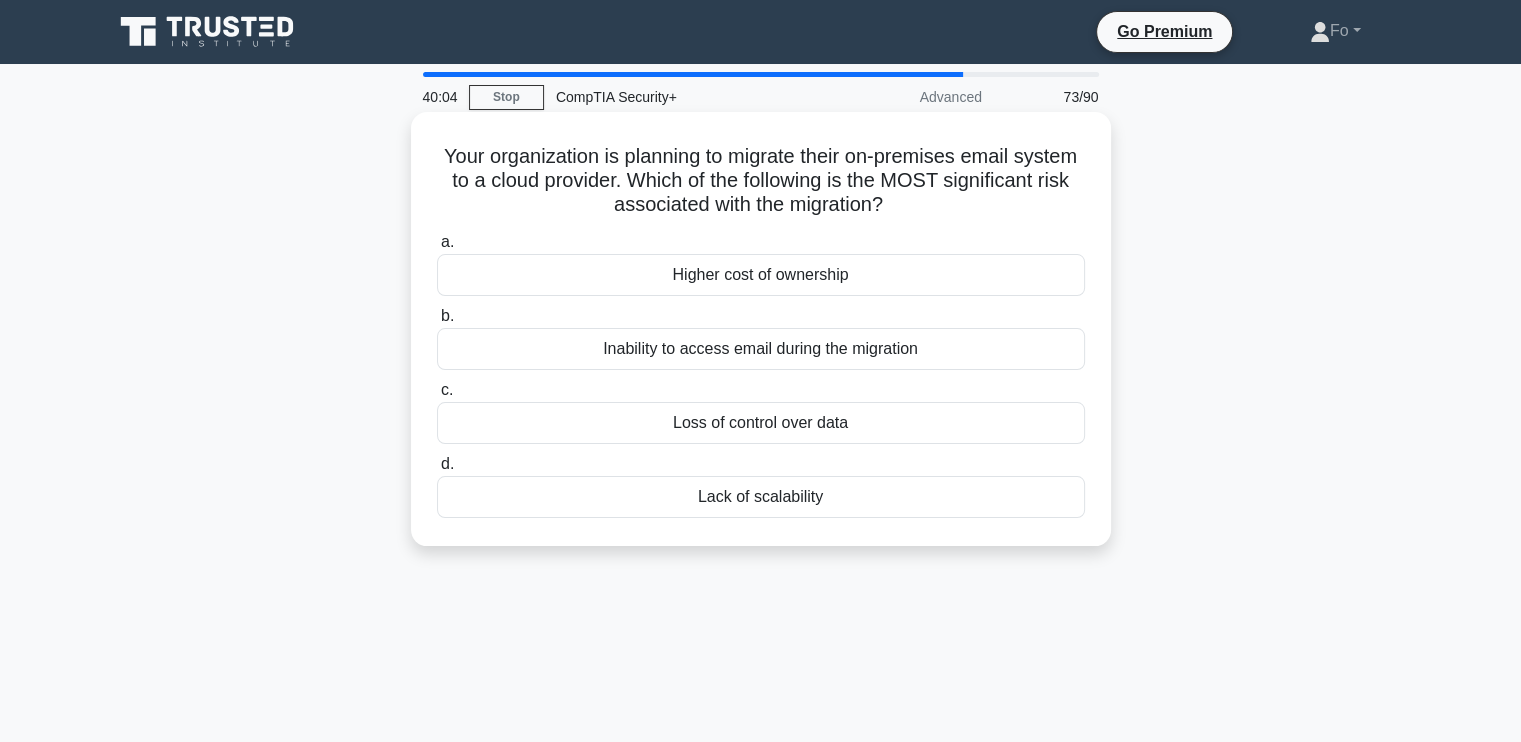 click on "Loss of control over data" at bounding box center (761, 423) 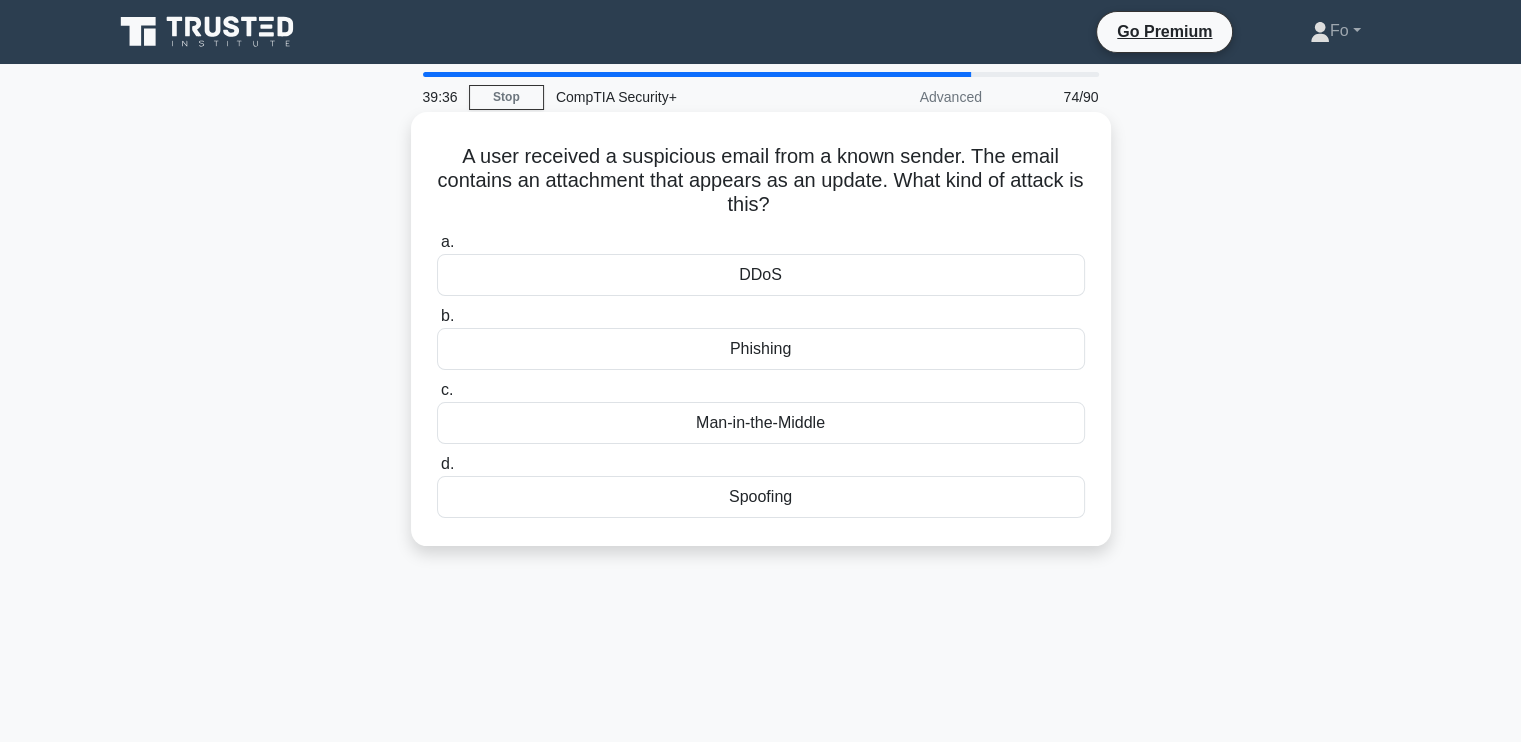 click on "DDoS" at bounding box center (761, 275) 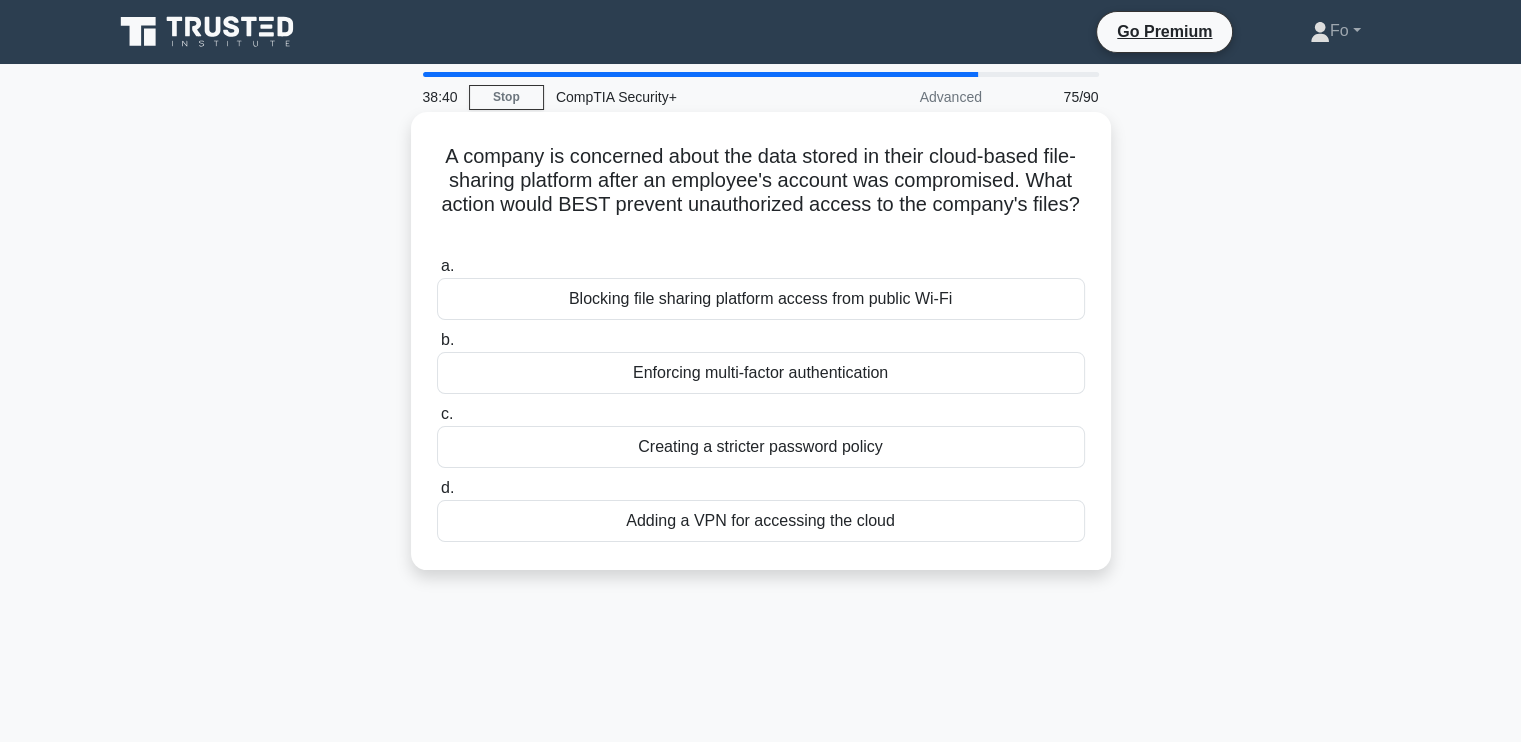 click on "Enforcing multi-factor authentication" at bounding box center [761, 373] 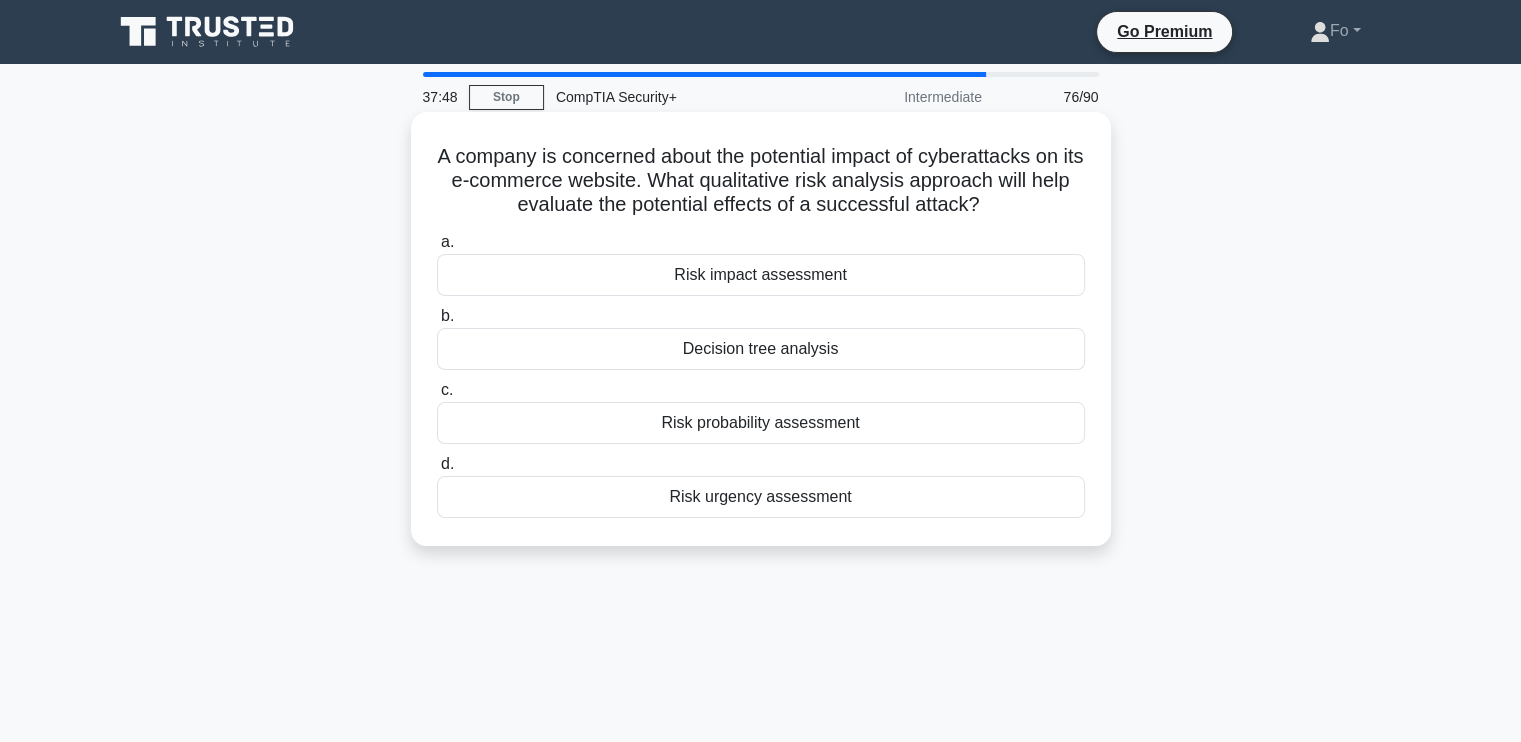 click on "Risk impact assessment" at bounding box center (761, 275) 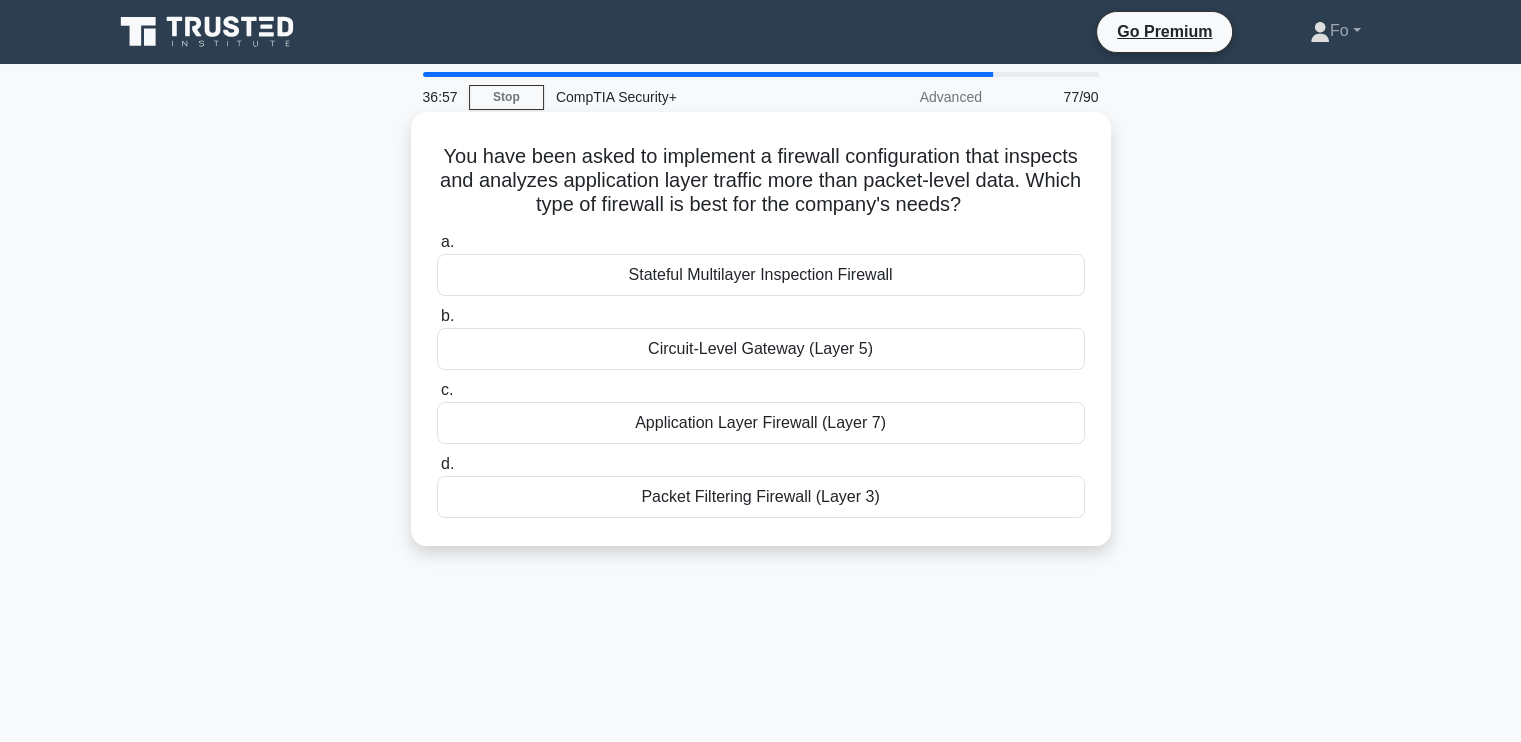 click on "Application Layer Firewall (Layer 7)" at bounding box center [761, 423] 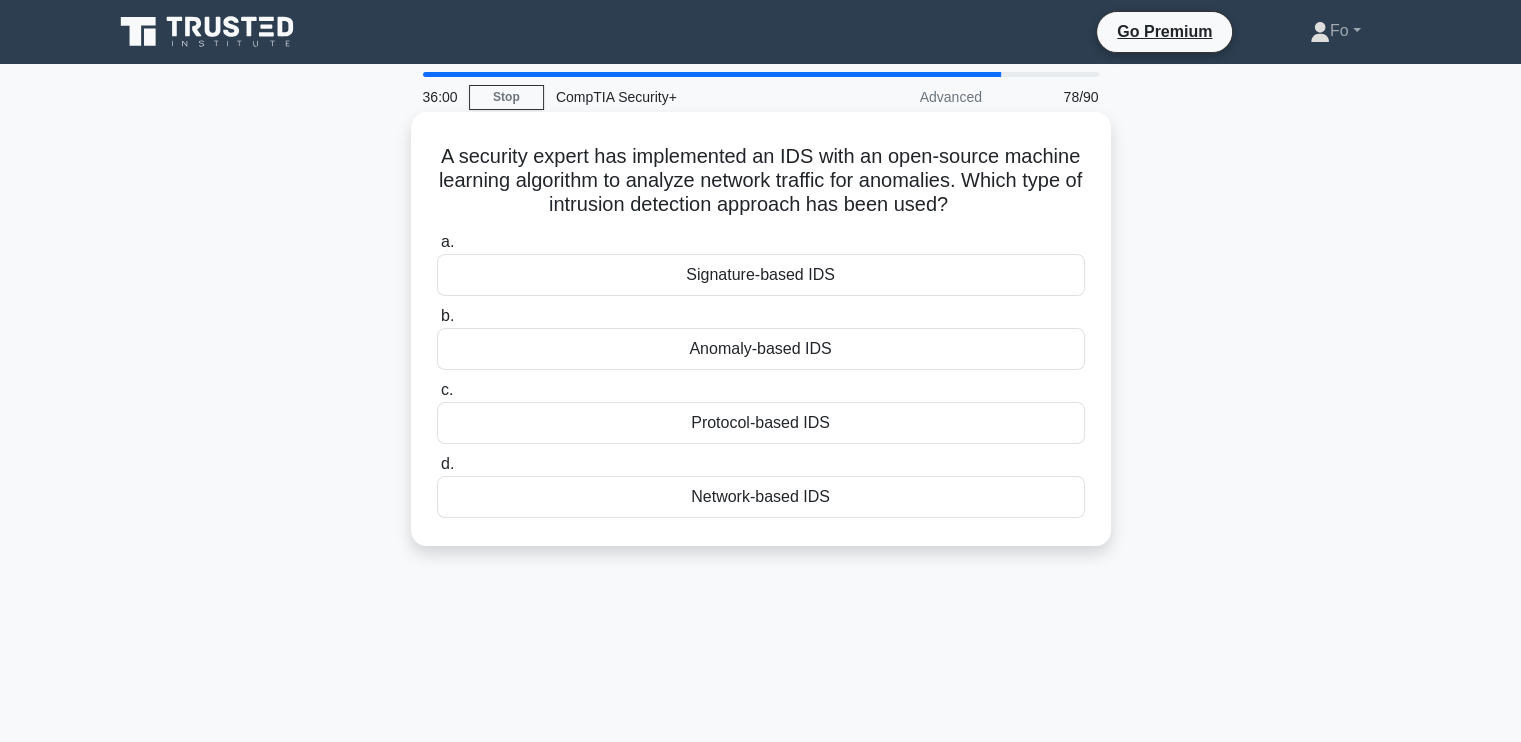 click on "Network-based IDS" at bounding box center [761, 497] 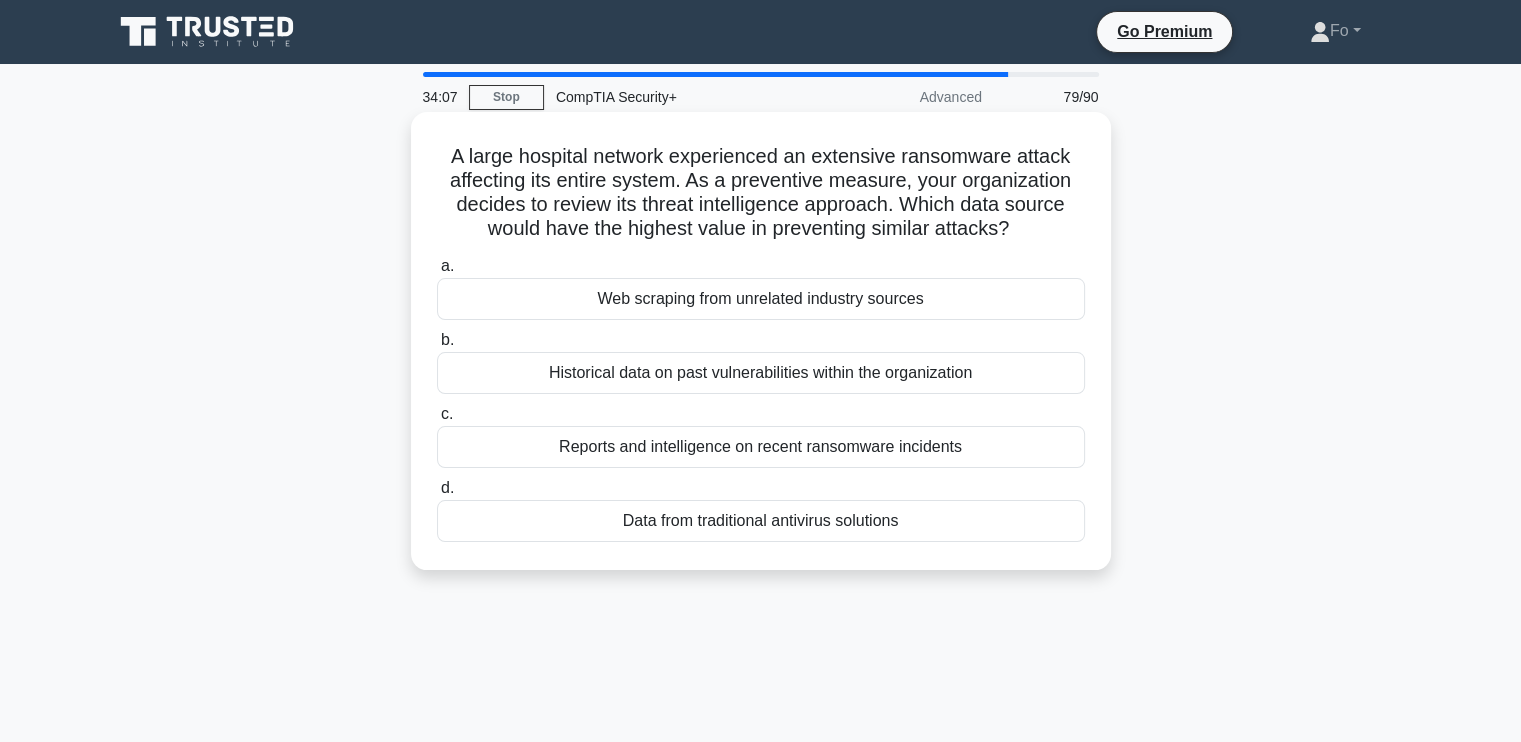 click on "Historical data on past vulnerabilities within the organization" at bounding box center [761, 373] 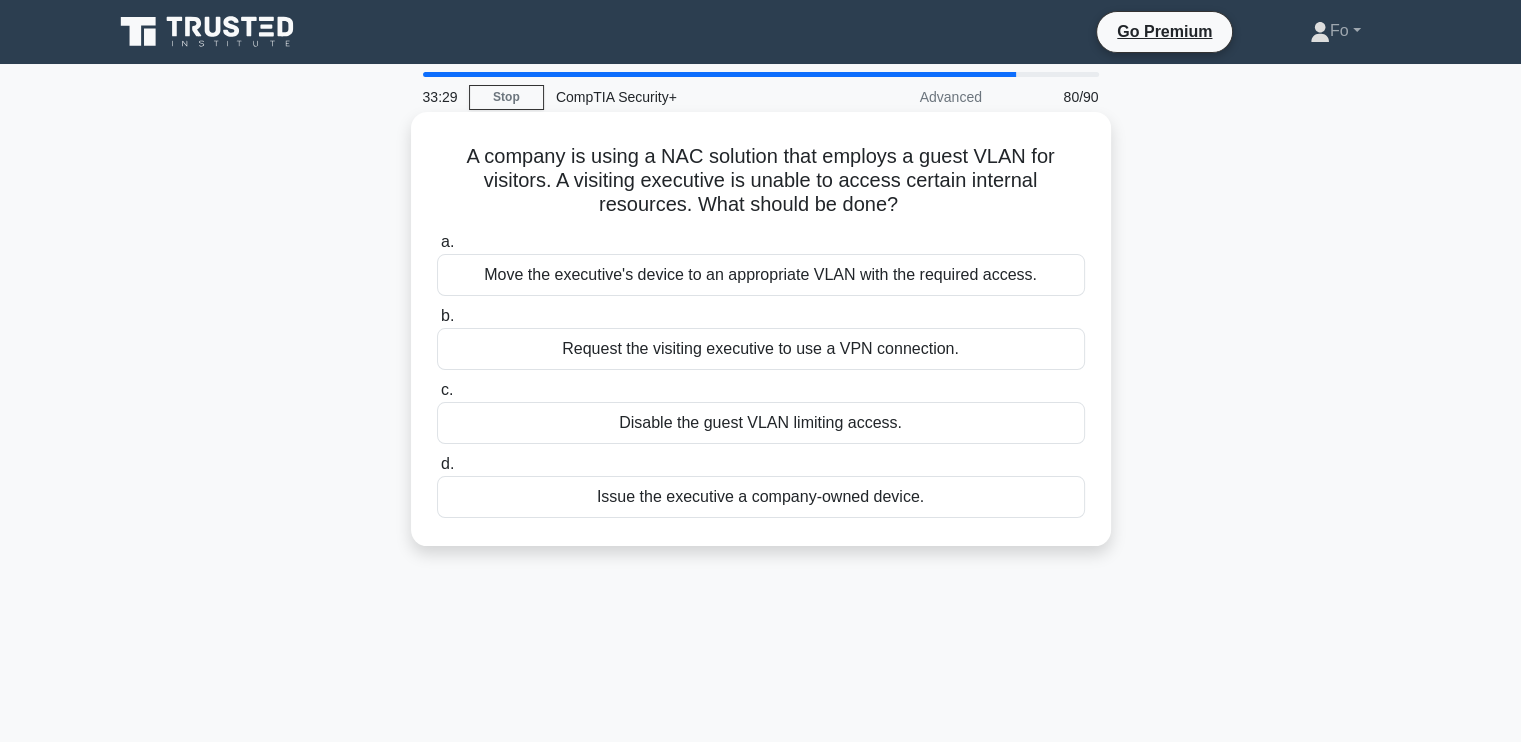 click on "Move the executive's device to an appropriate VLAN with the required access." at bounding box center [761, 275] 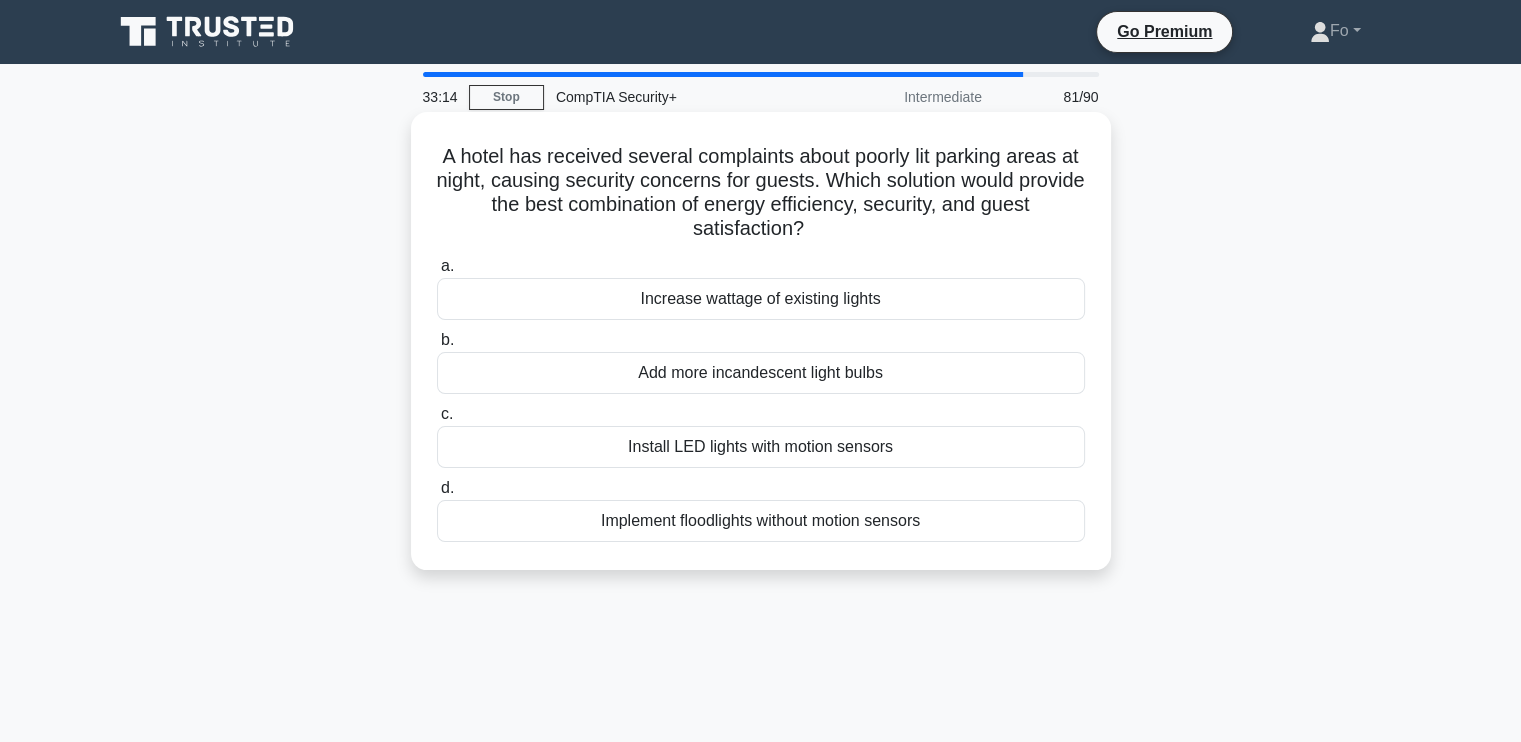 click on "A hotel has received several complaints about poorly lit parking areas at night, causing security concerns for guests. Which solution would provide the best combination of energy efficiency, security, and guest satisfaction?
.spinner_0XTQ{transform-origin:center;animation:spinner_y6GP .75s linear infinite}@keyframes spinner_y6GP{100%{transform:rotate(360deg)}}
a.
Increase wattage of existing lights
b. c." at bounding box center [761, 341] 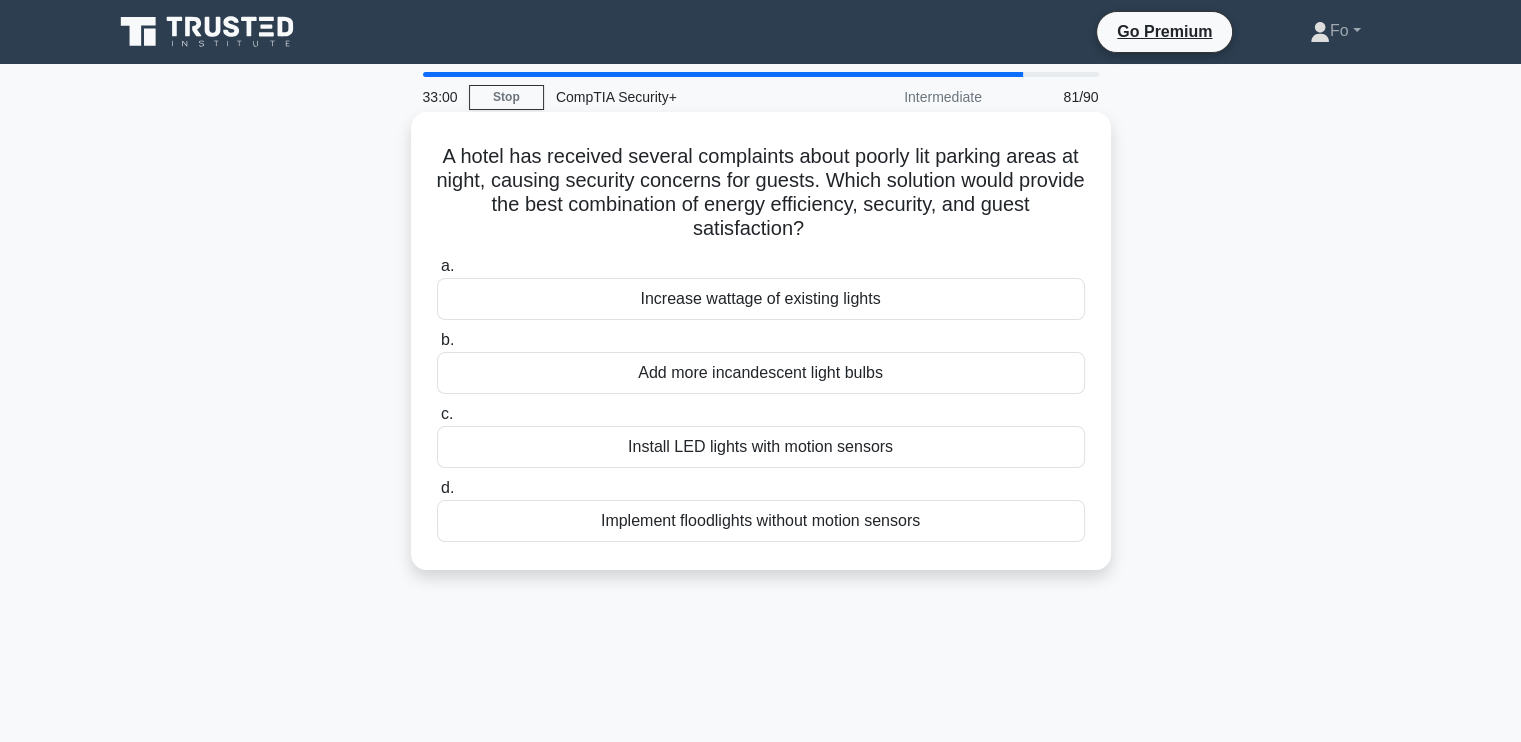click on "Install LED lights with motion sensors" at bounding box center (761, 447) 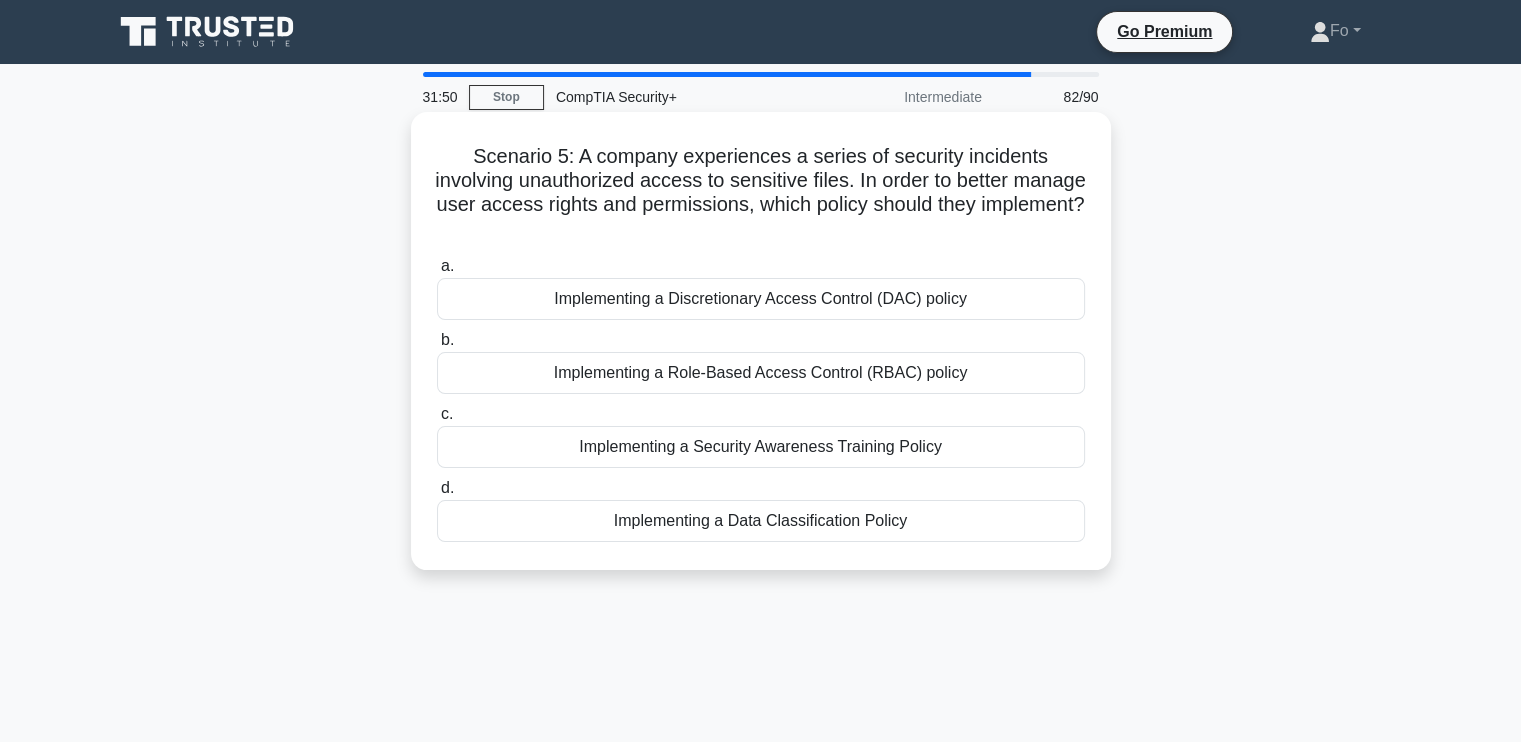 click on "Implementing a Role-Based Access Control (RBAC) policy" at bounding box center [761, 373] 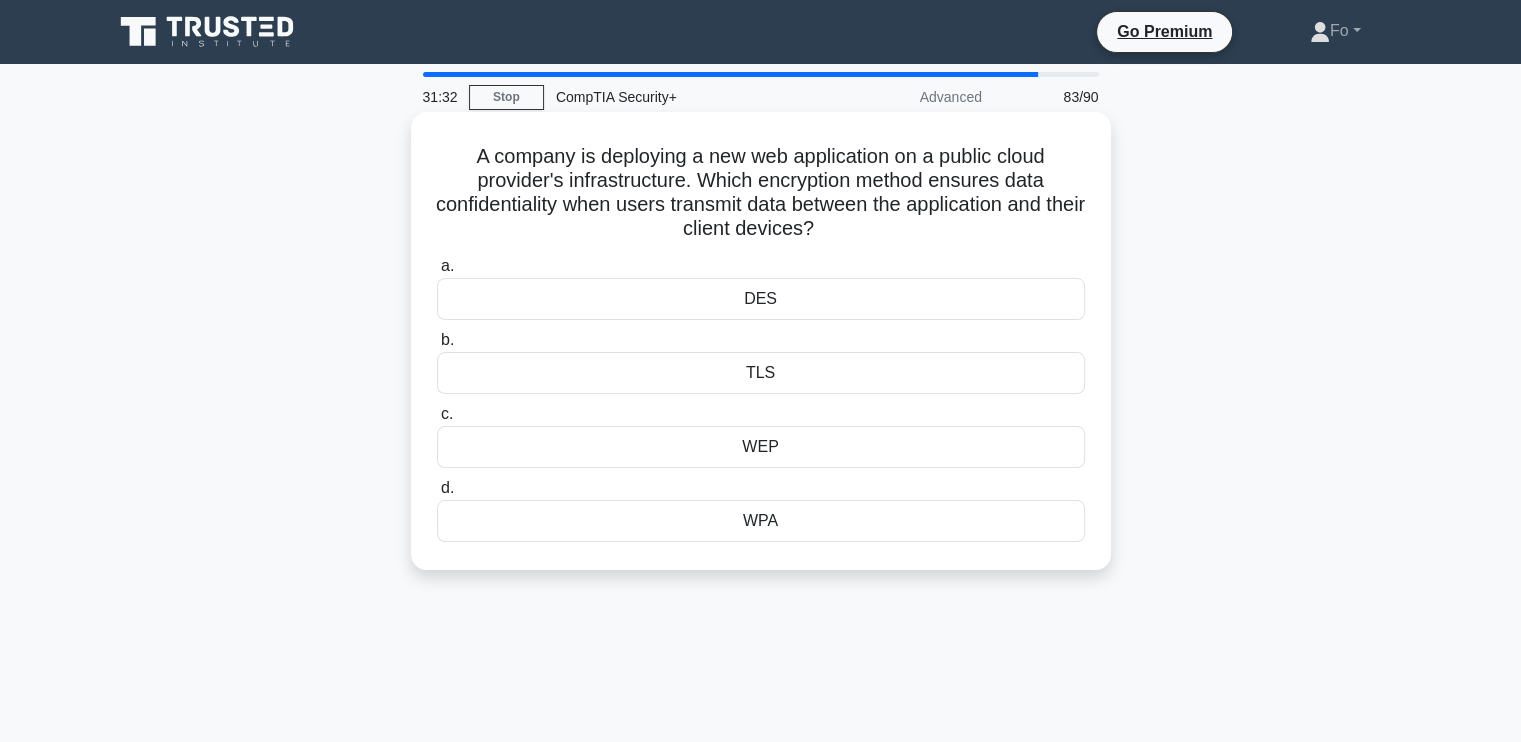 click on "WEP" at bounding box center [761, 447] 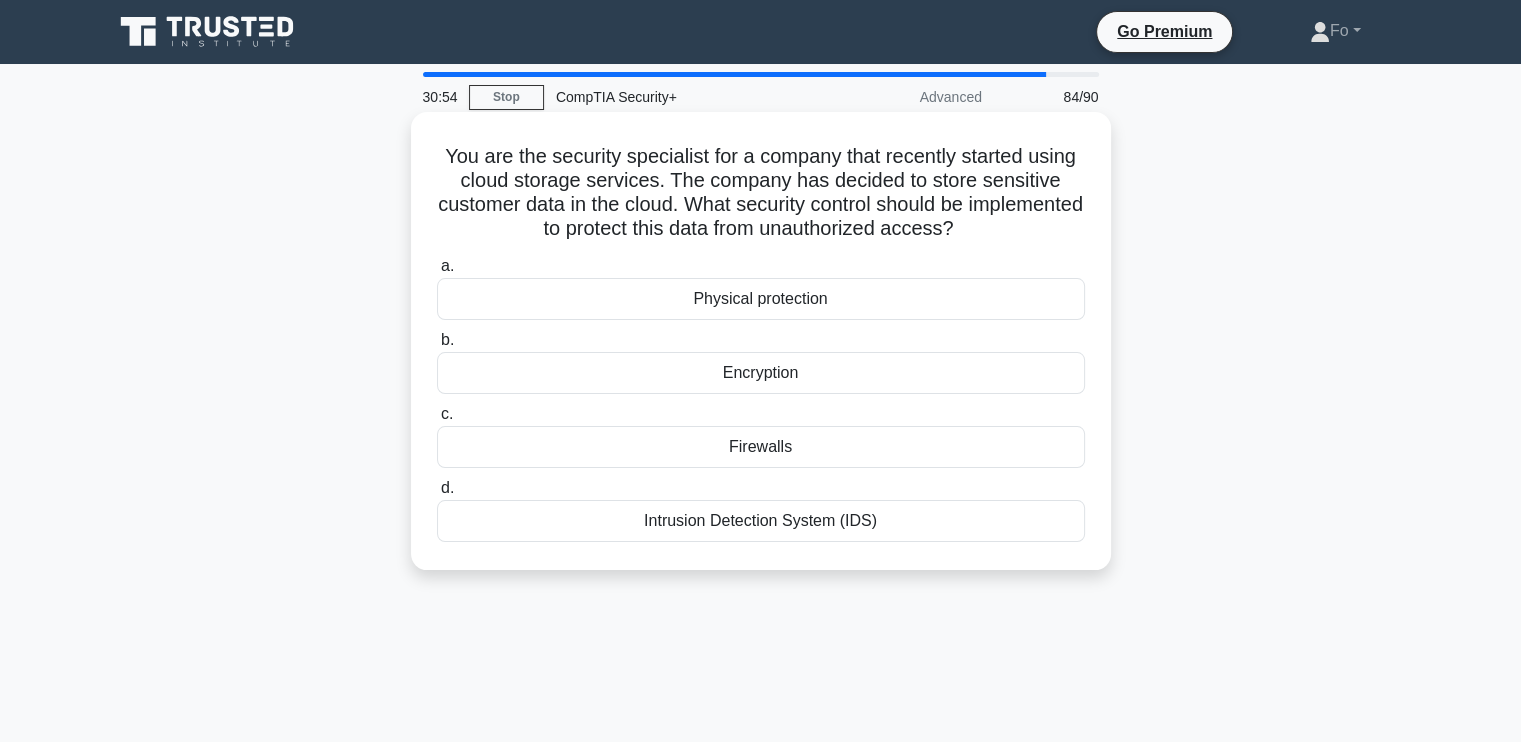 click on "Encryption" at bounding box center (761, 373) 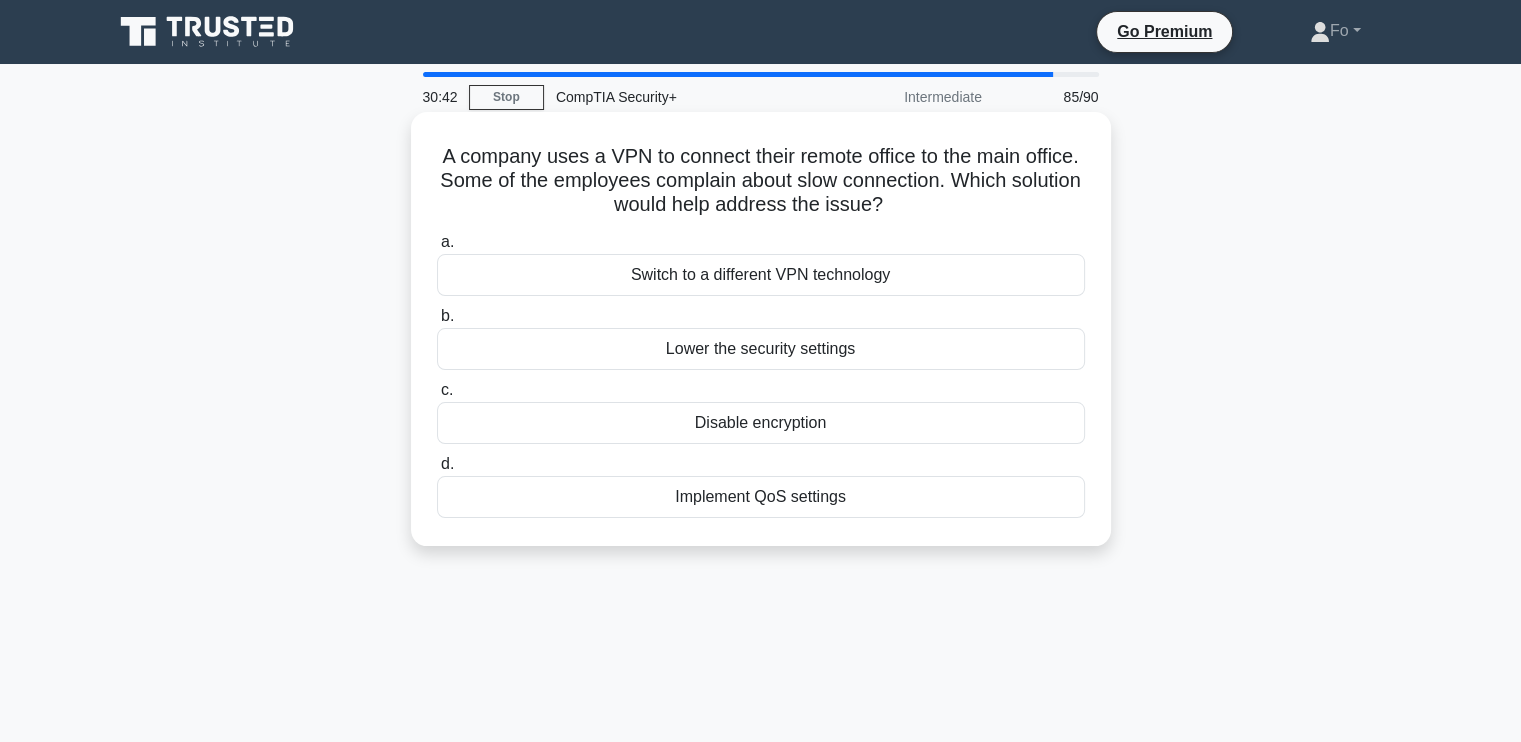 click on "Implement QoS settings" at bounding box center [761, 497] 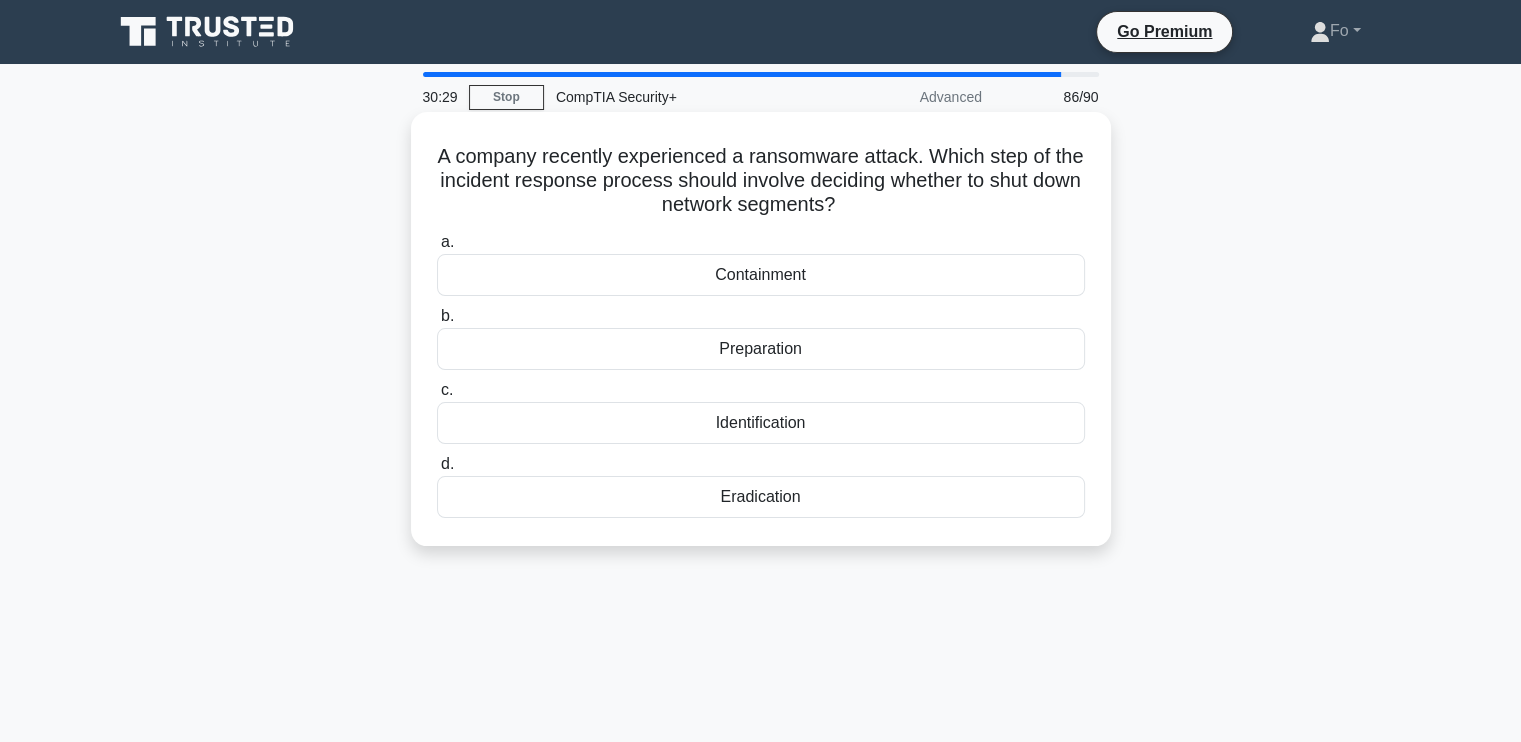 click on "Containment" at bounding box center (761, 275) 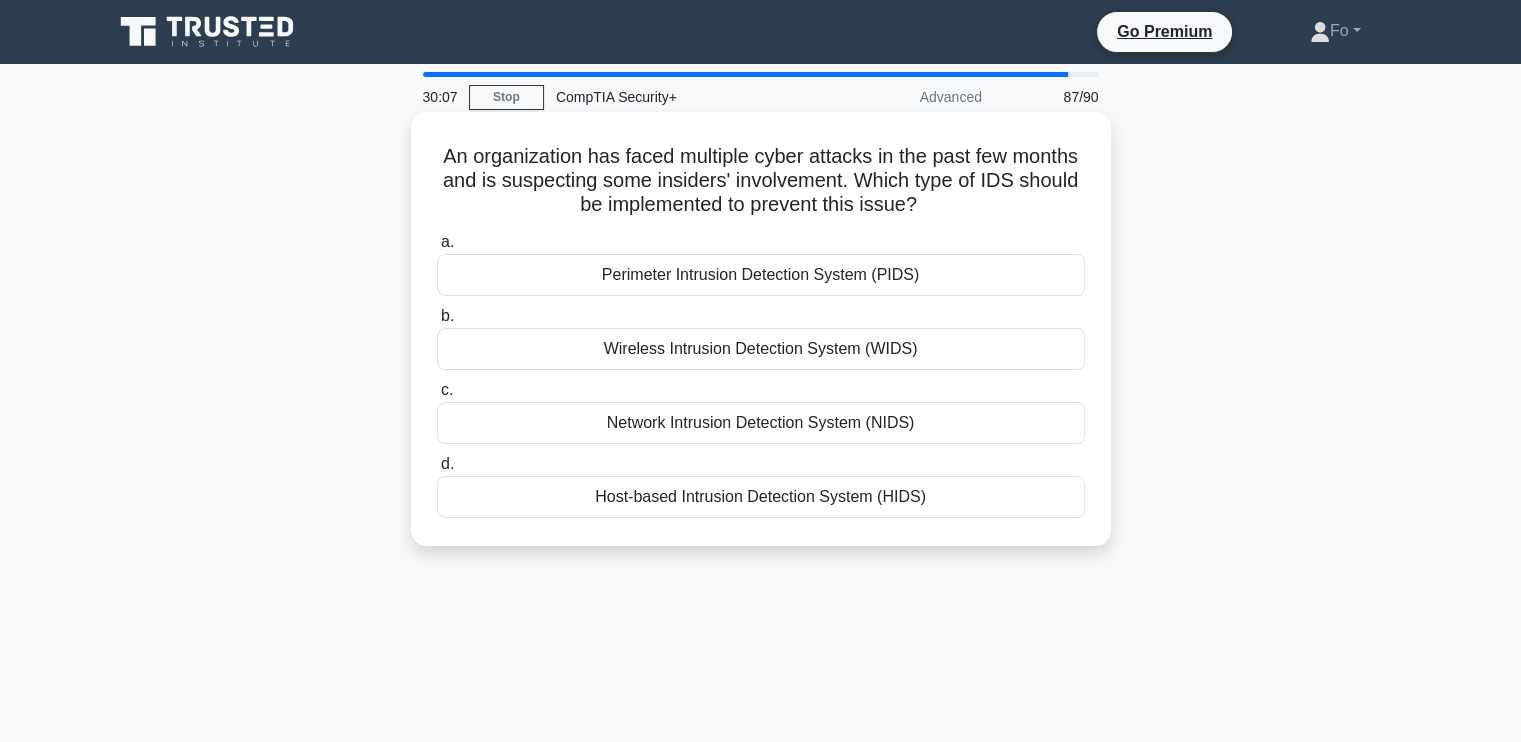 click on "Host-based Intrusion Detection System (HIDS)" at bounding box center [761, 497] 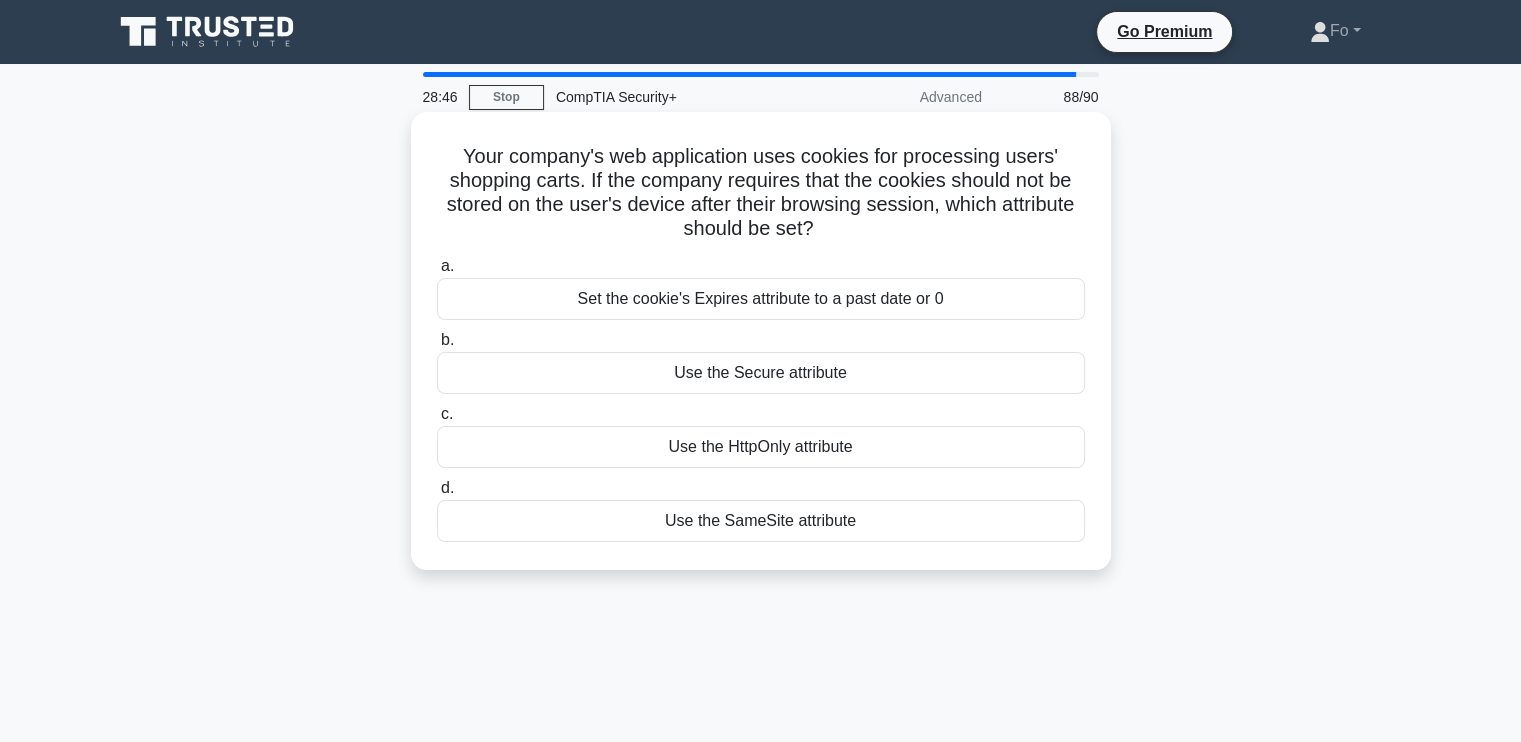 click on "Use the Secure attribute" at bounding box center (761, 373) 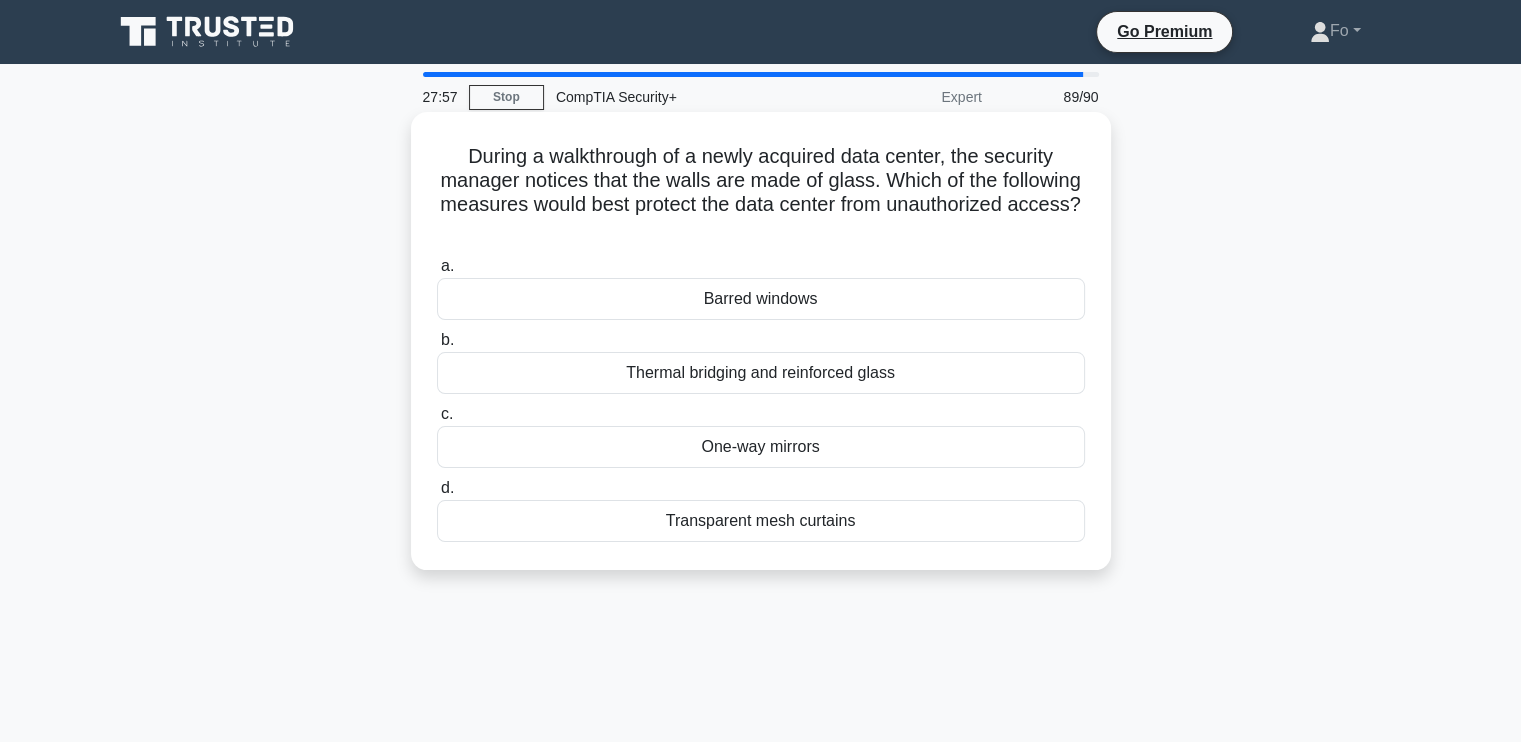 click on "Thermal bridging and reinforced glass" at bounding box center (761, 373) 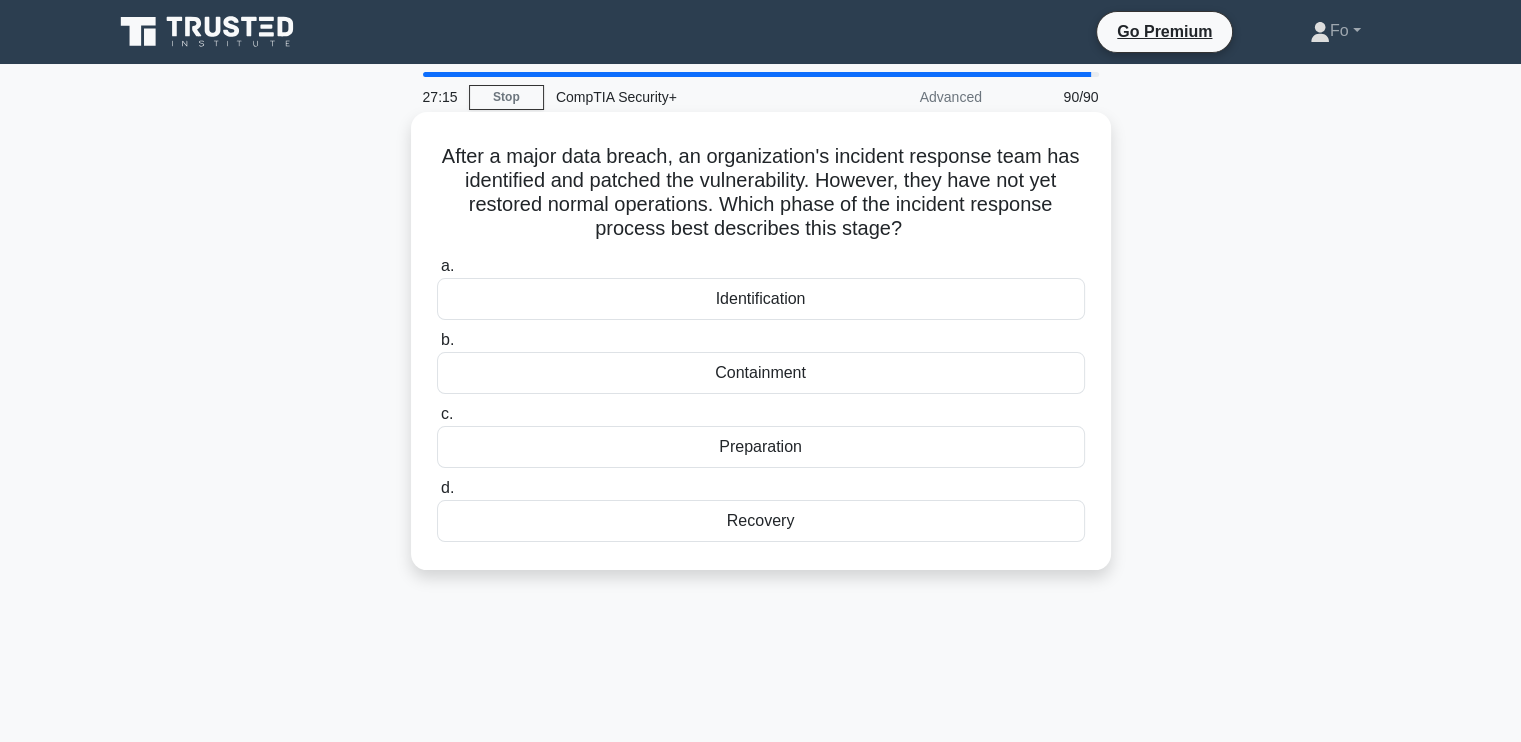 click on "Preparation" at bounding box center (761, 447) 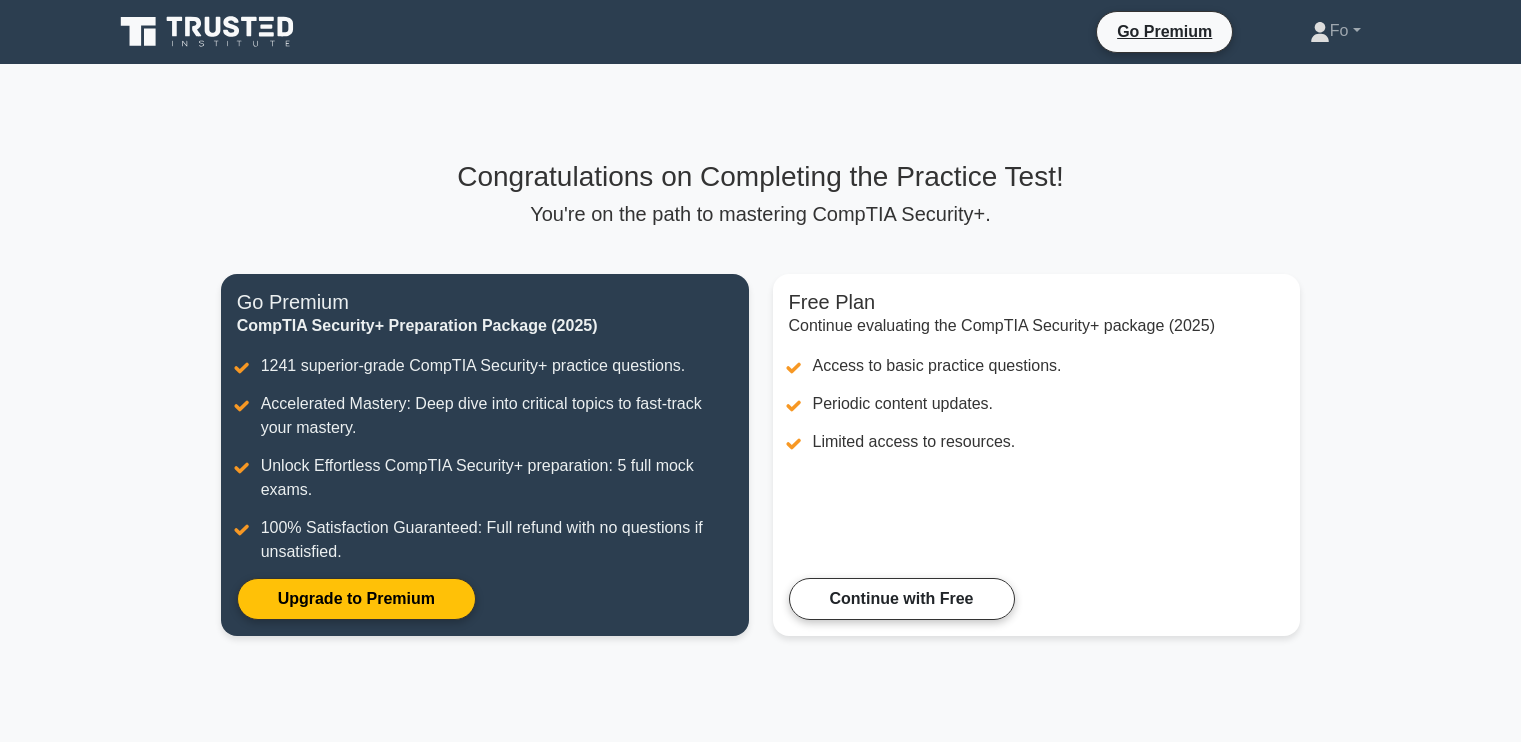scroll, scrollTop: 0, scrollLeft: 0, axis: both 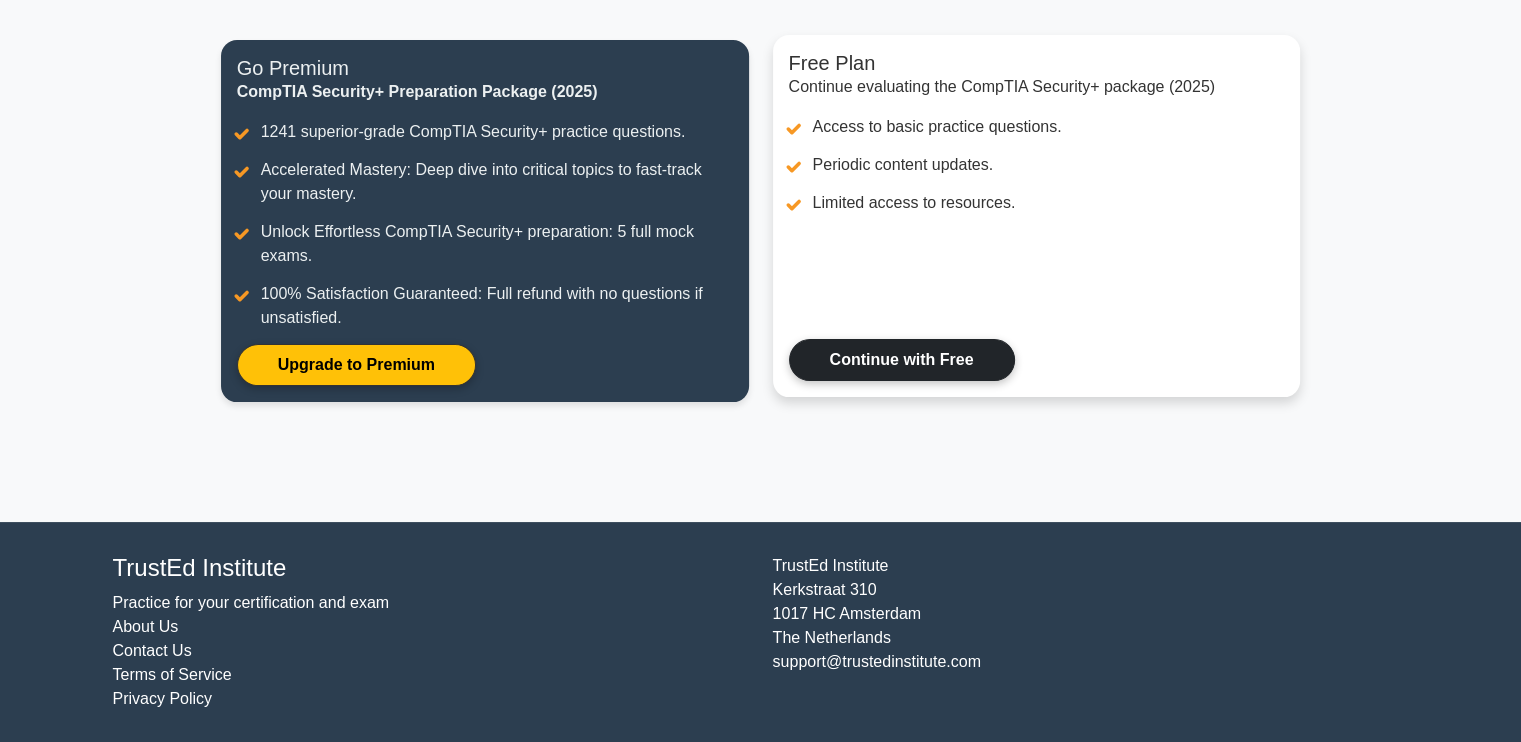 click on "Continue with Free" at bounding box center (902, 360) 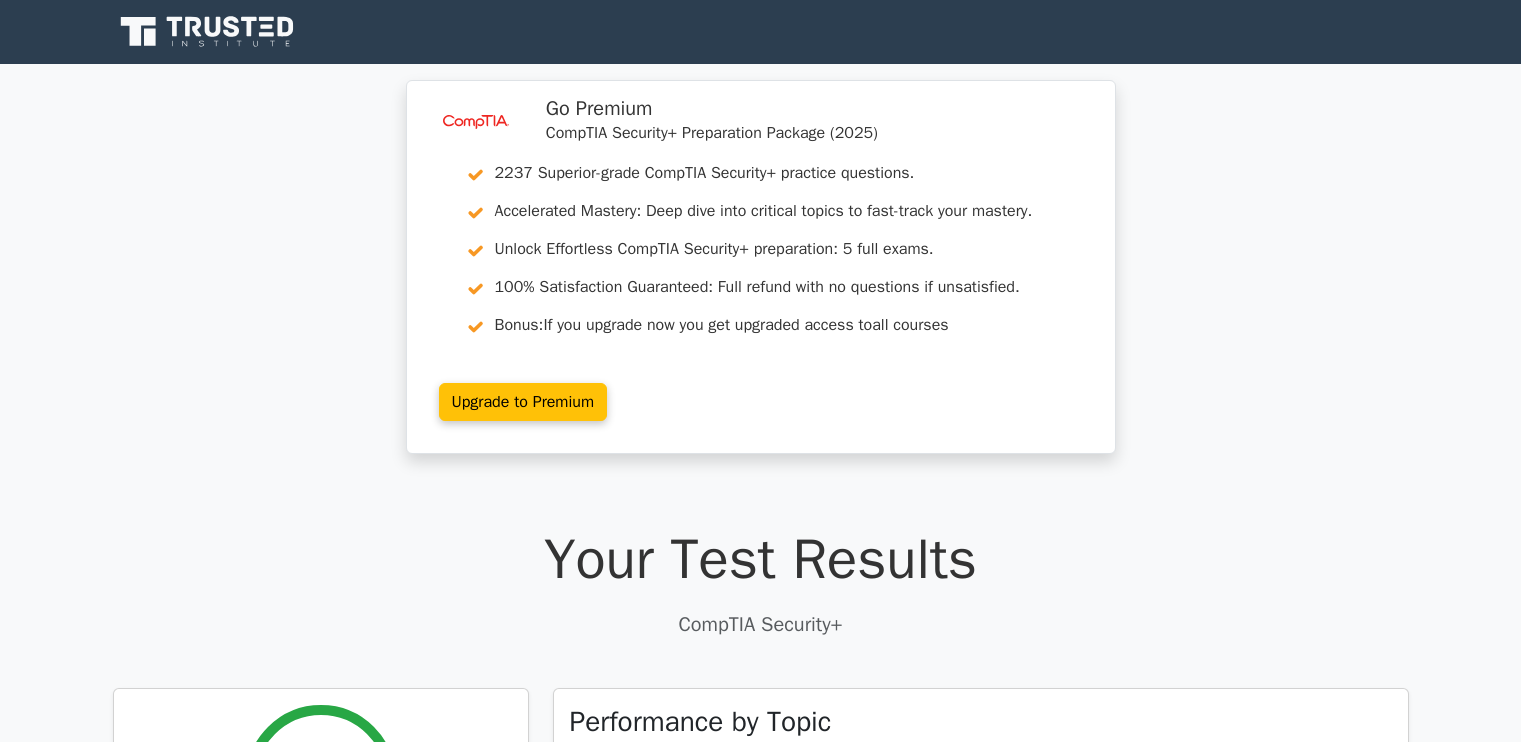 scroll, scrollTop: 0, scrollLeft: 0, axis: both 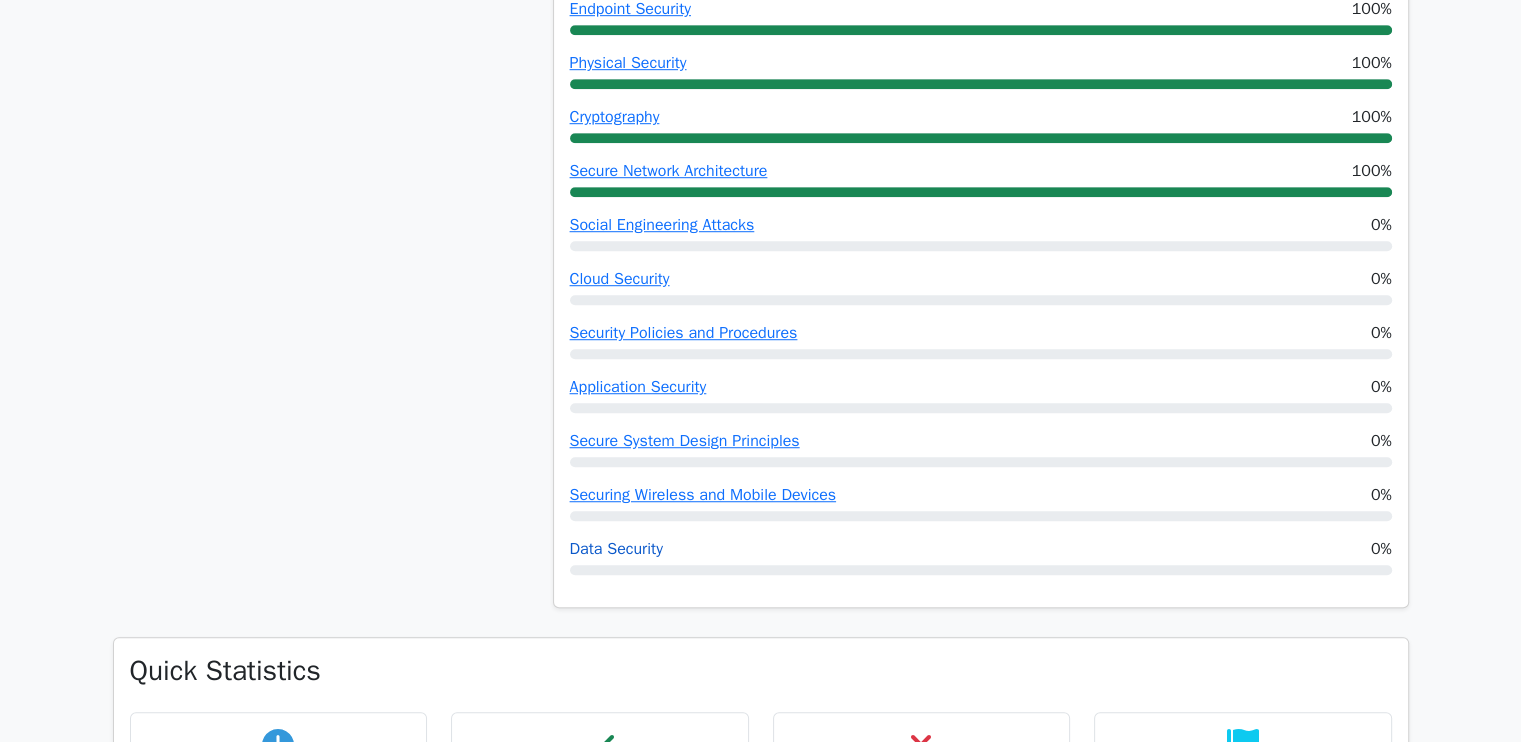 click on "Data Security" at bounding box center [616, 549] 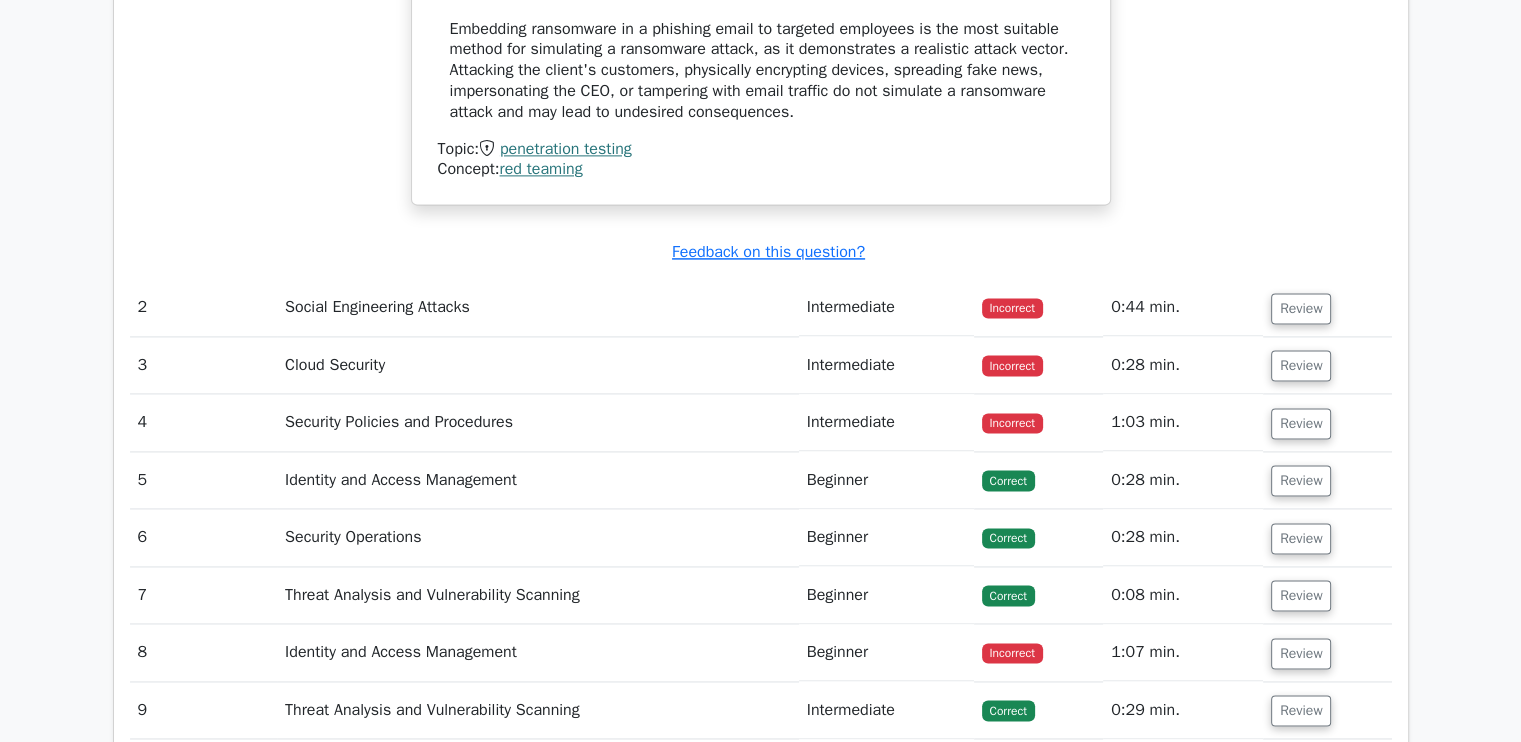 scroll, scrollTop: 2800, scrollLeft: 0, axis: vertical 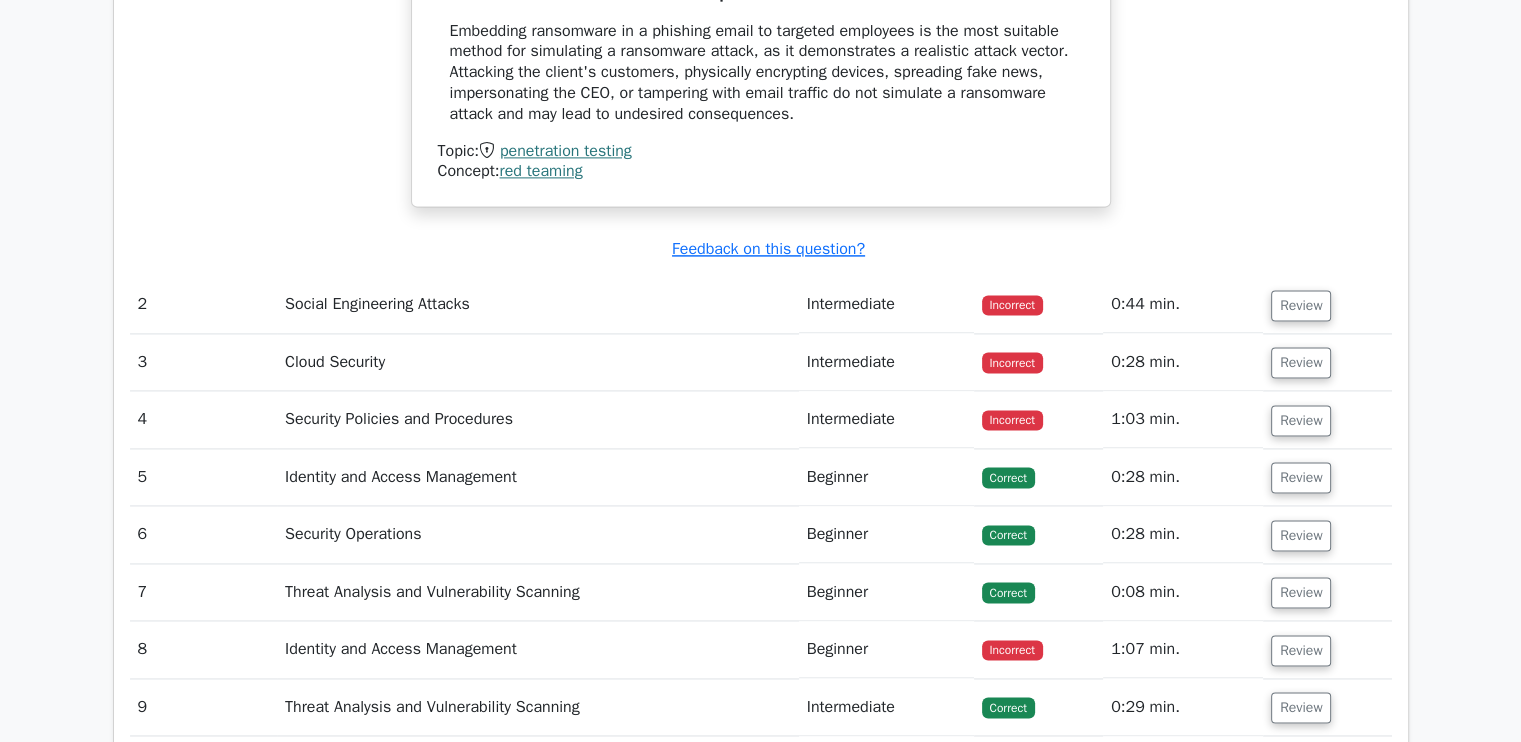 click on "Social Engineering Attacks" at bounding box center [538, 304] 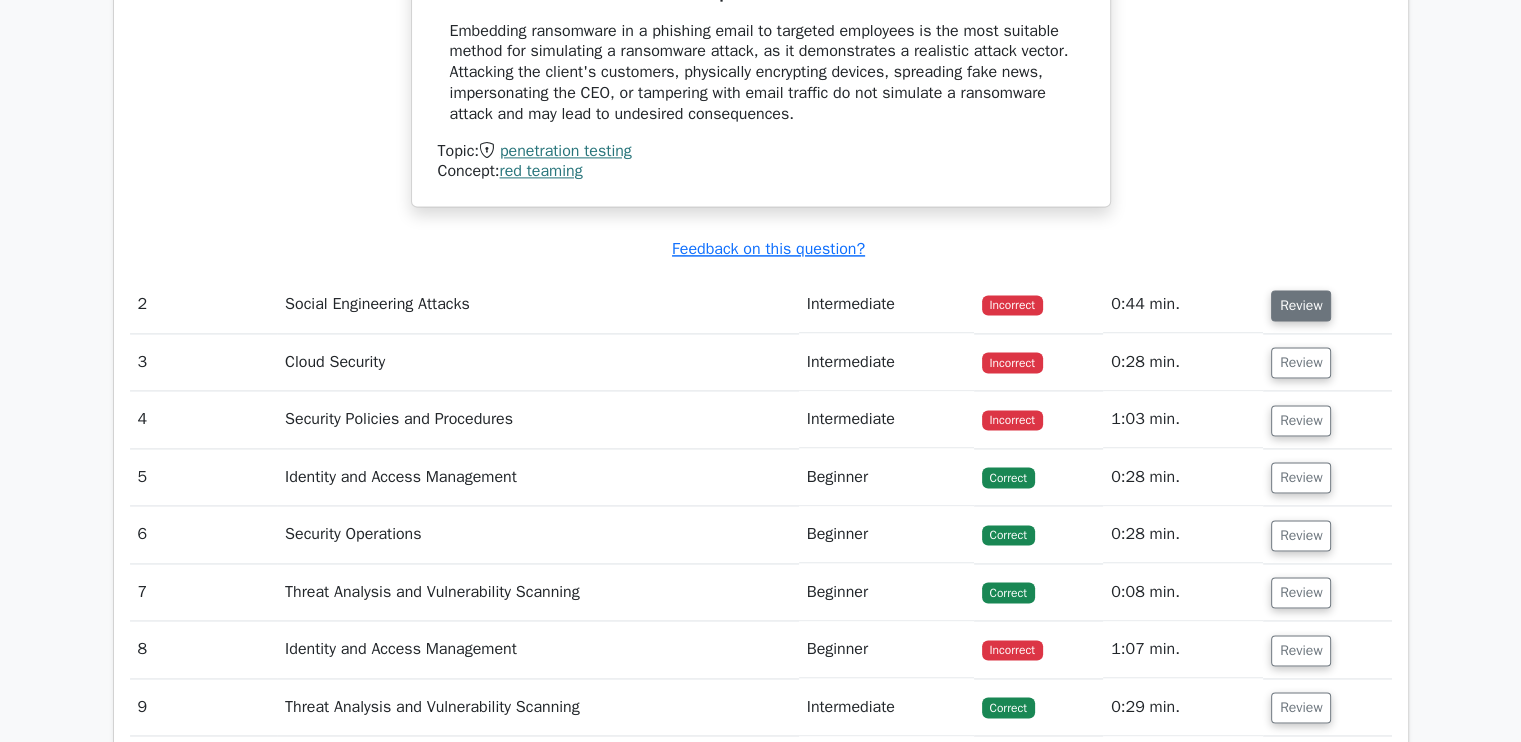 click on "Review" at bounding box center (1301, 305) 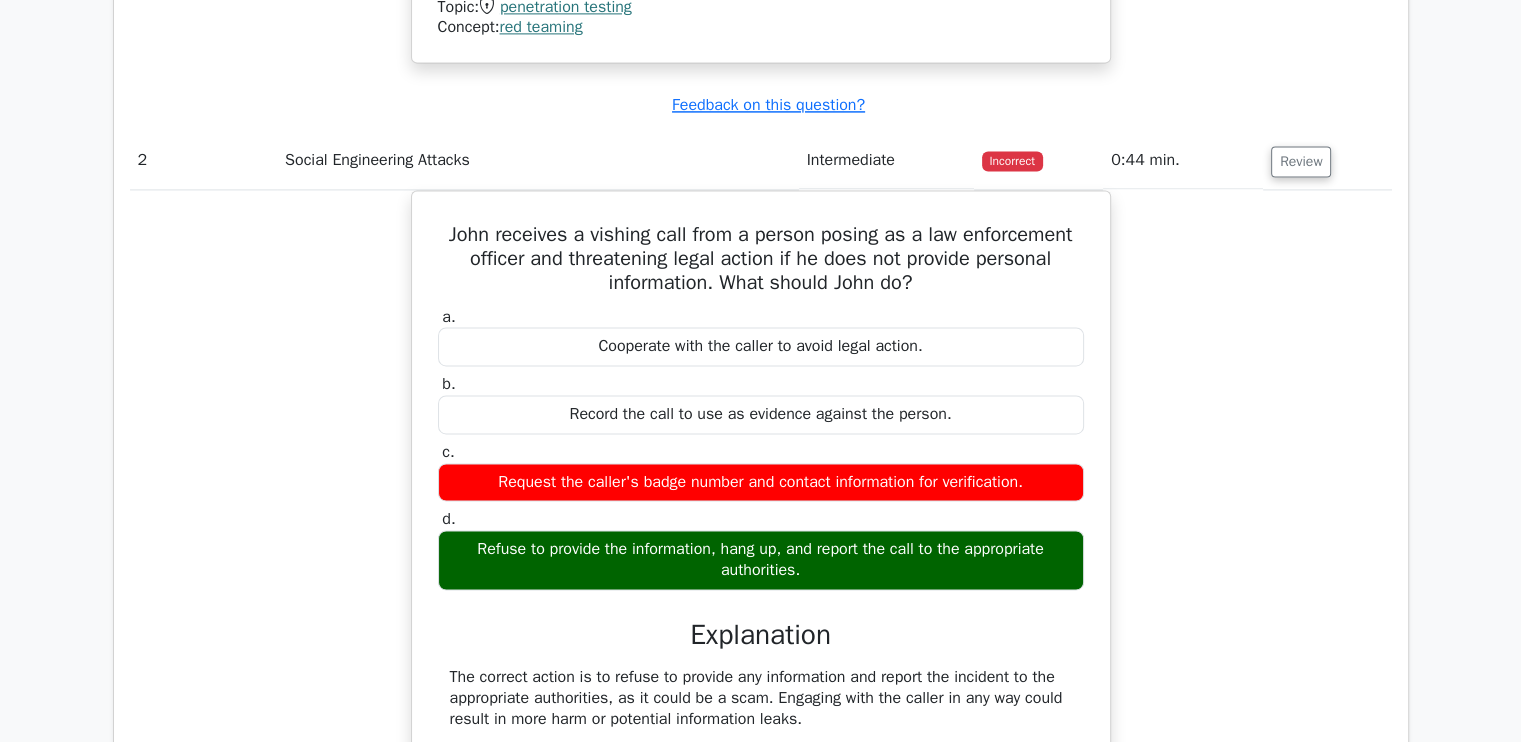 scroll, scrollTop: 3000, scrollLeft: 0, axis: vertical 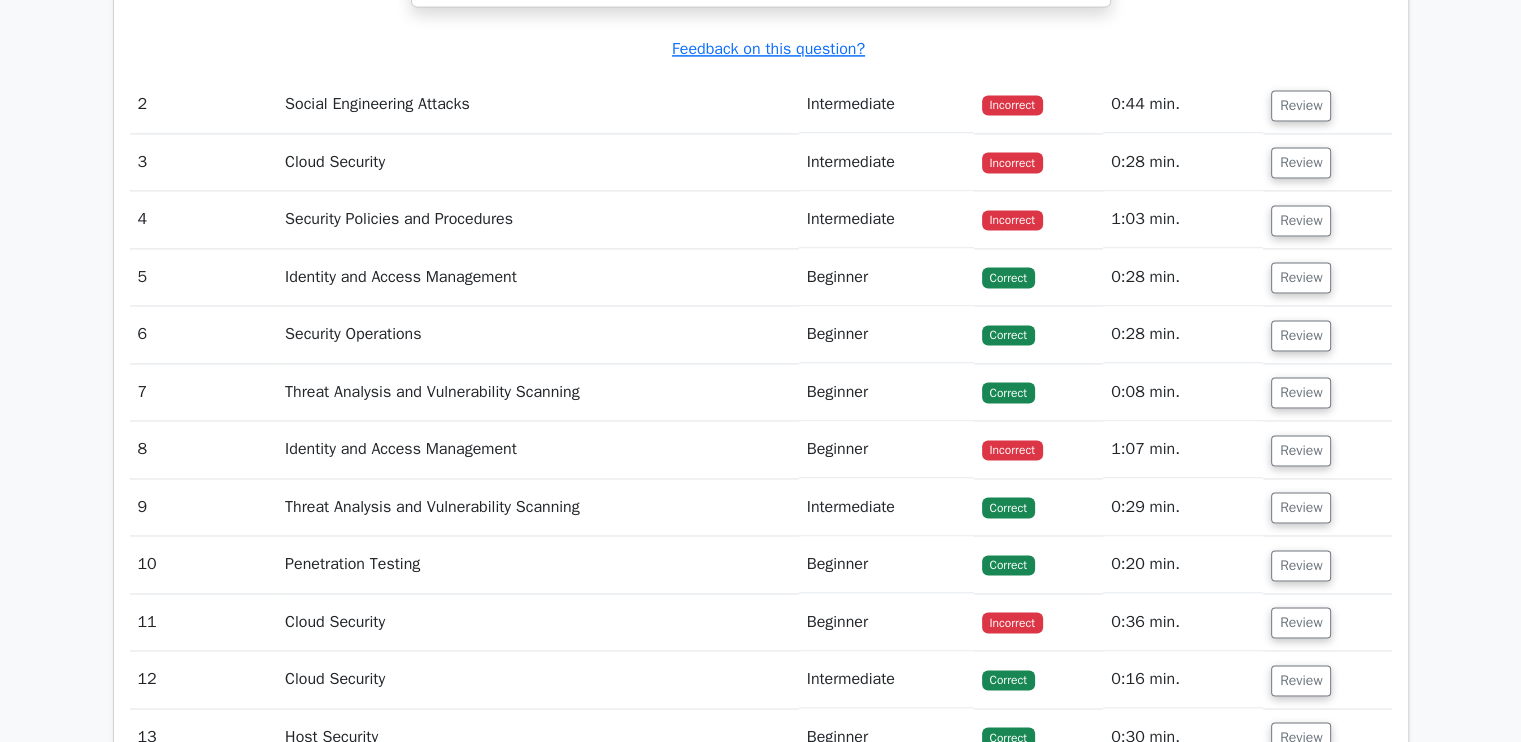 click on "Cloud Security" at bounding box center [538, 162] 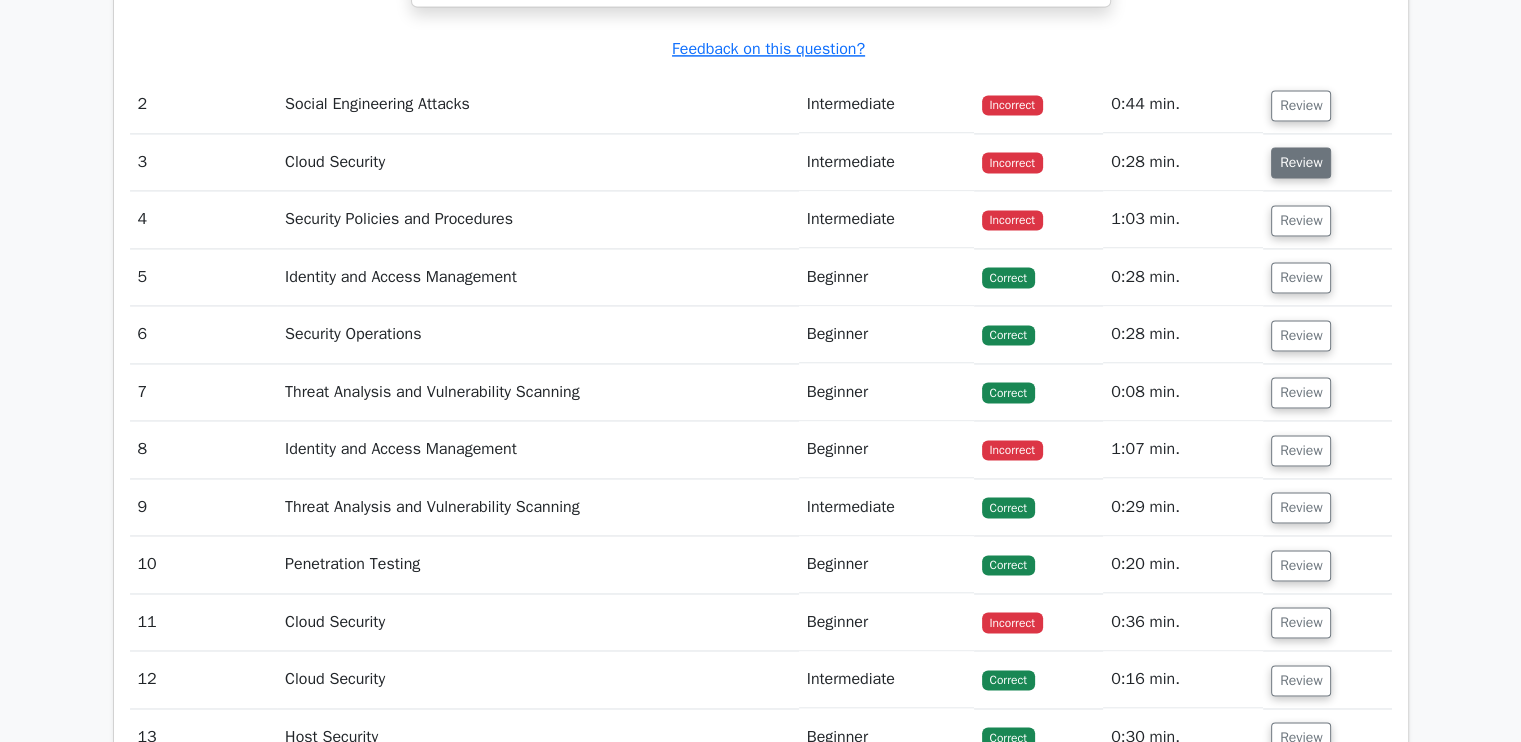 click on "Review" at bounding box center [1301, 162] 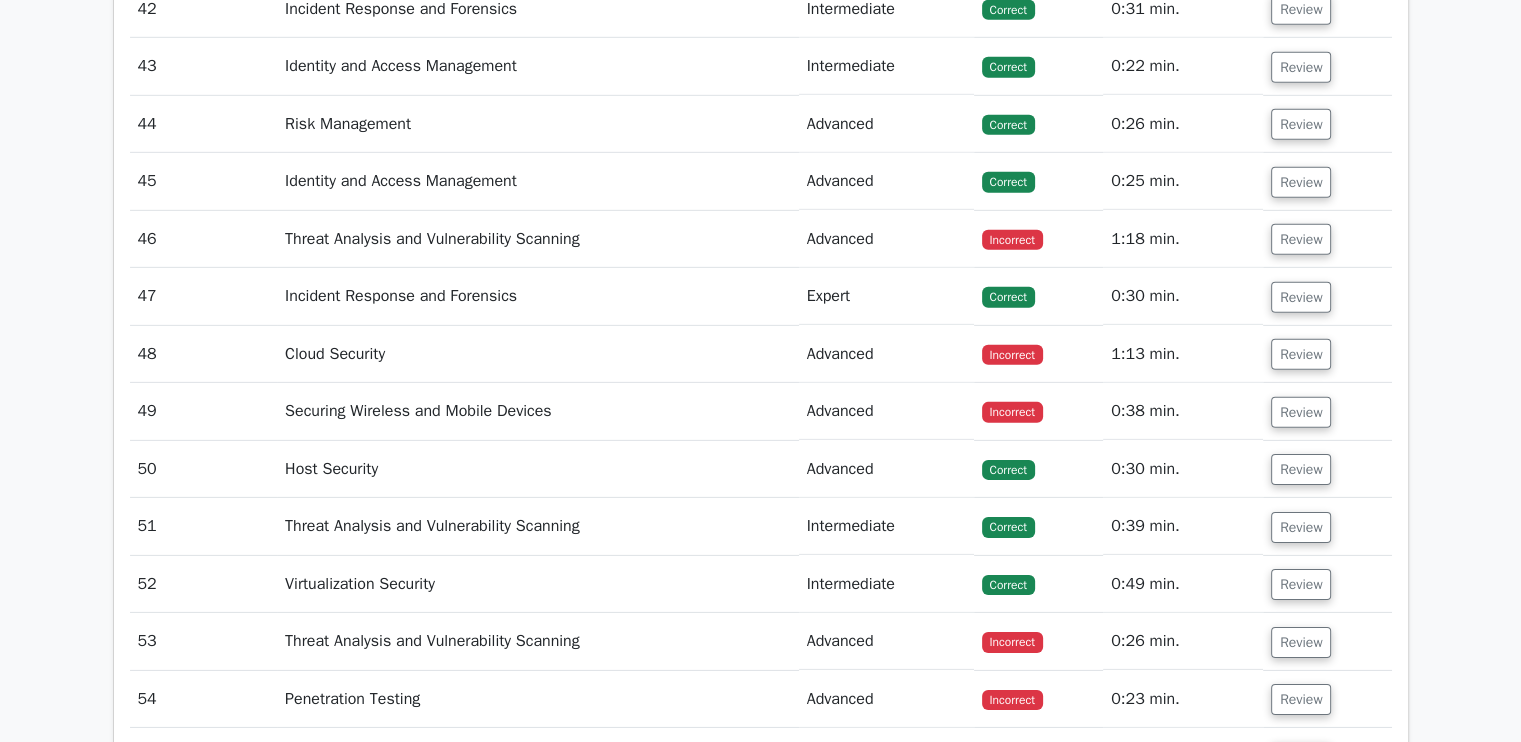 scroll, scrollTop: 6200, scrollLeft: 0, axis: vertical 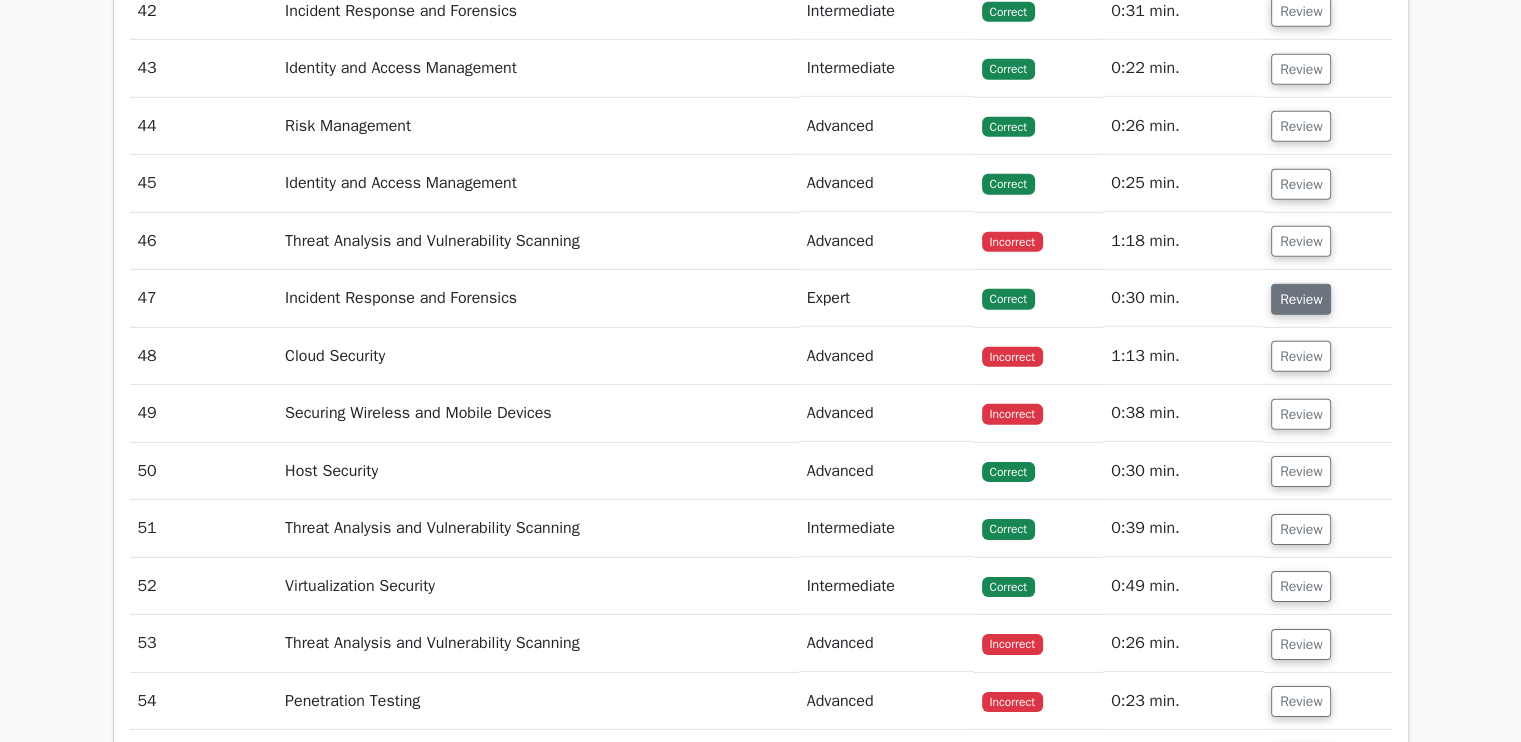 click on "Review" at bounding box center (1301, 299) 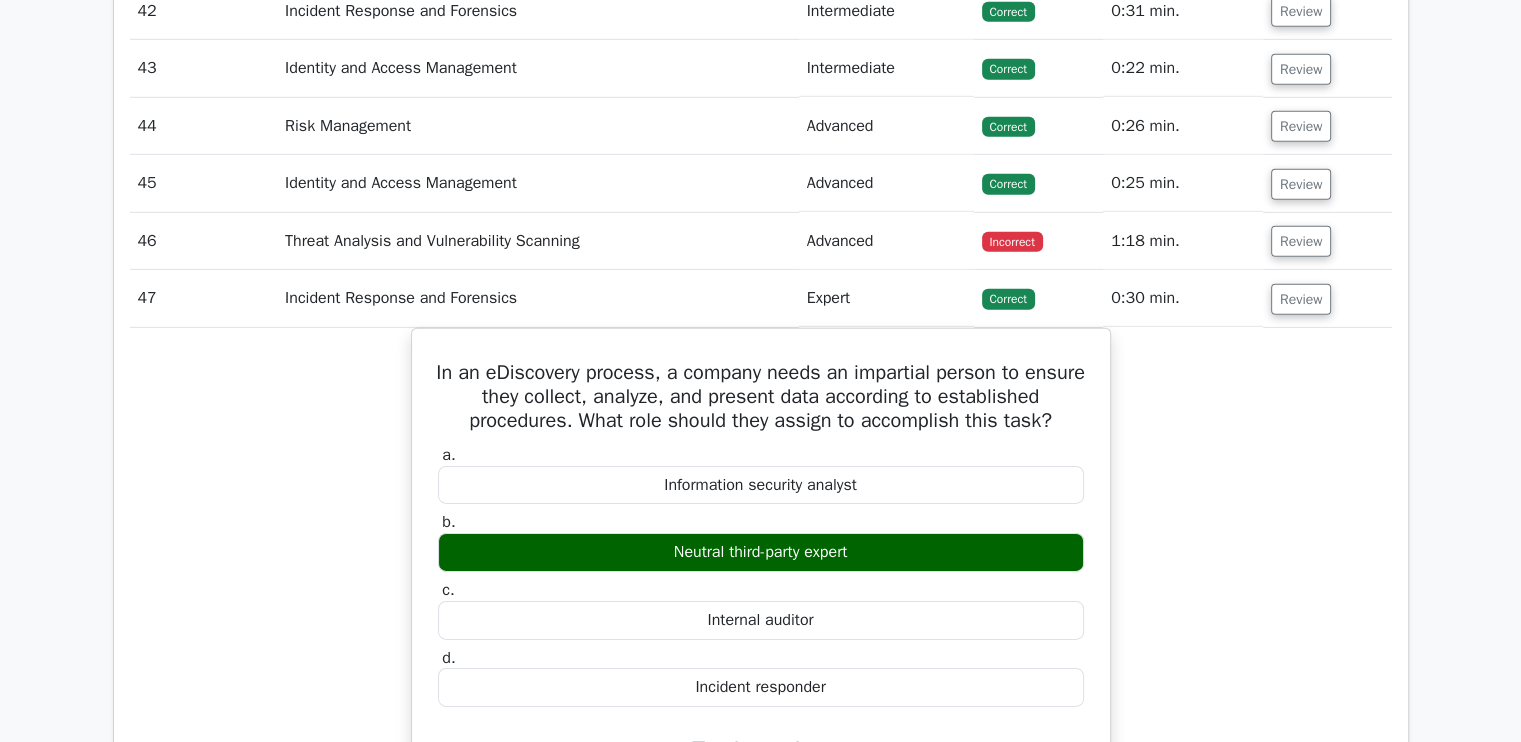 click on "In an eDiscovery process, a company needs an impartial person to ensure they collect, analyze, and present data according to established procedures. What role should they assign to accomplish this task?
a.
Information security analyst
b.
c. d." at bounding box center [761, 651] 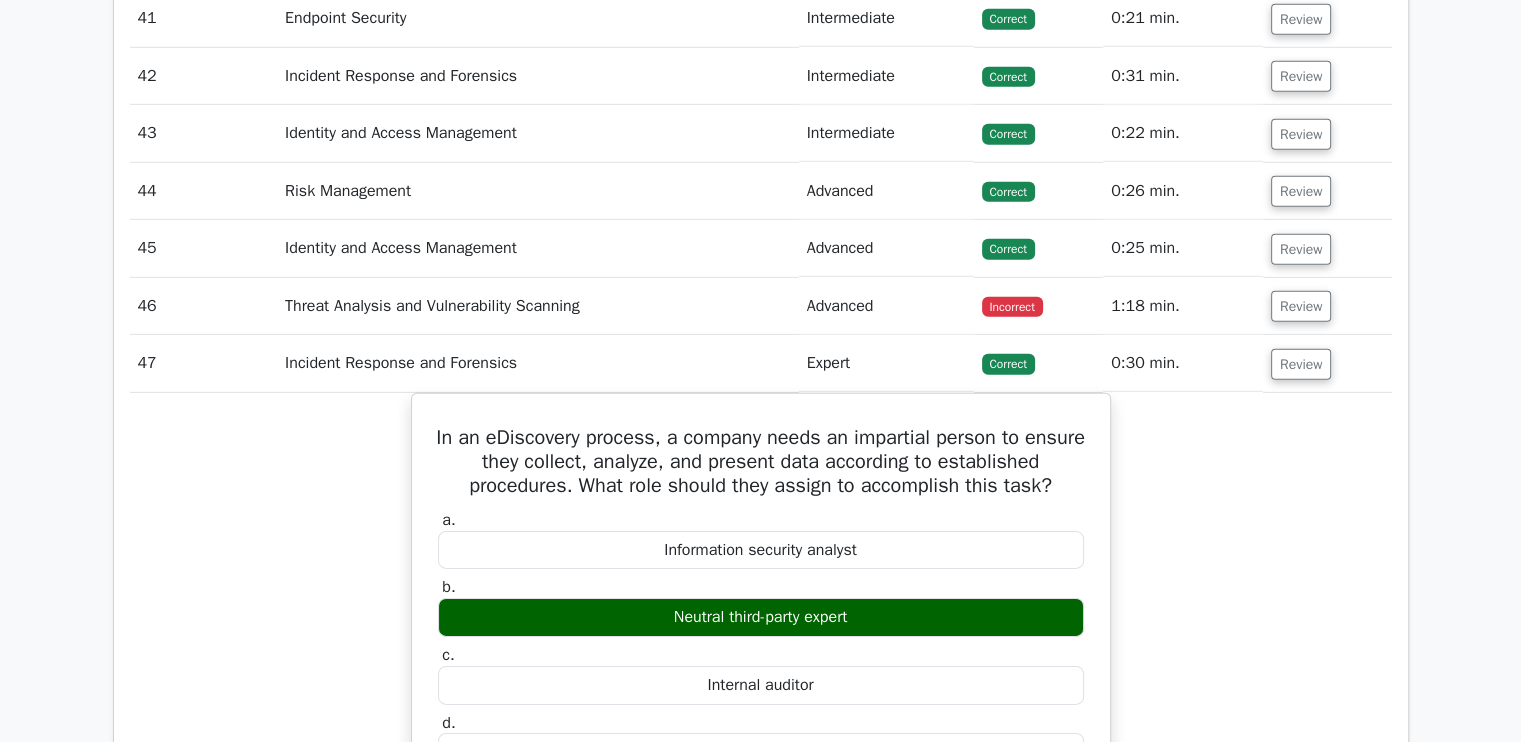 scroll, scrollTop: 6000, scrollLeft: 0, axis: vertical 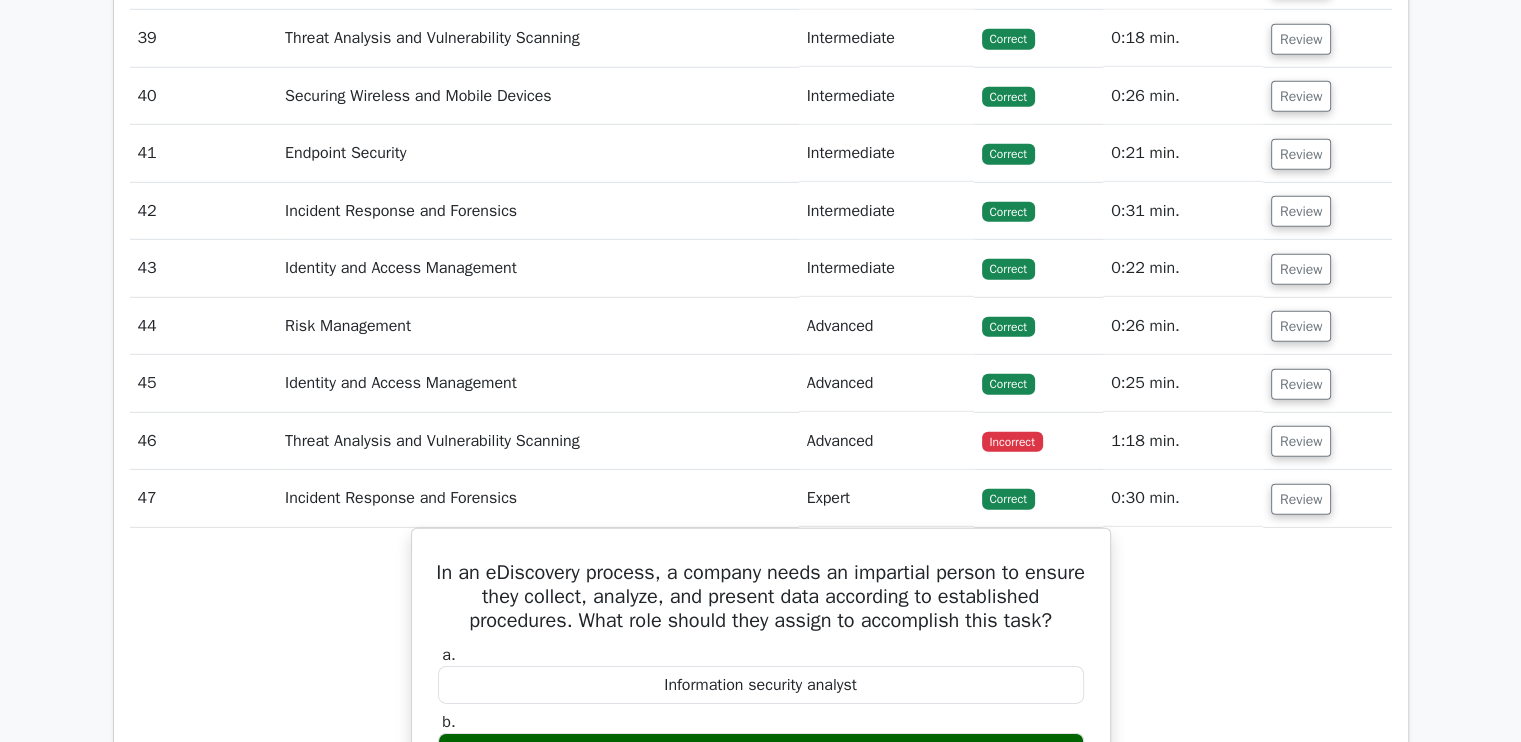 click on "In an eDiscovery process, a company needs an impartial person to ensure they collect, analyze, and present data according to established procedures. What role should they assign to accomplish this task?
a.
Information security analyst
b.
c. d." at bounding box center [761, 851] 